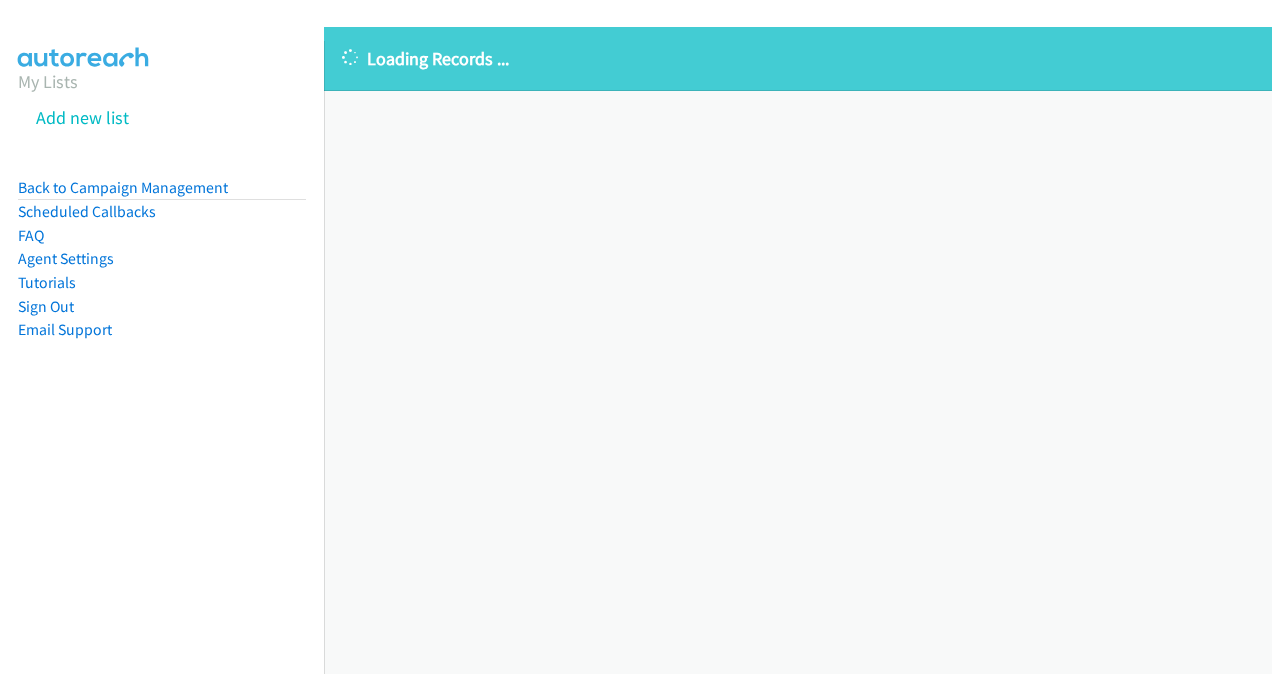 scroll, scrollTop: 0, scrollLeft: 0, axis: both 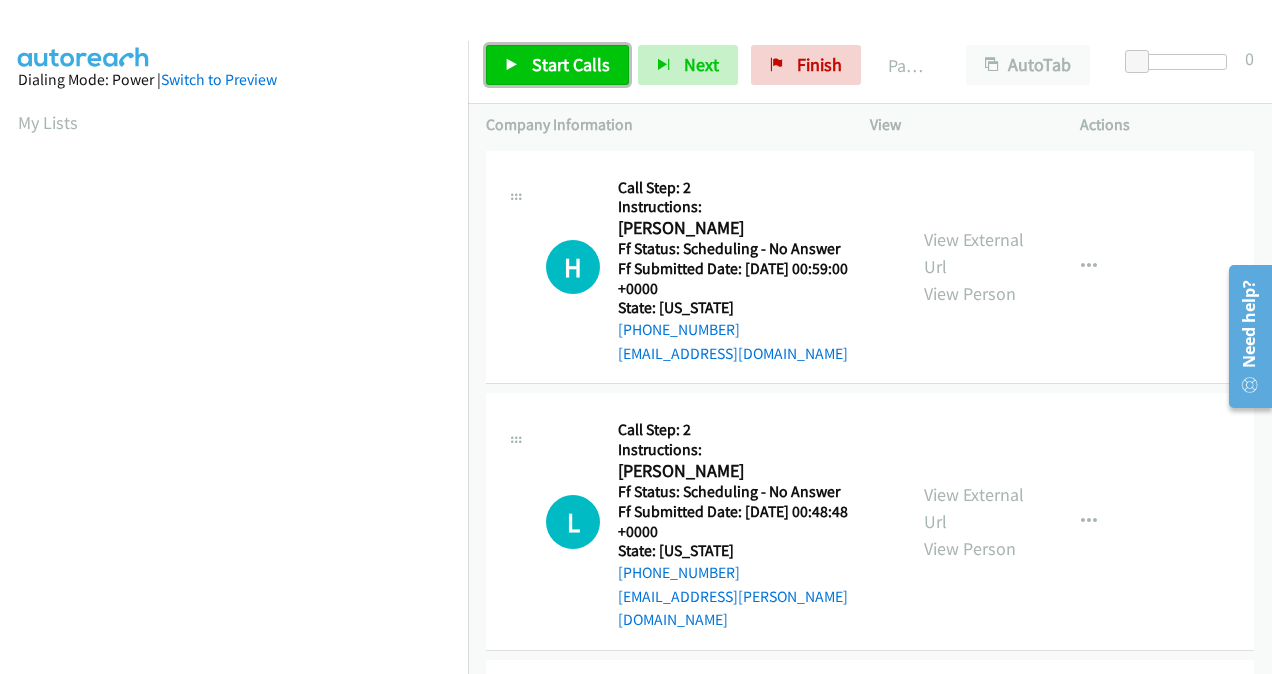 click on "Start Calls" at bounding box center (571, 64) 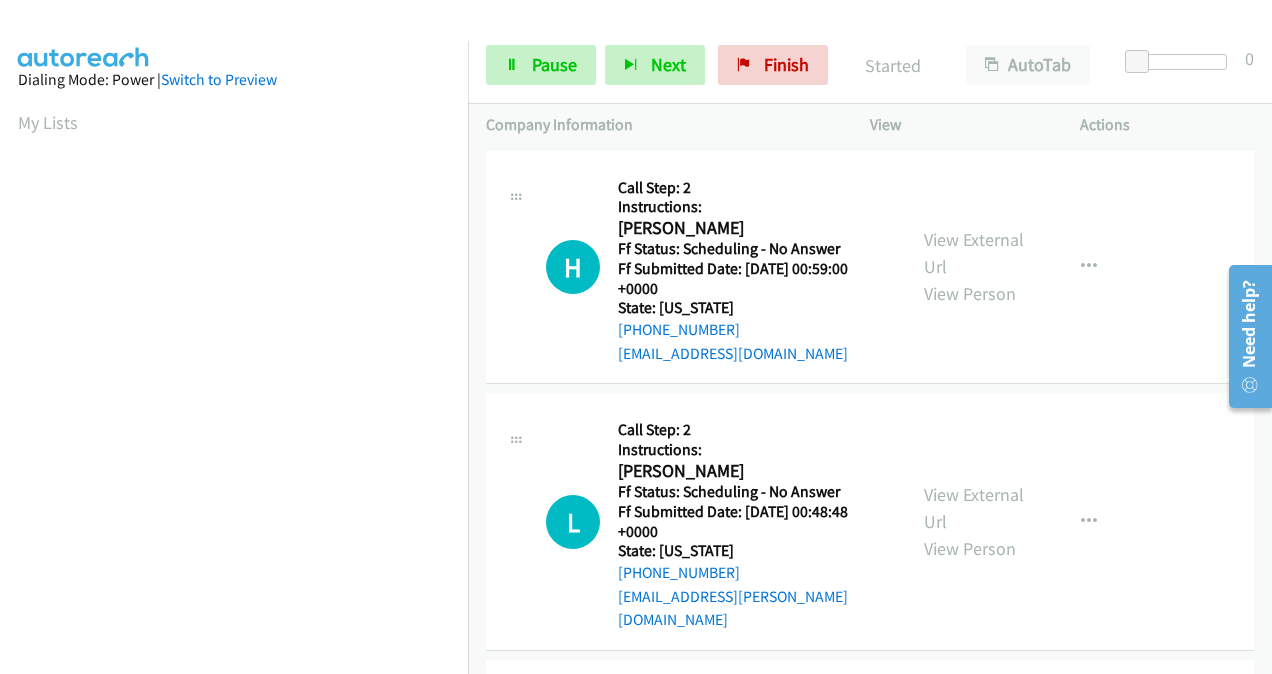 click on "View External Url
View Person" at bounding box center (975, 266) 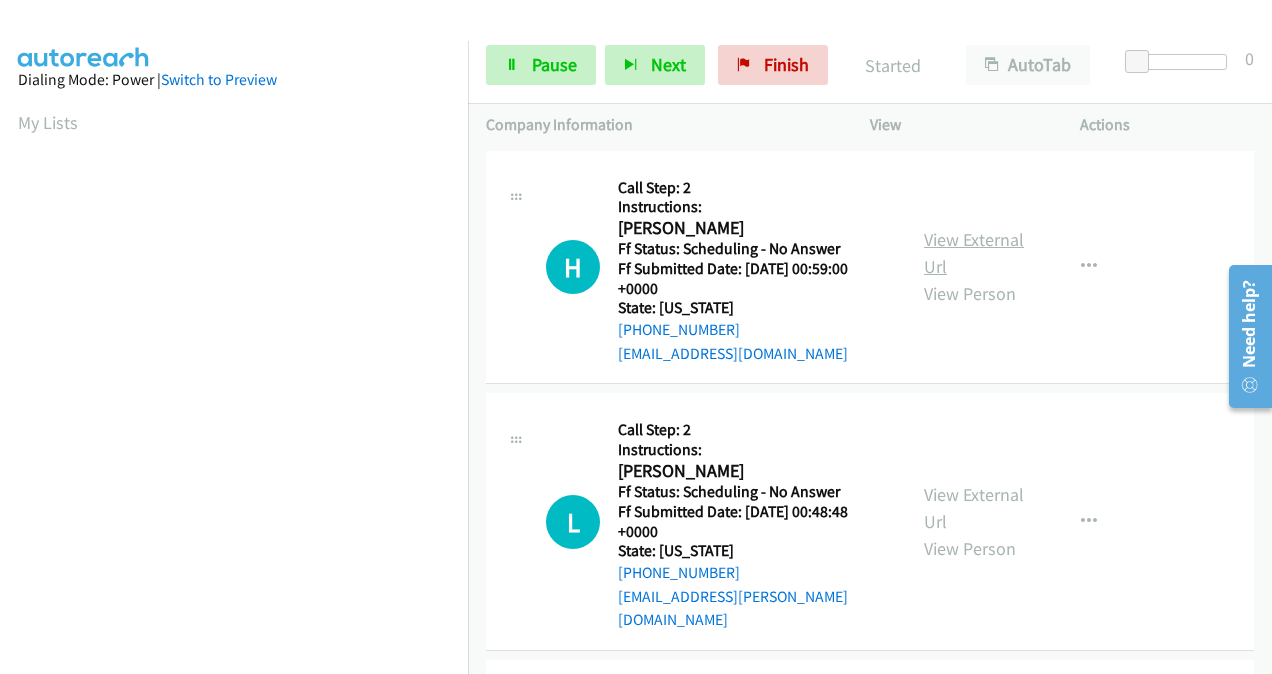 click on "View External Url" at bounding box center [974, 253] 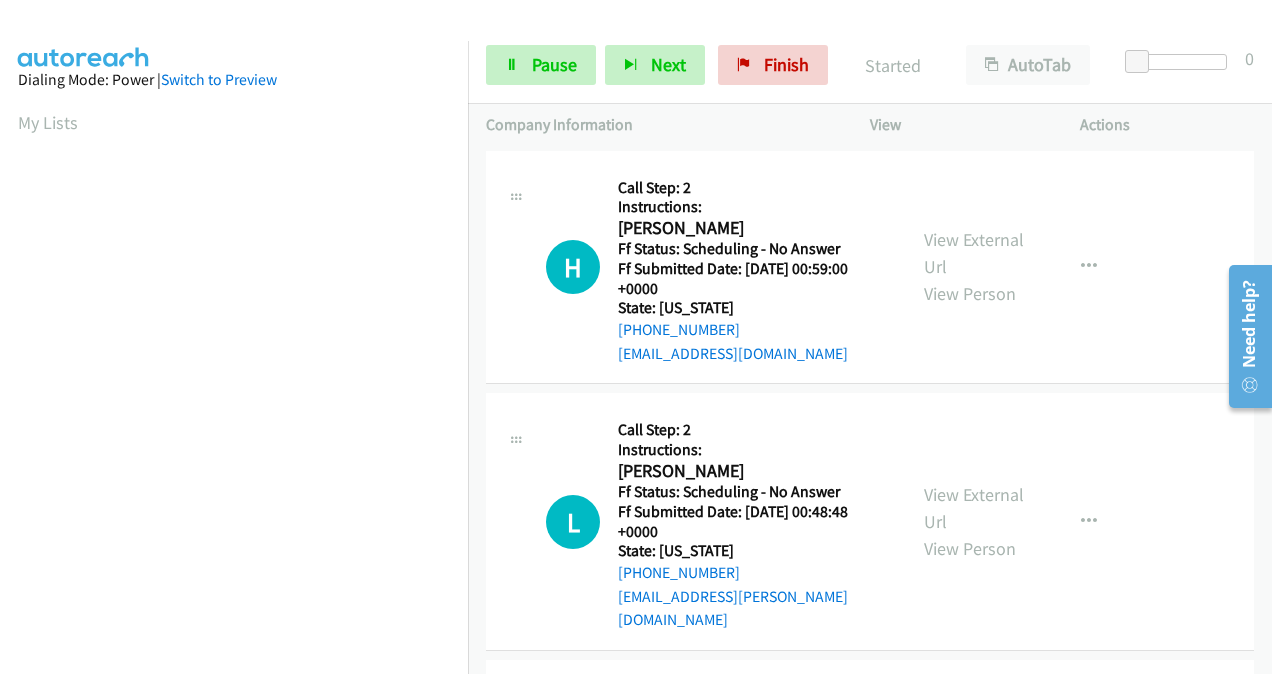scroll, scrollTop: 200, scrollLeft: 0, axis: vertical 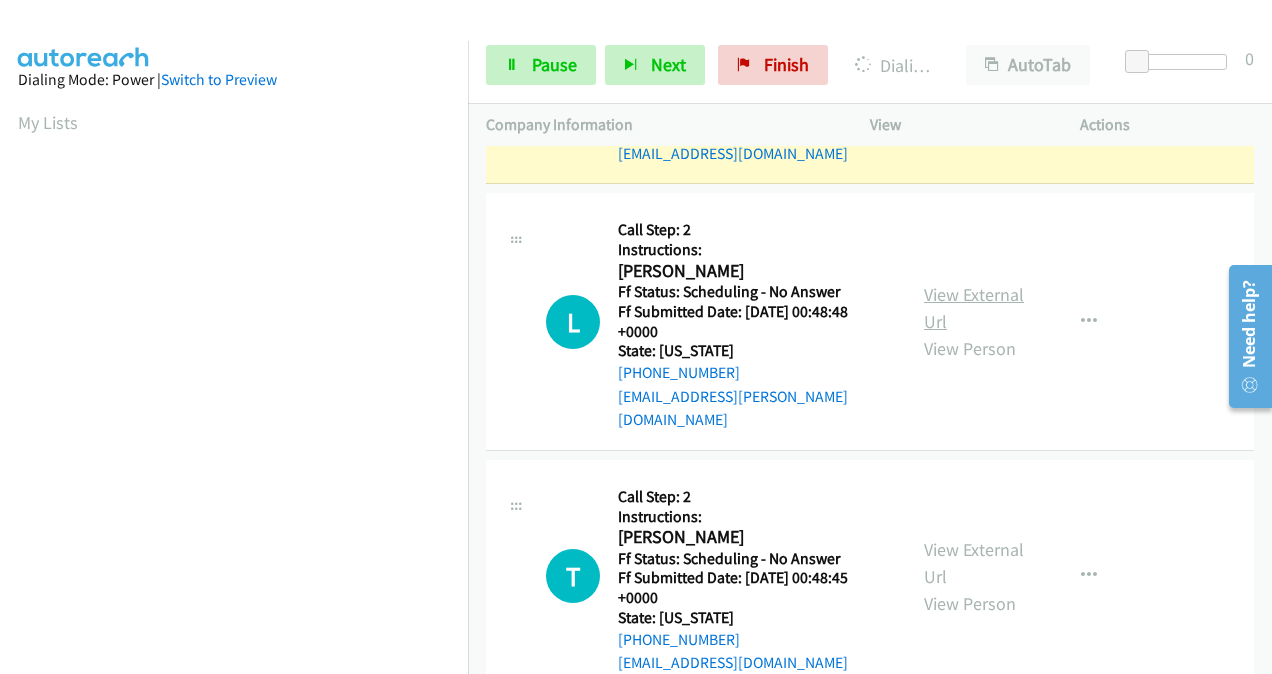 click on "View External Url" at bounding box center (974, 308) 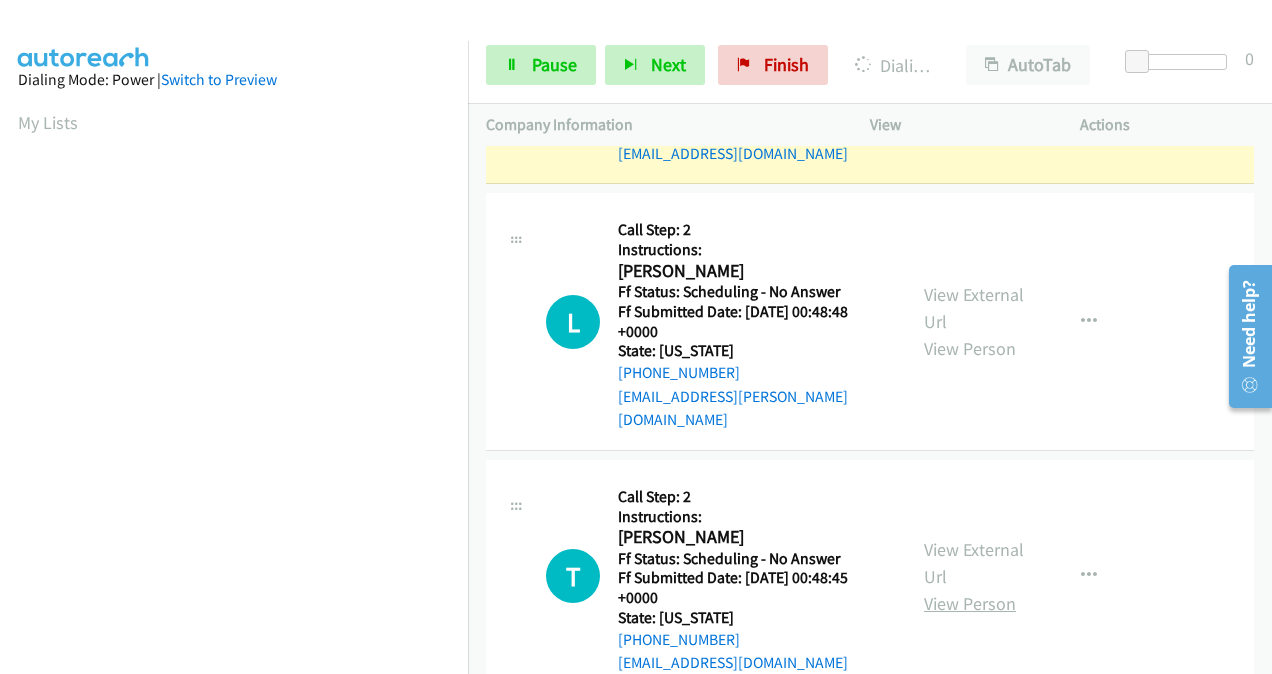 scroll, scrollTop: 400, scrollLeft: 0, axis: vertical 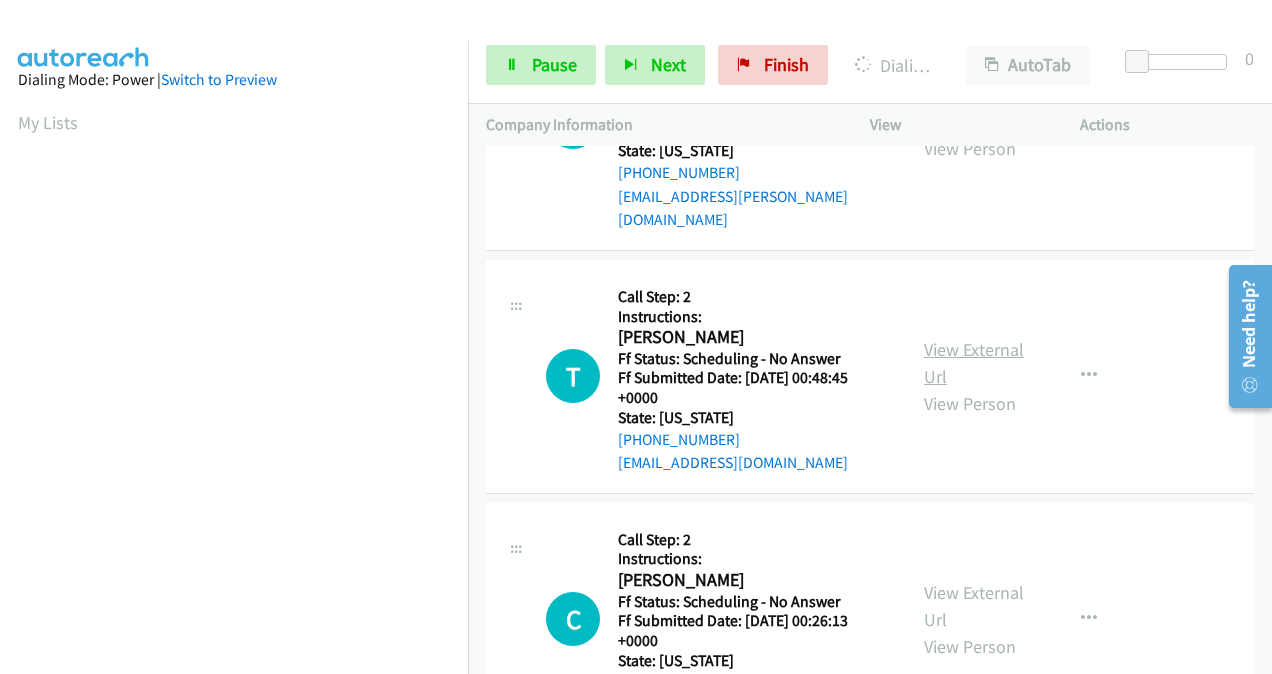 click on "View External Url" at bounding box center (974, 363) 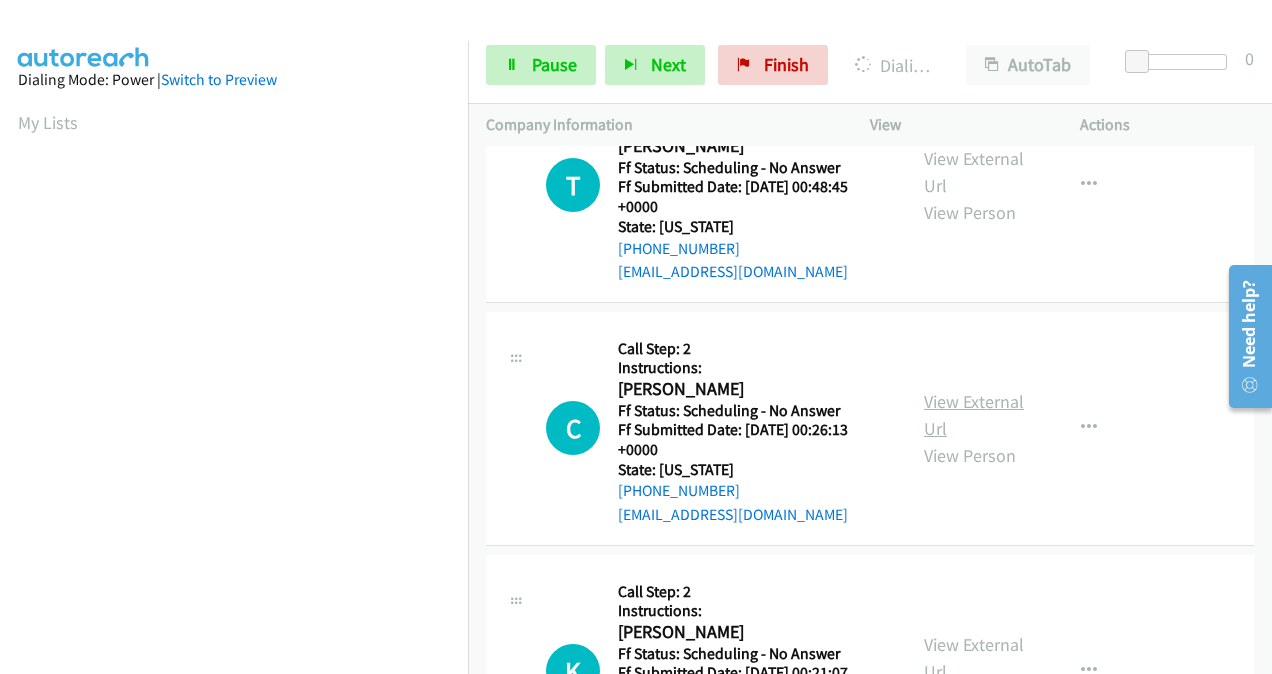 scroll, scrollTop: 600, scrollLeft: 0, axis: vertical 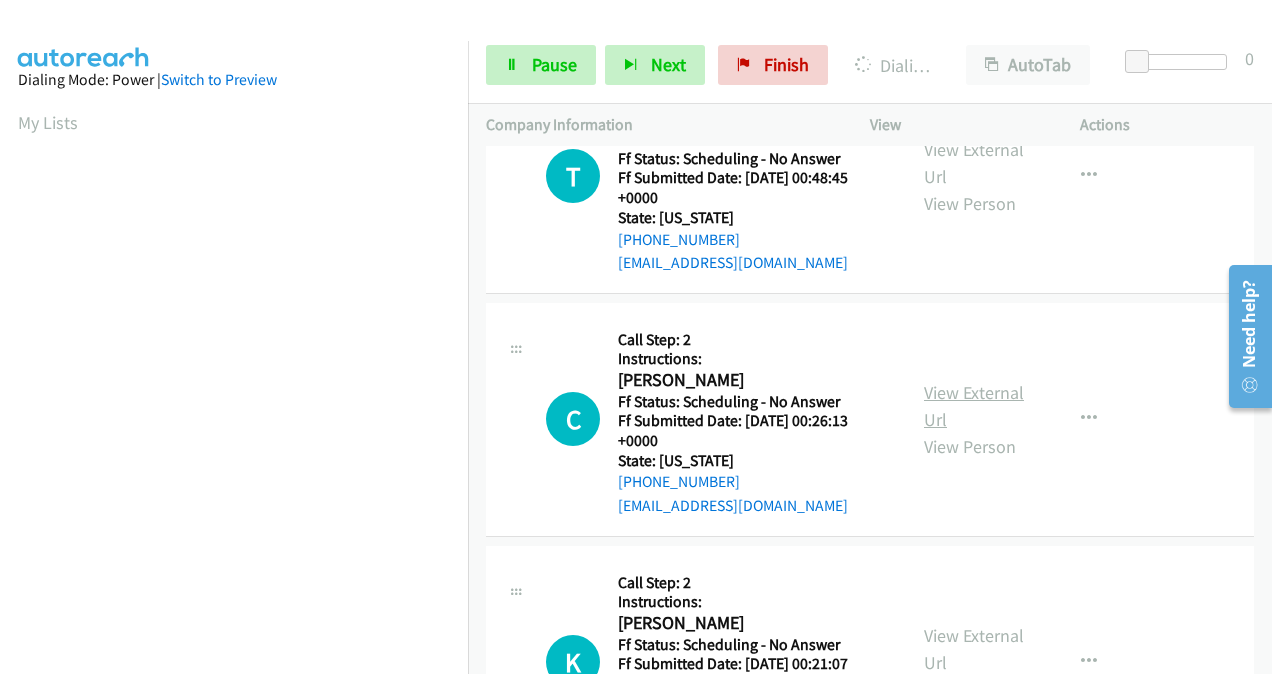 click on "View External Url" at bounding box center (974, 406) 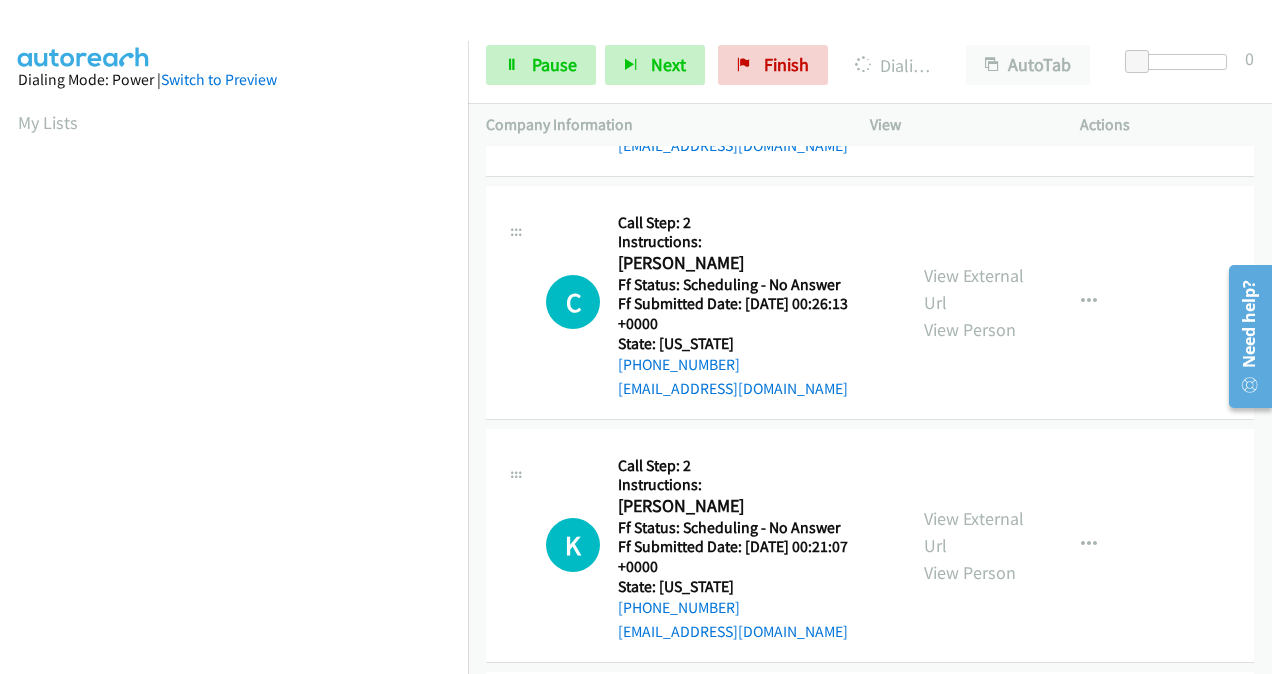 scroll, scrollTop: 800, scrollLeft: 0, axis: vertical 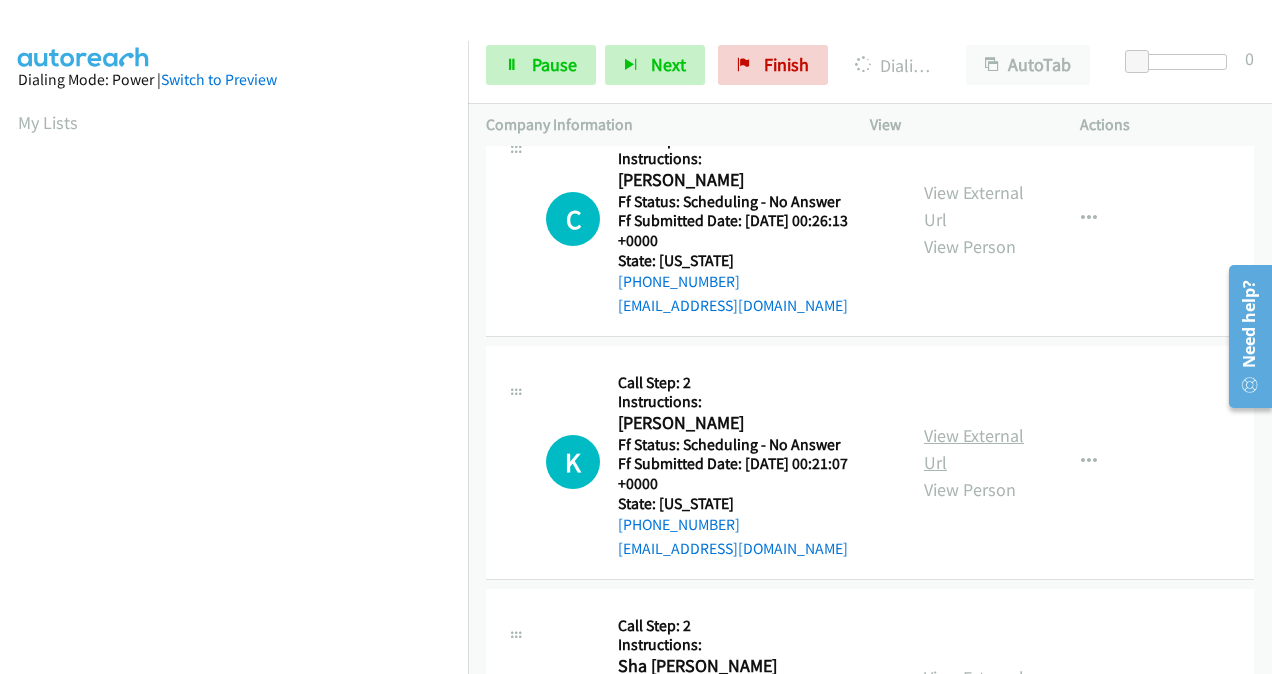 click on "View External Url" at bounding box center [974, 449] 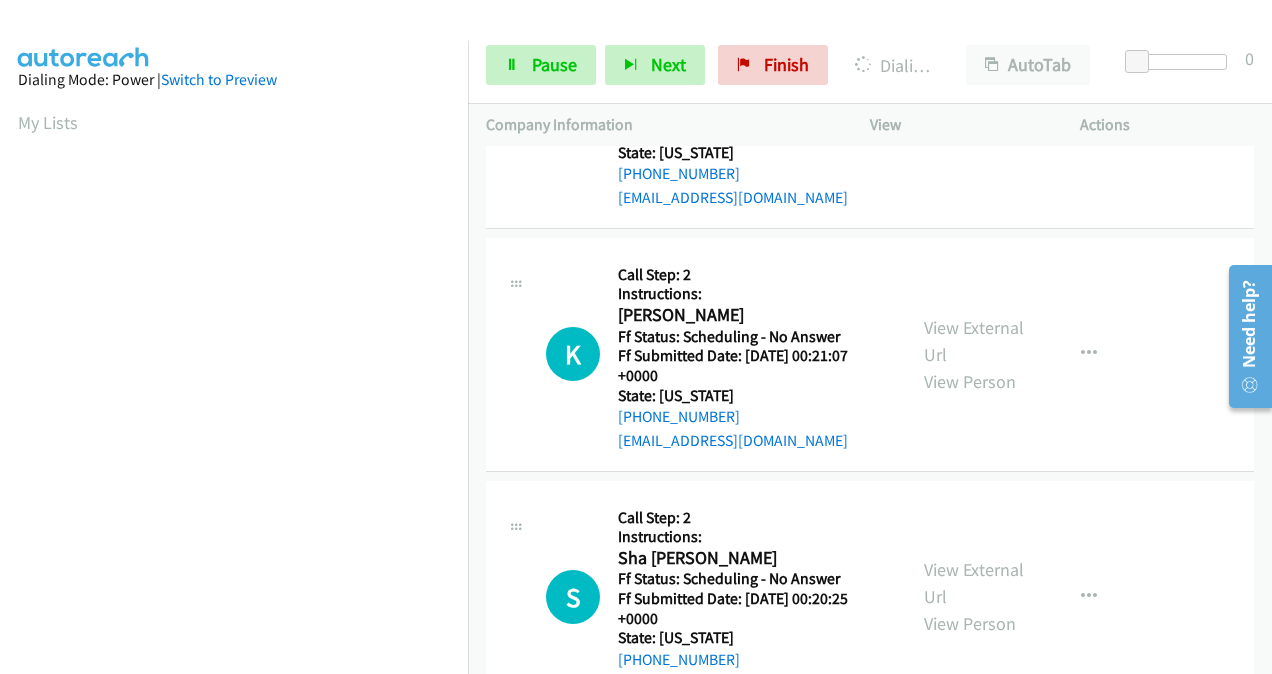 scroll, scrollTop: 1000, scrollLeft: 0, axis: vertical 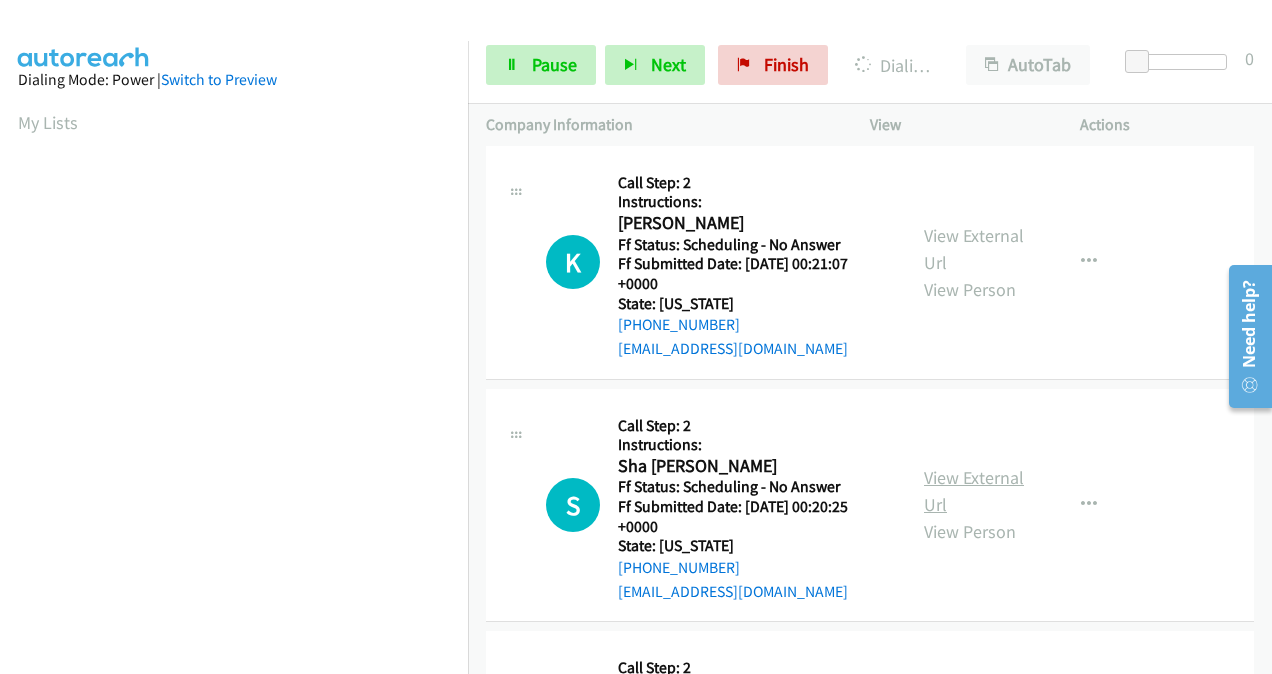 click on "View External Url" at bounding box center (974, 491) 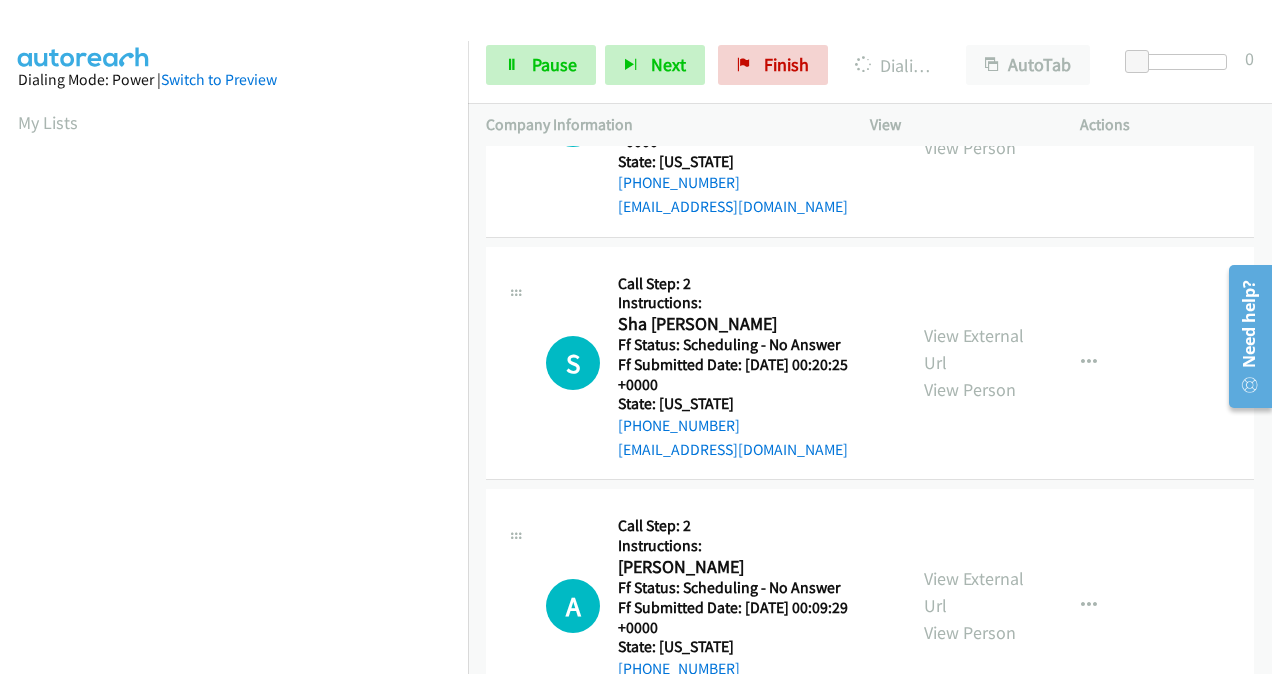 scroll, scrollTop: 1200, scrollLeft: 0, axis: vertical 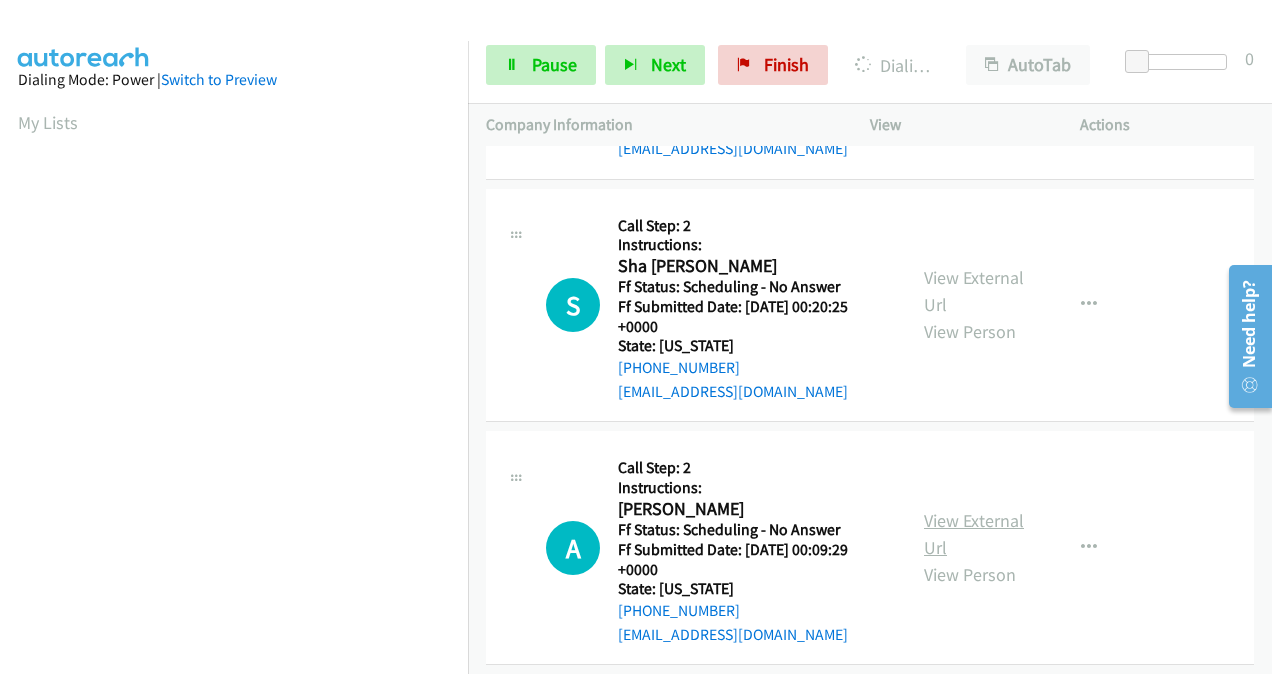 click on "View External Url" at bounding box center (974, 534) 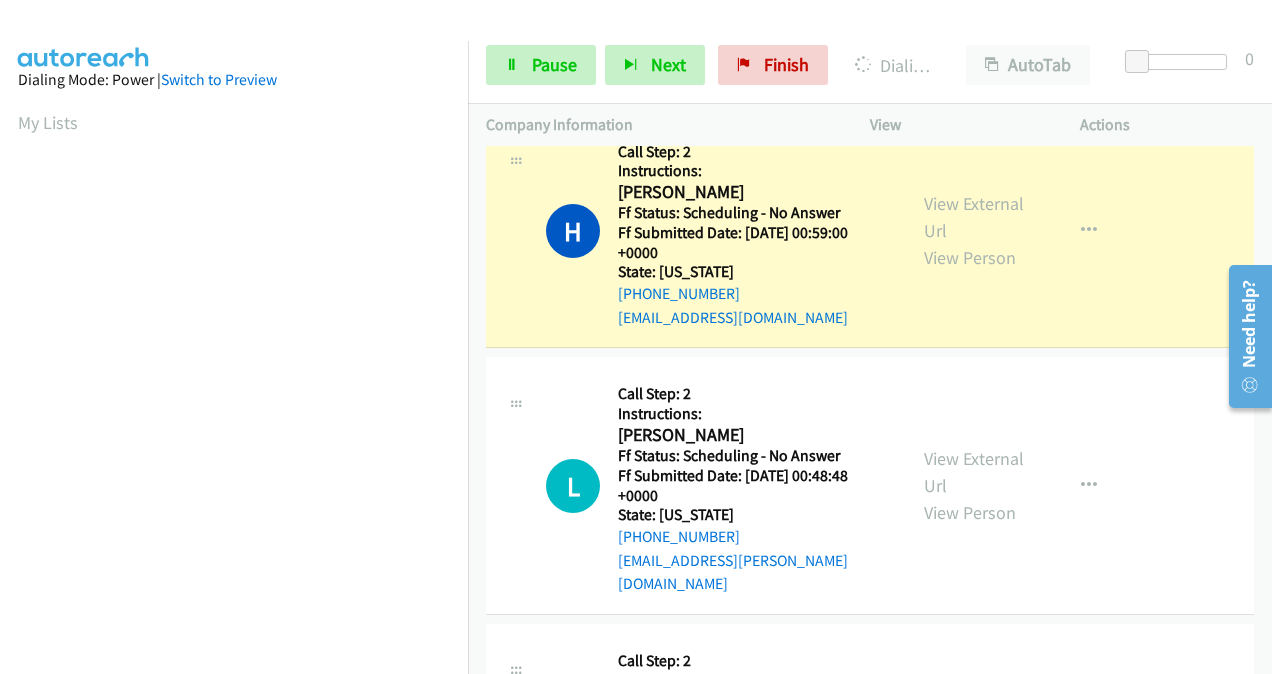 scroll, scrollTop: 0, scrollLeft: 0, axis: both 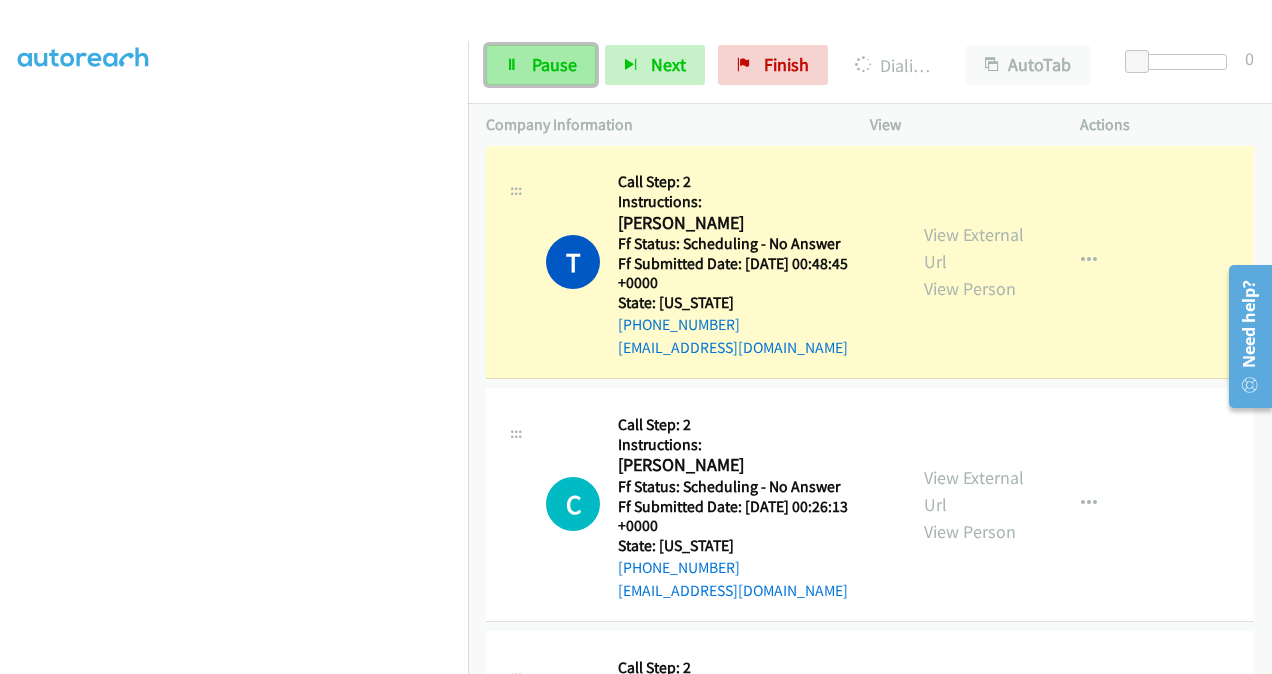 click on "Pause" at bounding box center [554, 64] 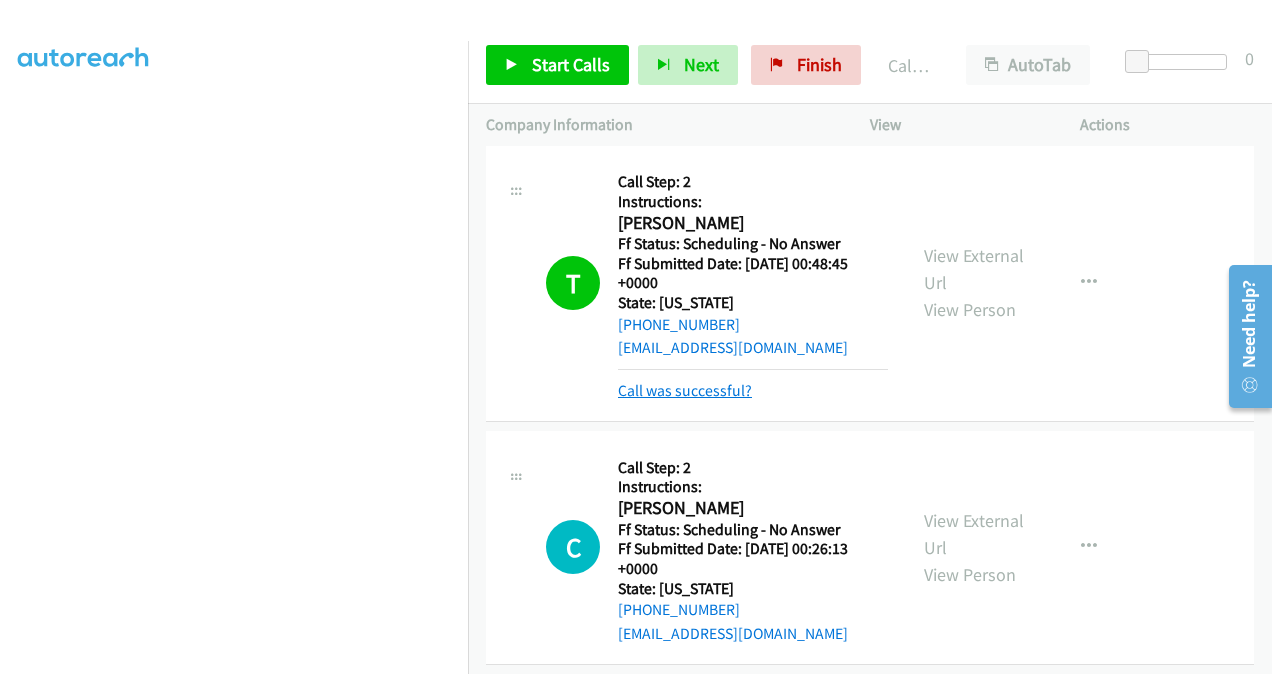 click on "Call was successful?" at bounding box center [685, 390] 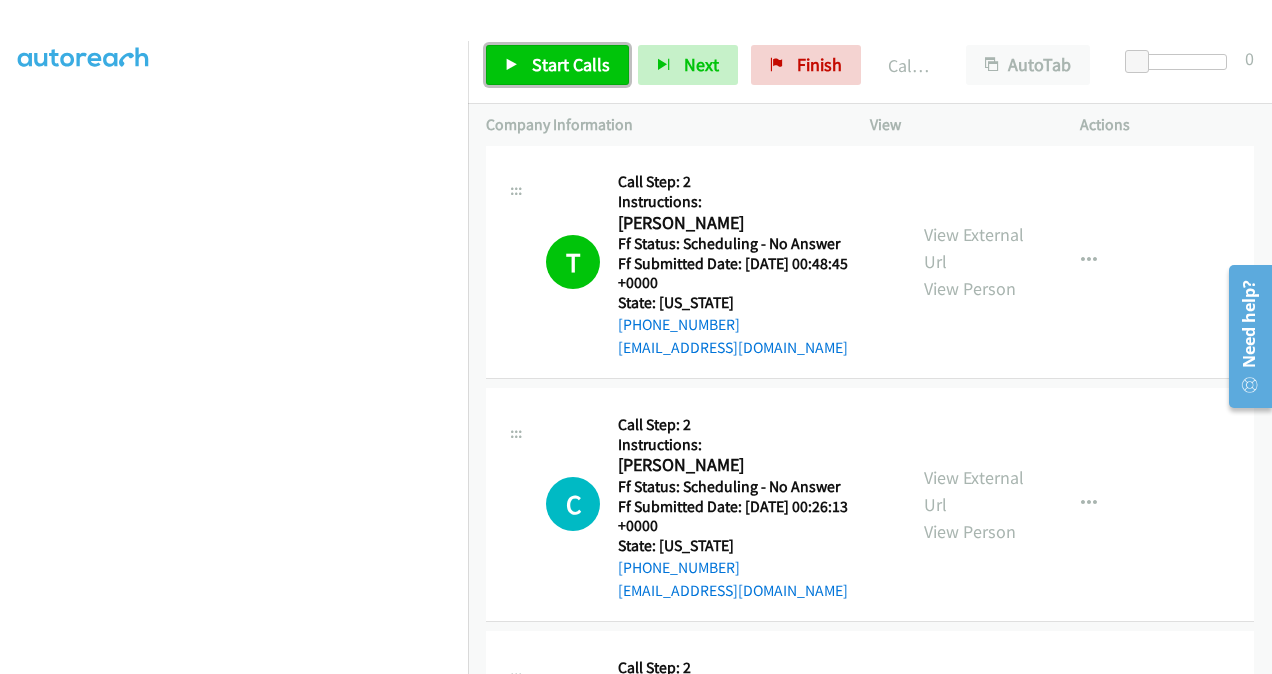 click on "Start Calls" at bounding box center (571, 64) 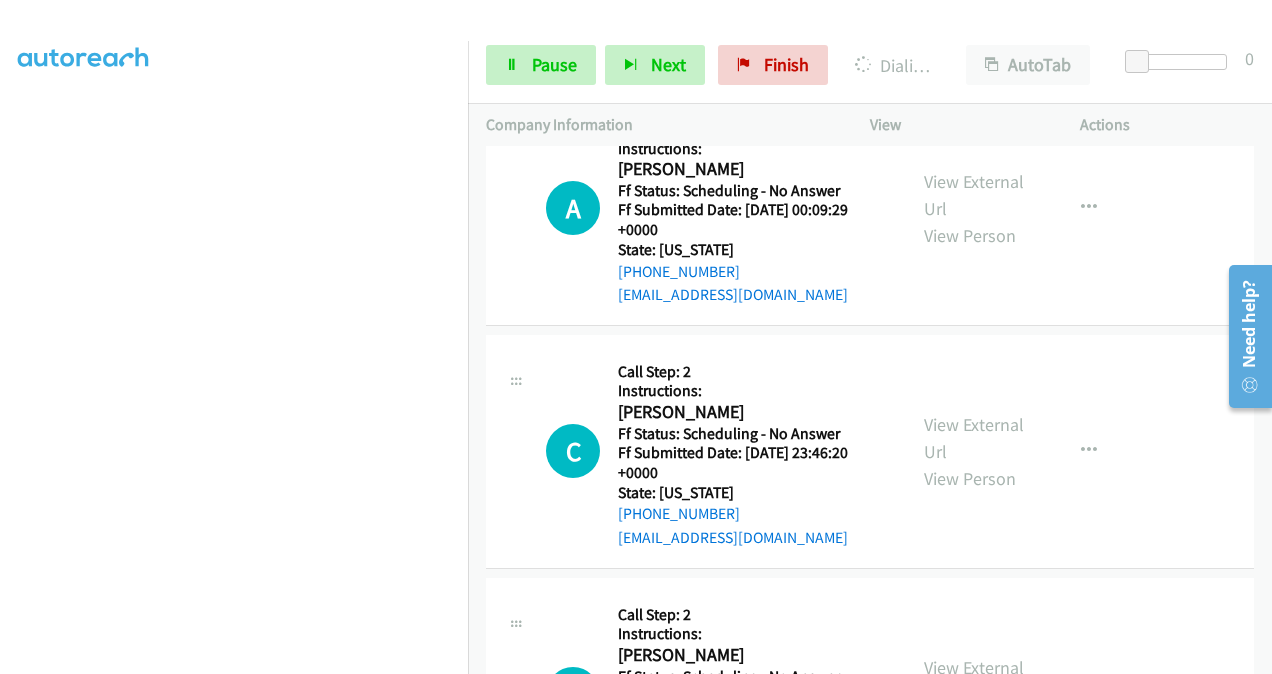 scroll, scrollTop: 1721, scrollLeft: 0, axis: vertical 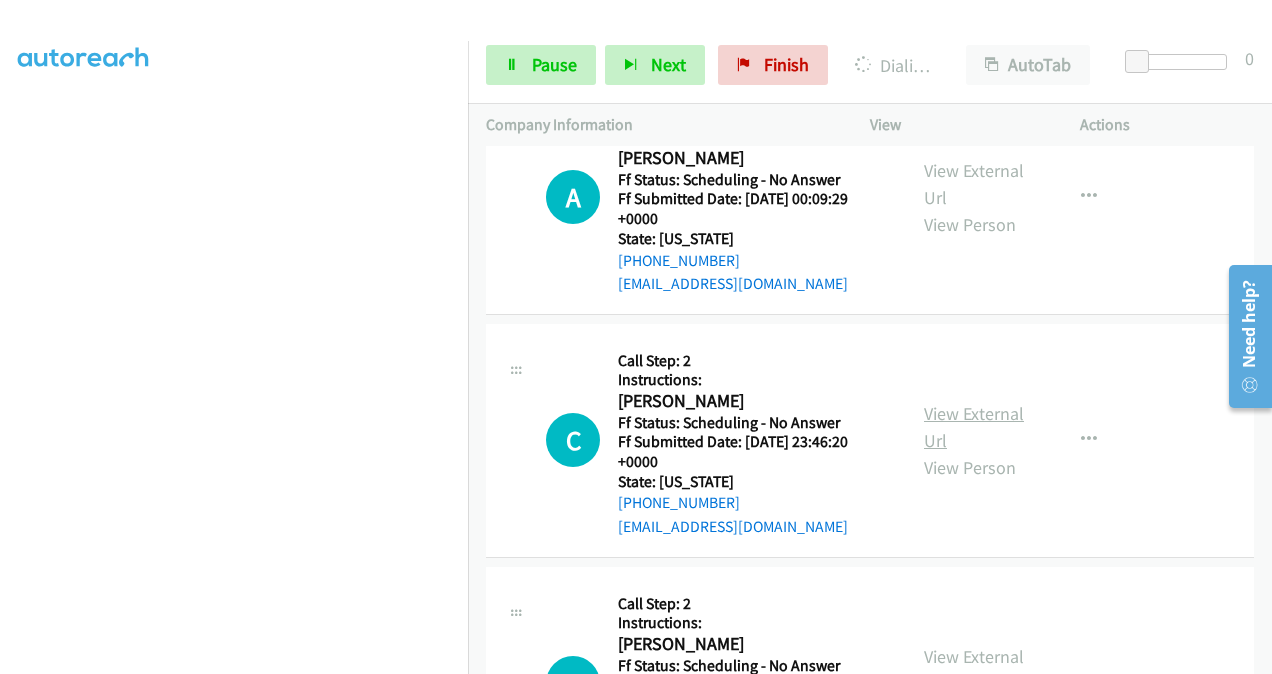 click on "View External Url" at bounding box center (974, 427) 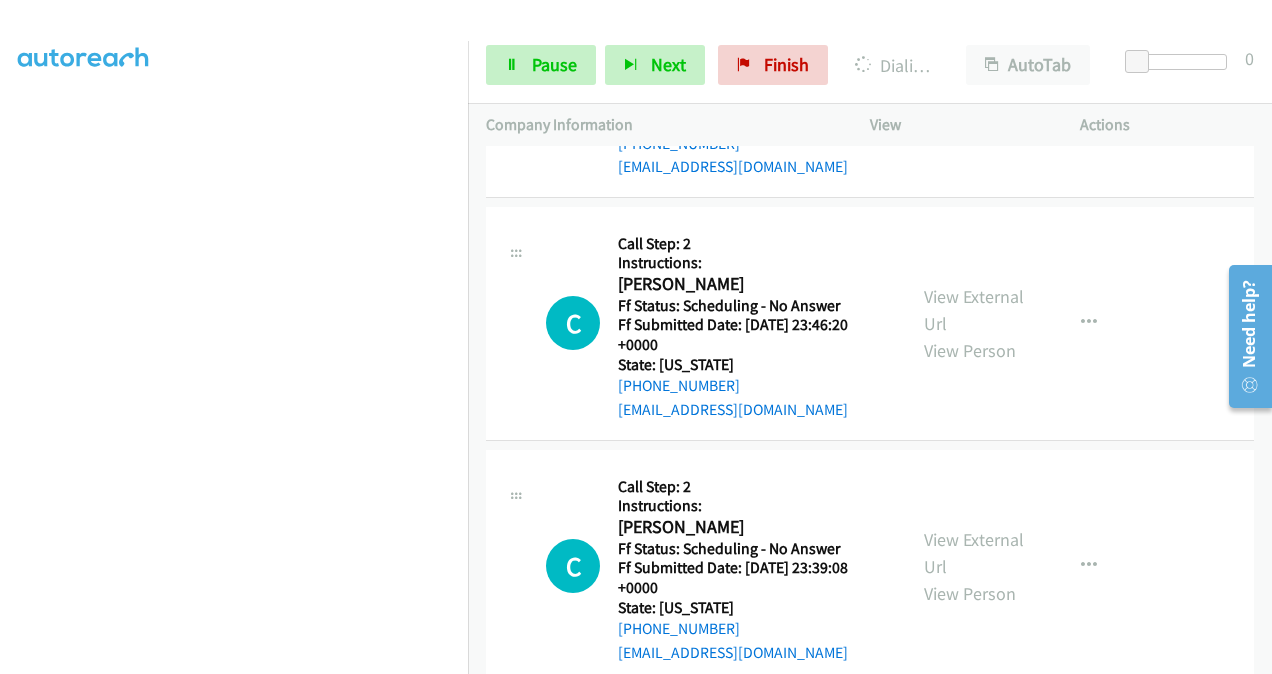 scroll, scrollTop: 1921, scrollLeft: 0, axis: vertical 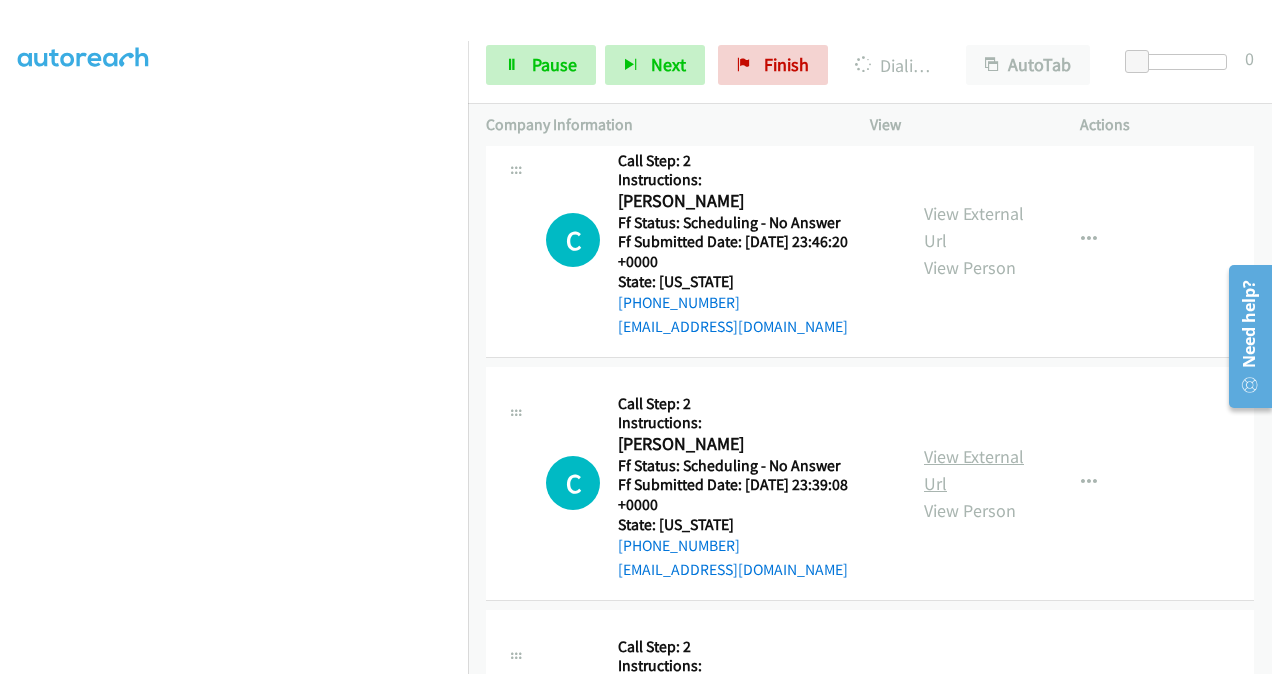 click on "View External Url" at bounding box center [974, 470] 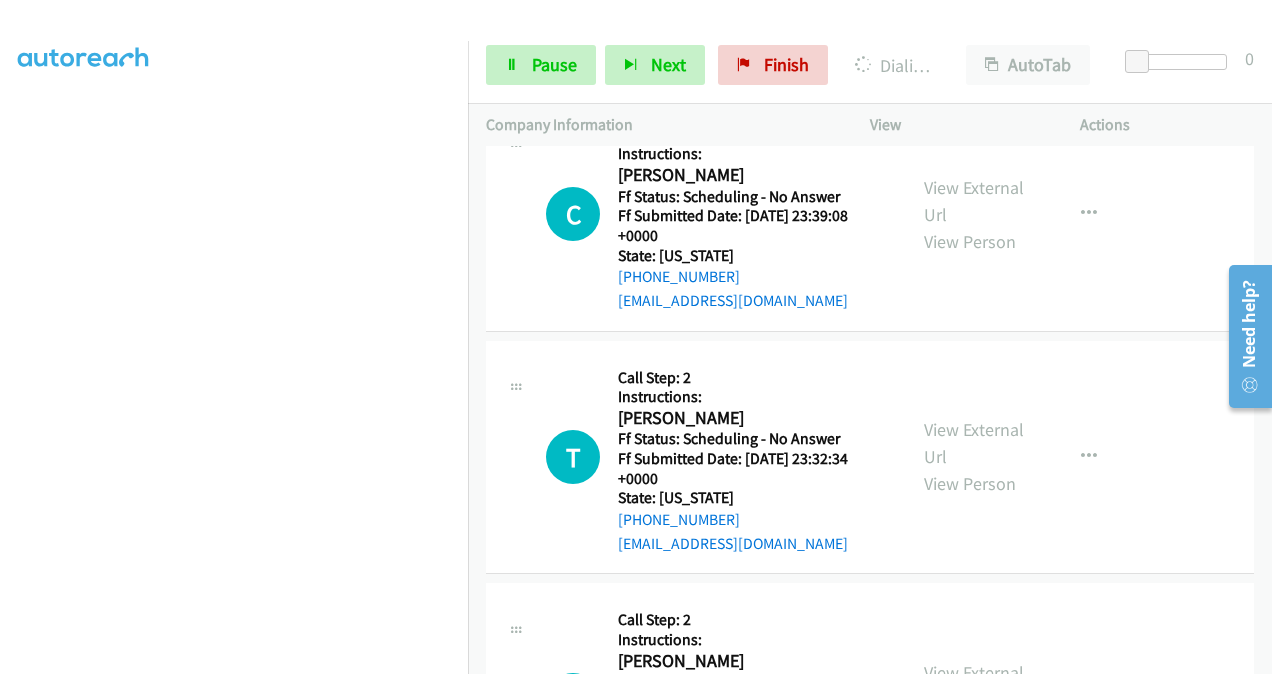 scroll, scrollTop: 2221, scrollLeft: 0, axis: vertical 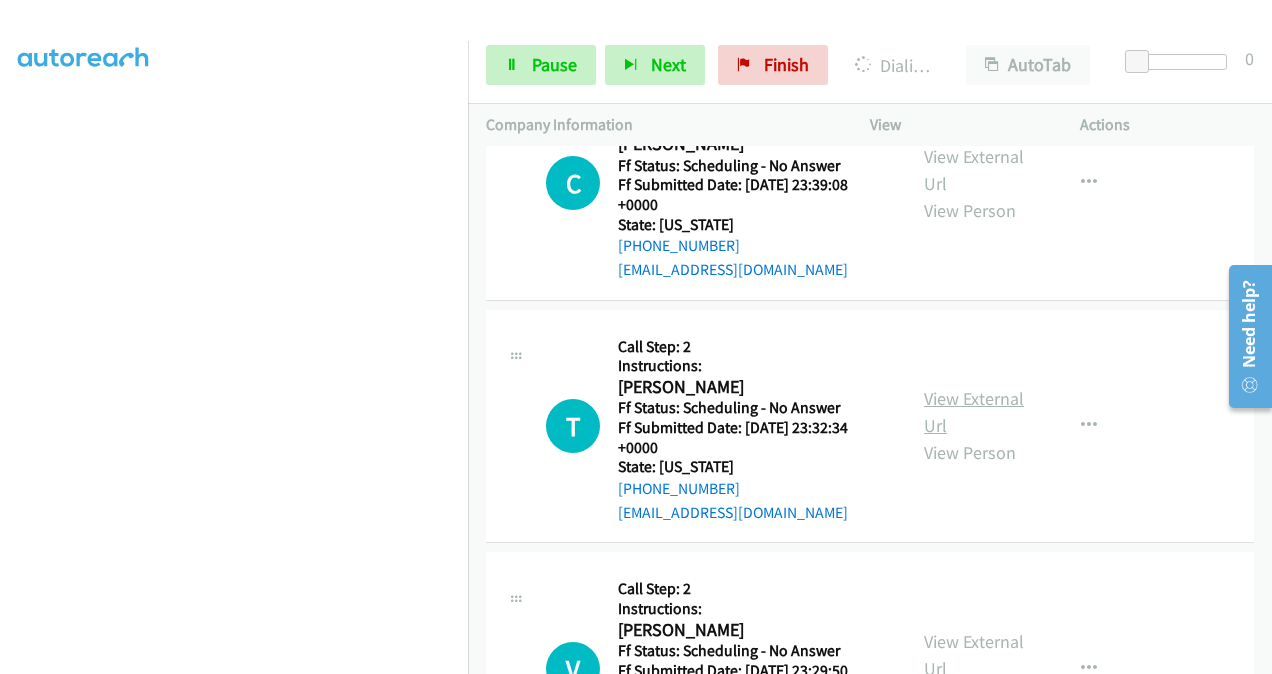 click on "View External Url" at bounding box center (974, 412) 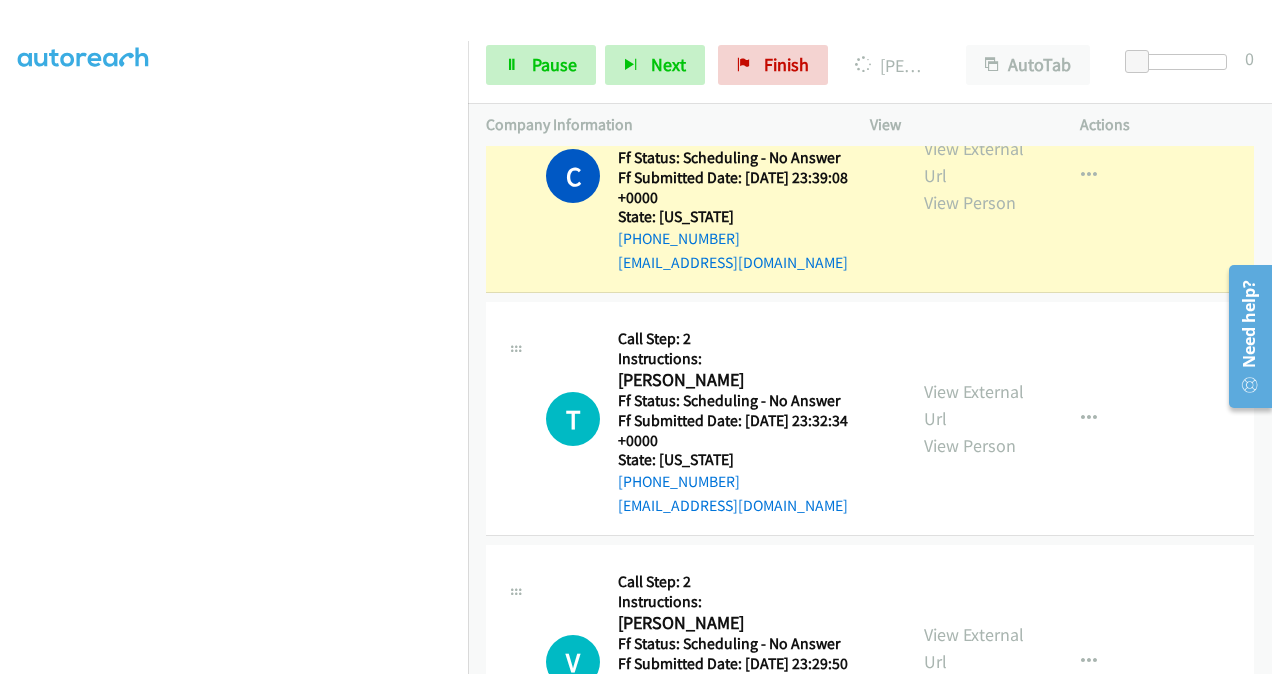 scroll, scrollTop: 2385, scrollLeft: 0, axis: vertical 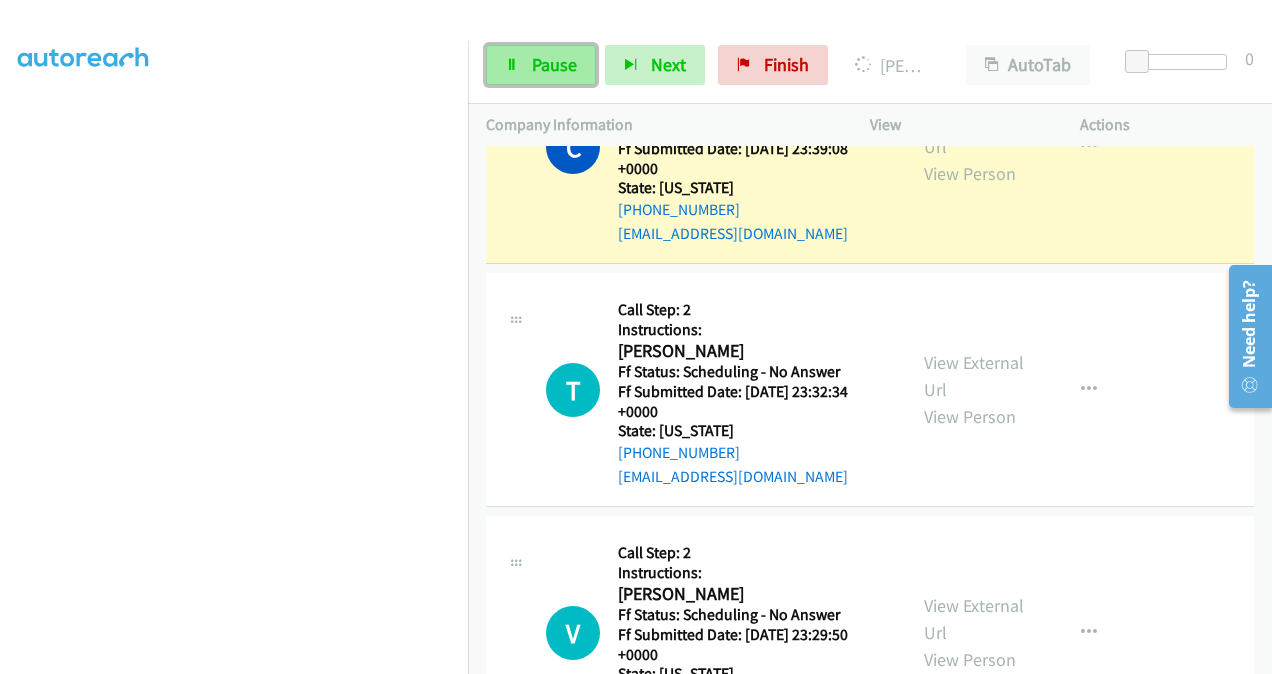 click on "Pause" at bounding box center (554, 64) 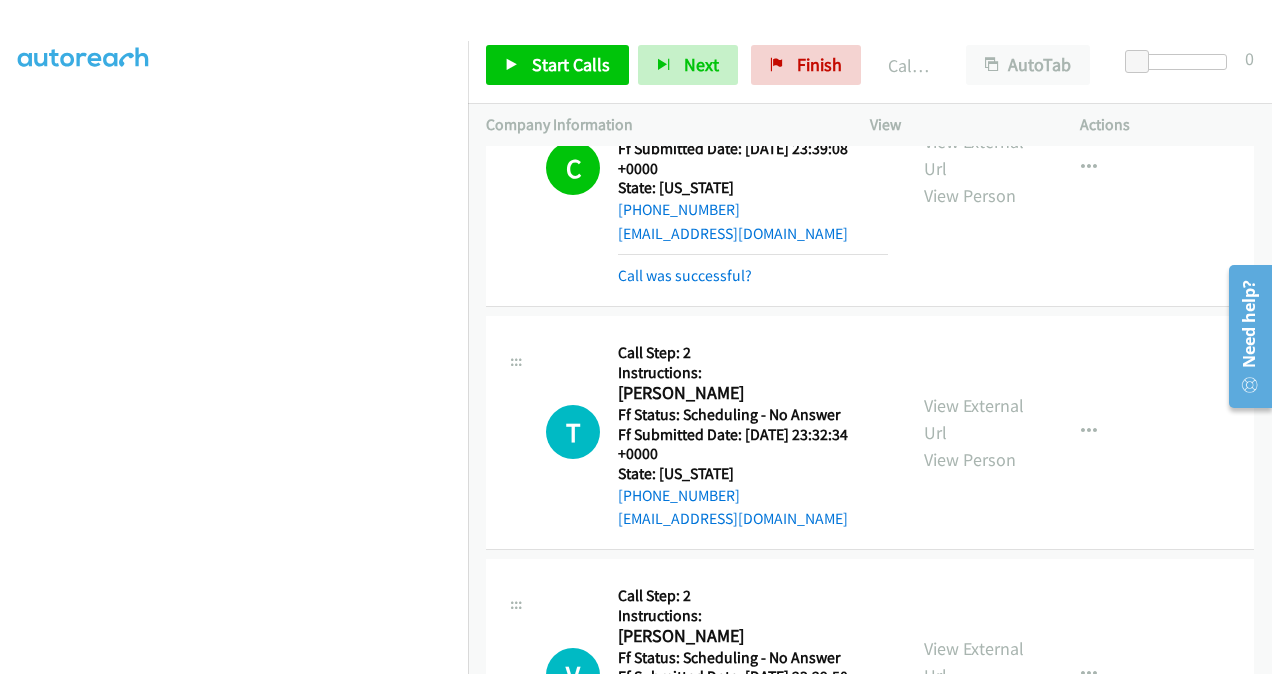 scroll, scrollTop: 2485, scrollLeft: 0, axis: vertical 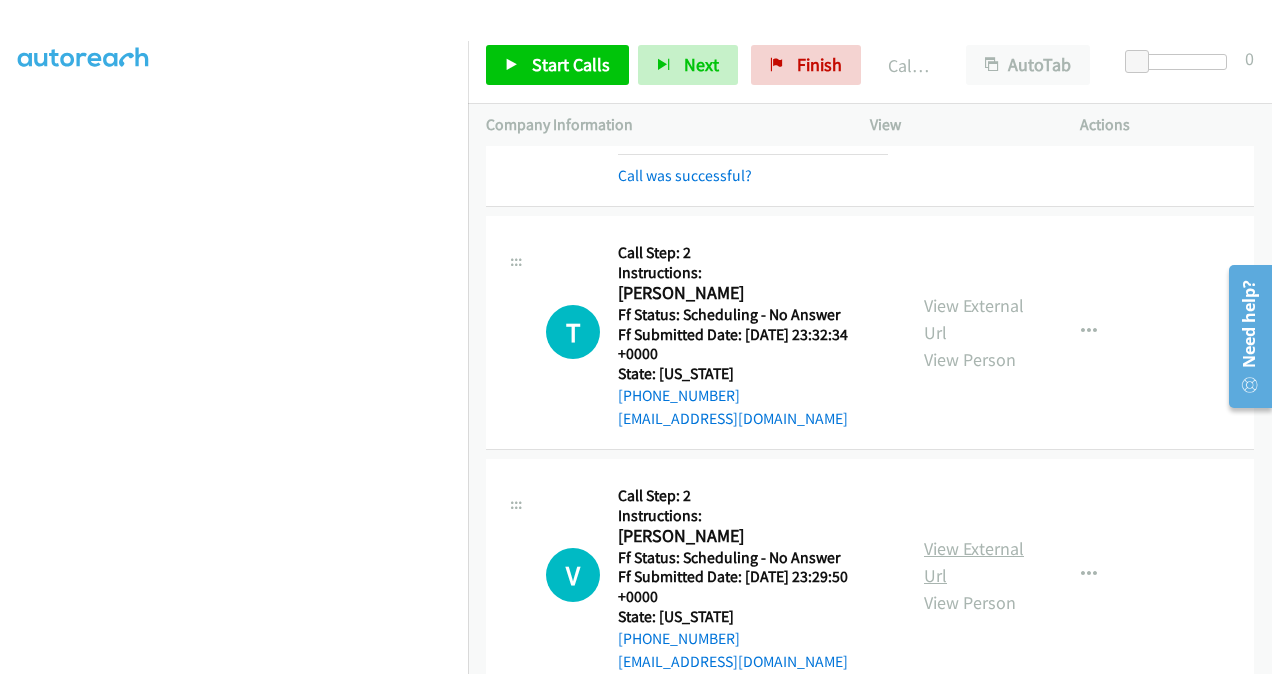 click on "View External Url" at bounding box center (974, 562) 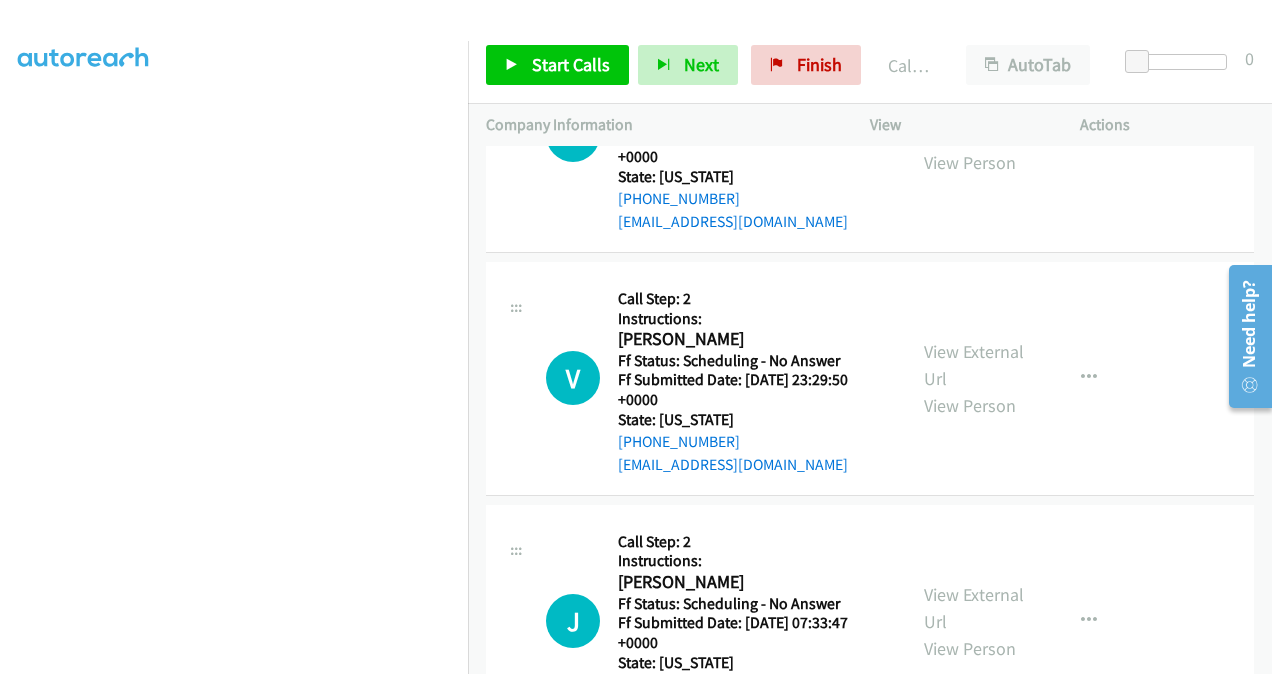 scroll, scrollTop: 2685, scrollLeft: 0, axis: vertical 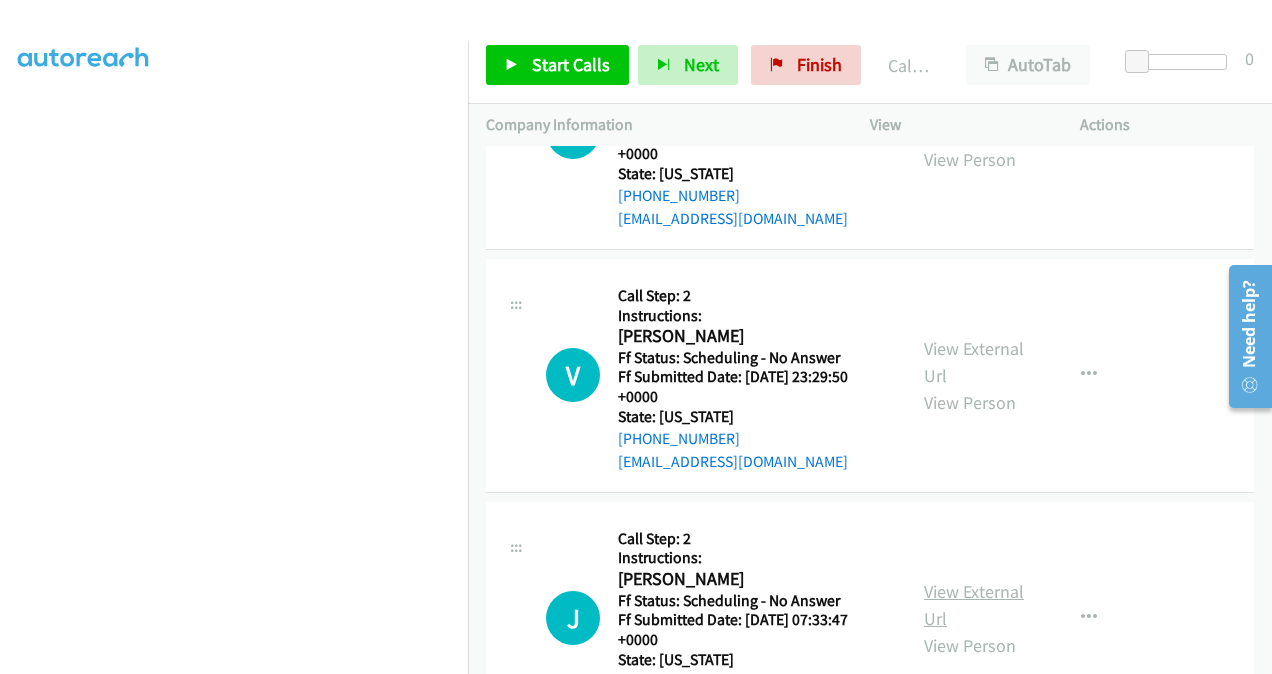 click on "View External Url" at bounding box center [974, 605] 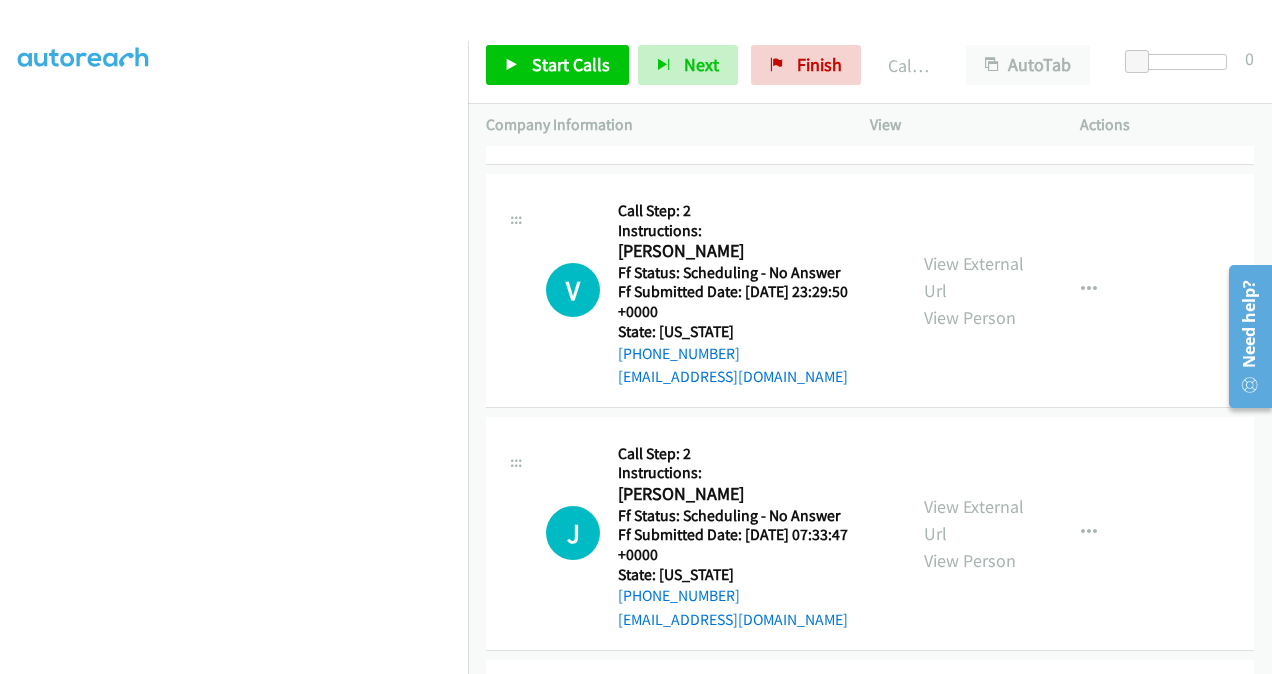 scroll, scrollTop: 2985, scrollLeft: 0, axis: vertical 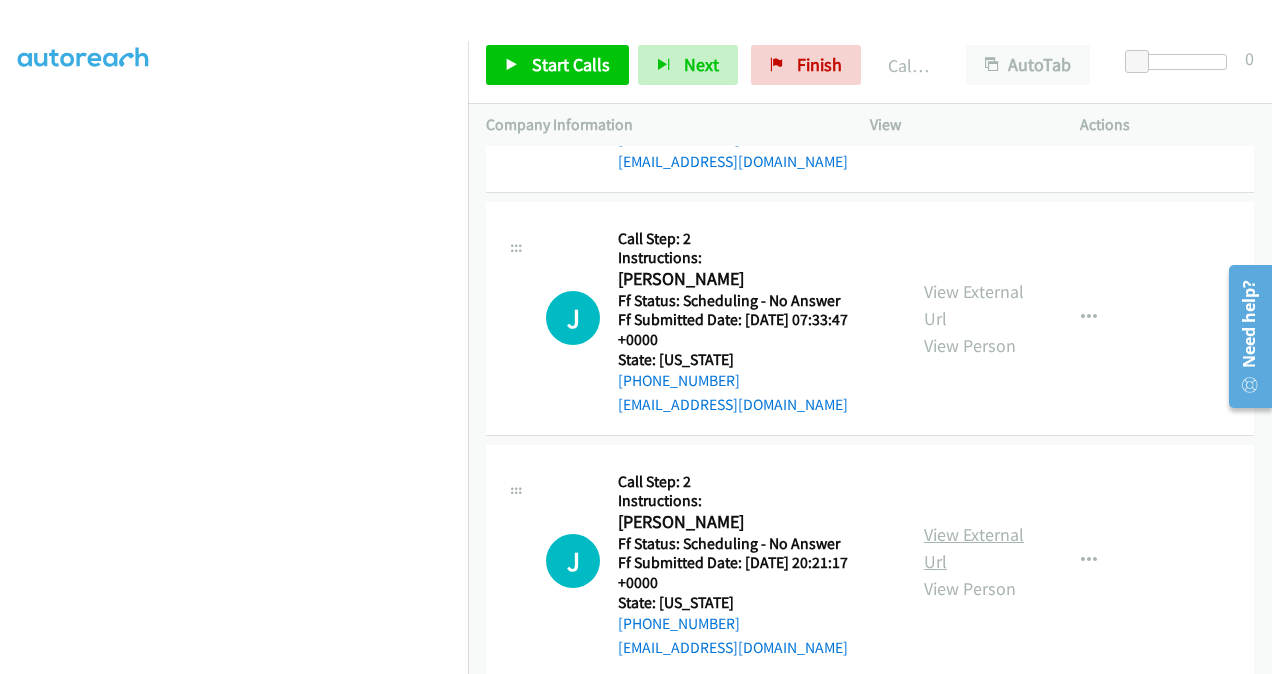 click on "View External Url" at bounding box center [974, 548] 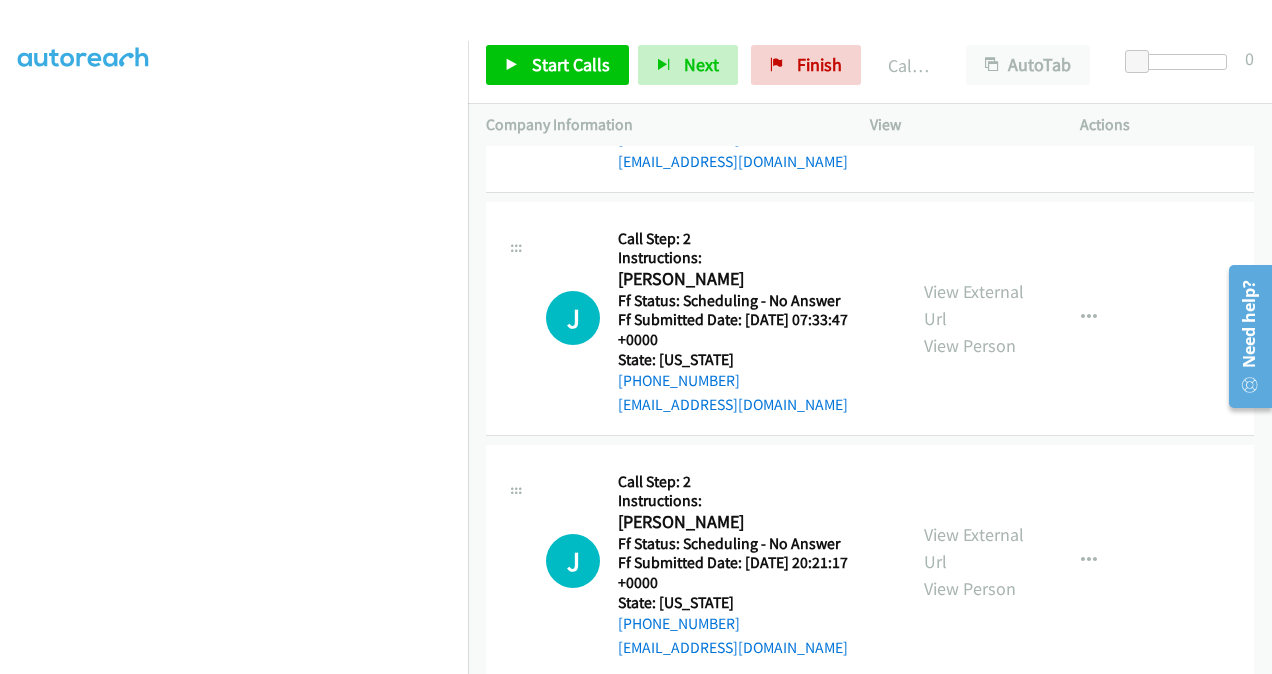 scroll, scrollTop: 3385, scrollLeft: 0, axis: vertical 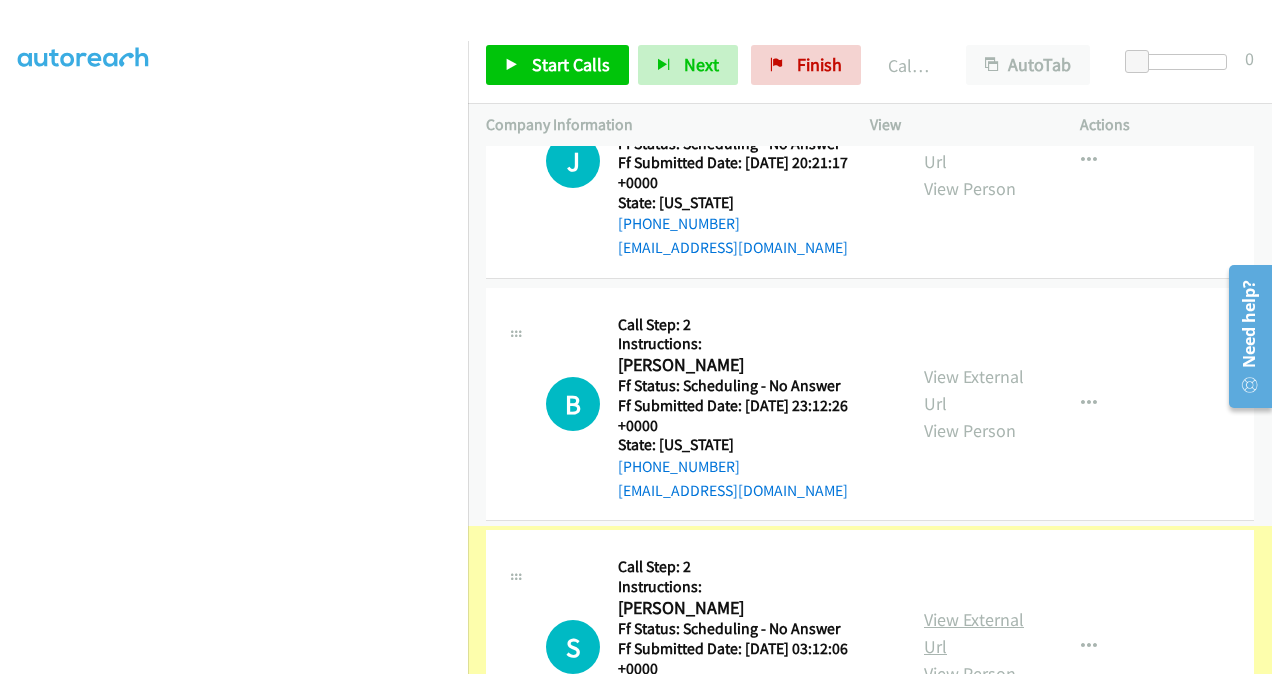 click on "View External Url" at bounding box center [974, 633] 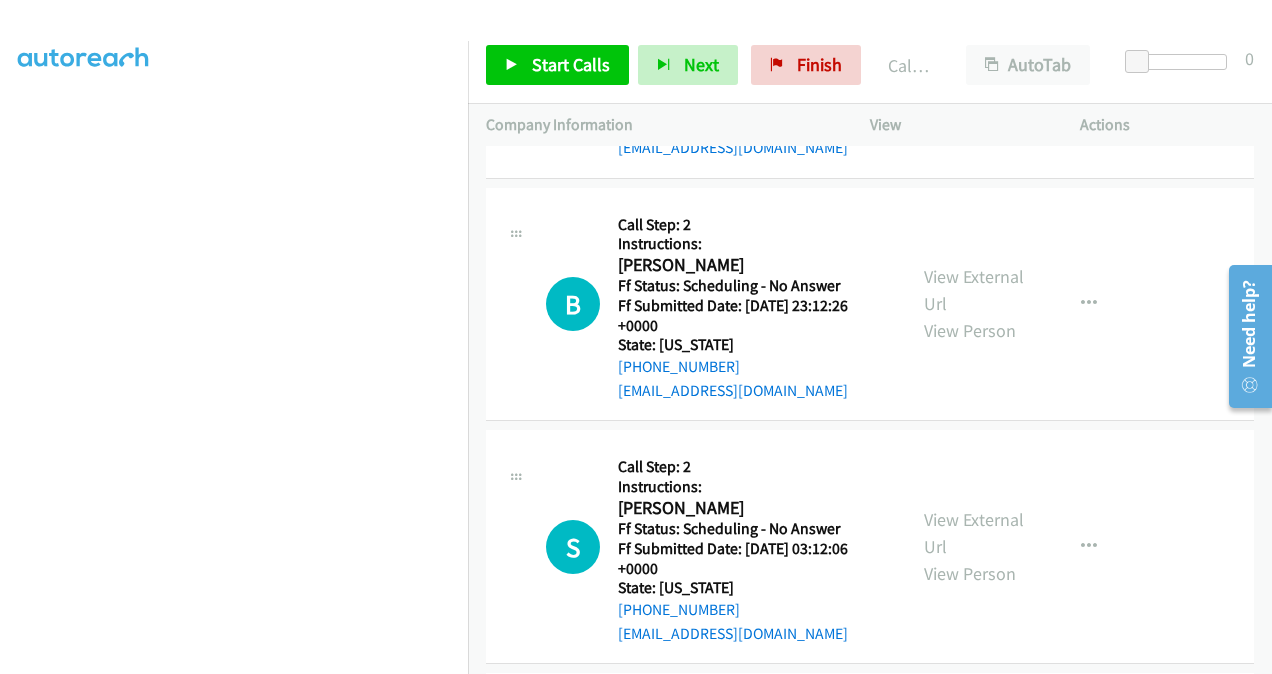 scroll, scrollTop: 3785, scrollLeft: 0, axis: vertical 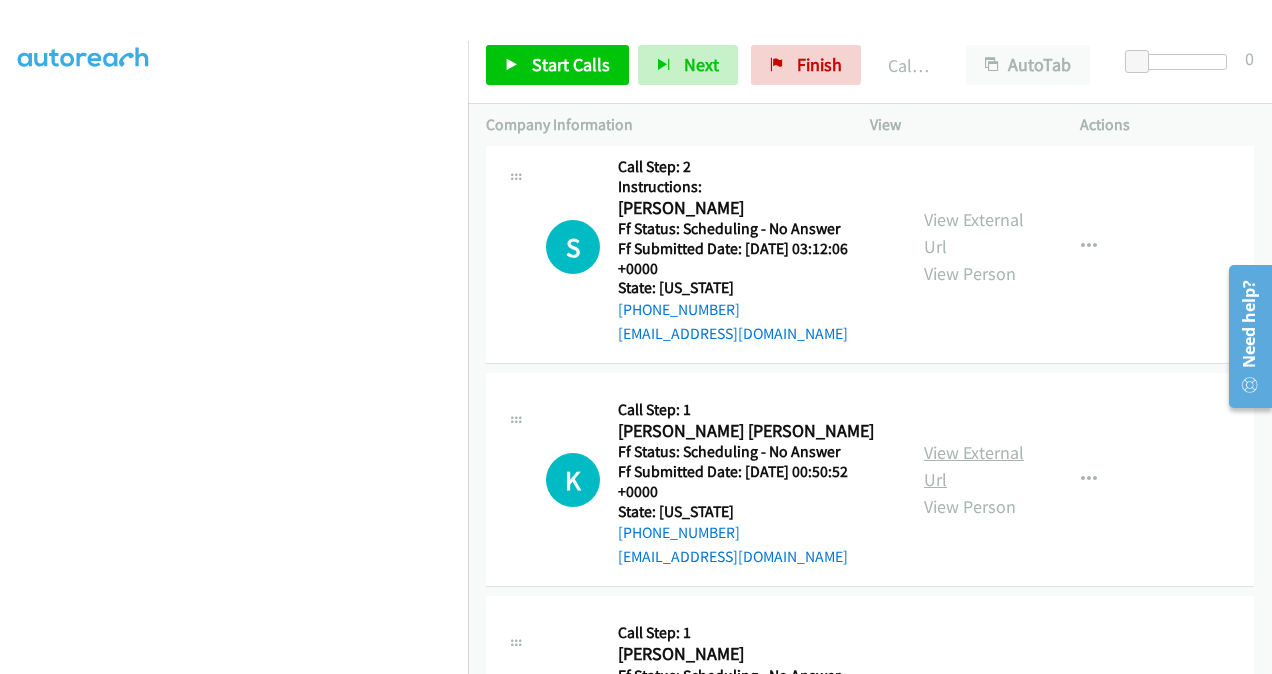 click on "View External Url" at bounding box center (974, 466) 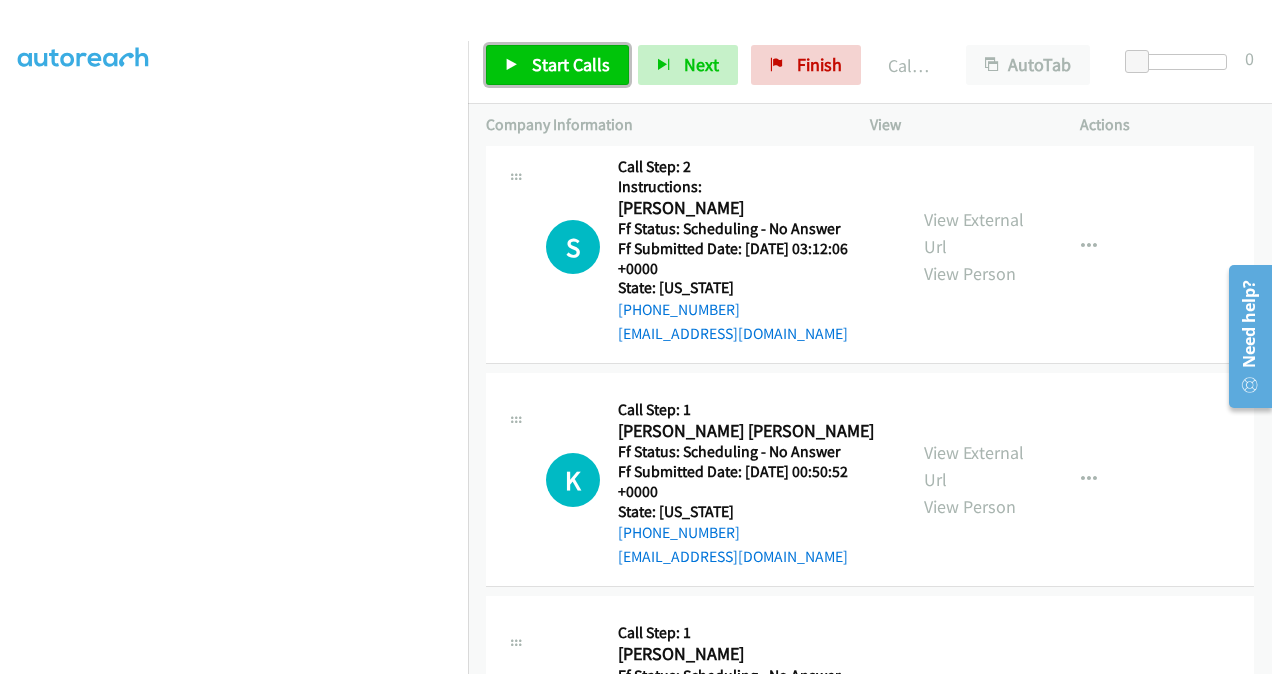 click on "Start Calls" at bounding box center (571, 64) 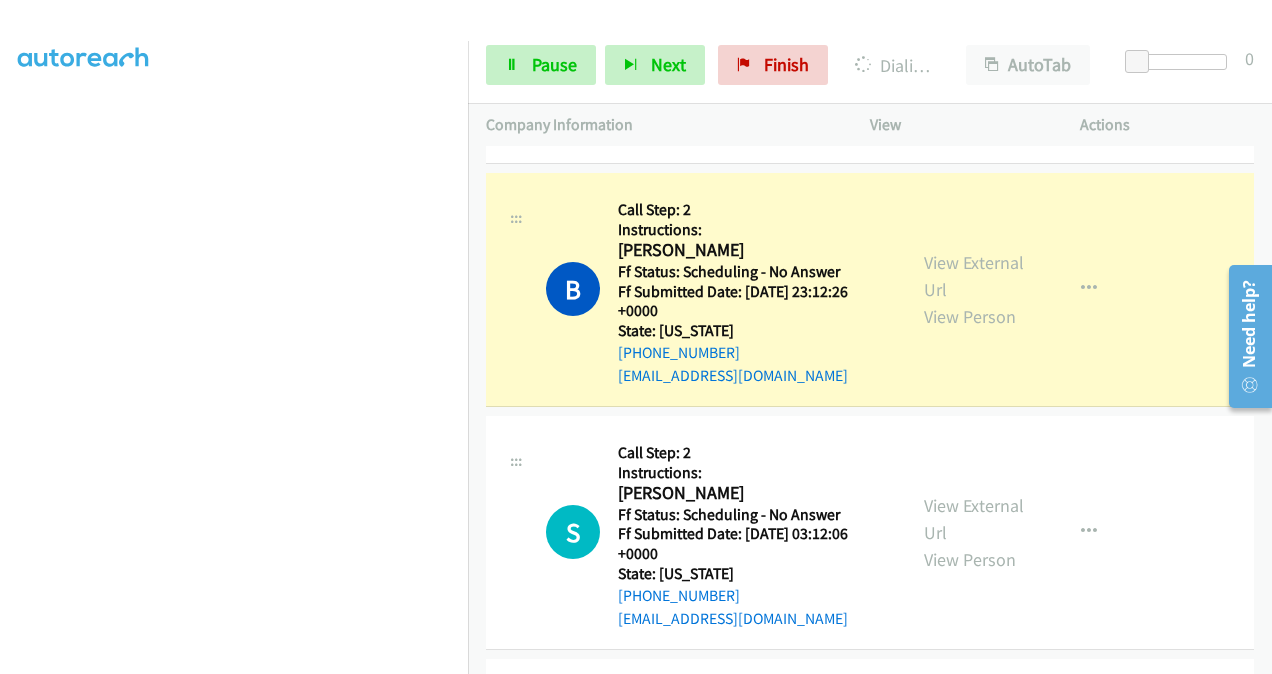 scroll, scrollTop: 3669, scrollLeft: 0, axis: vertical 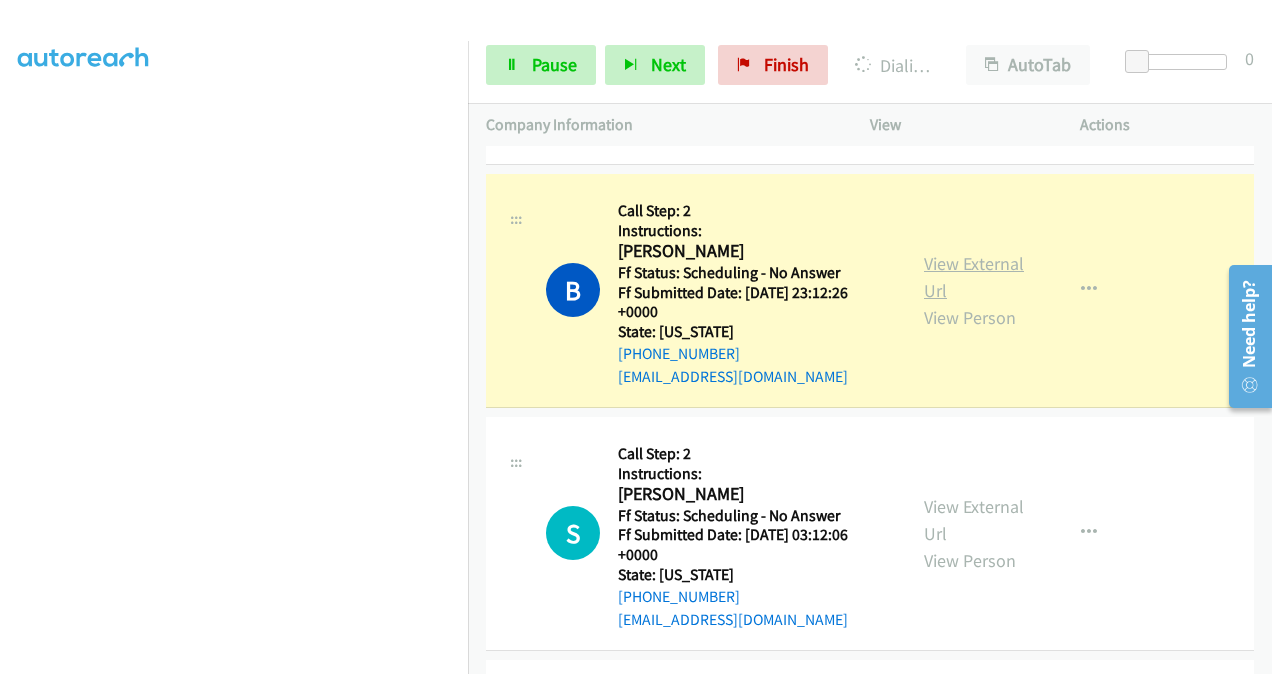 click on "View External Url" at bounding box center (974, 277) 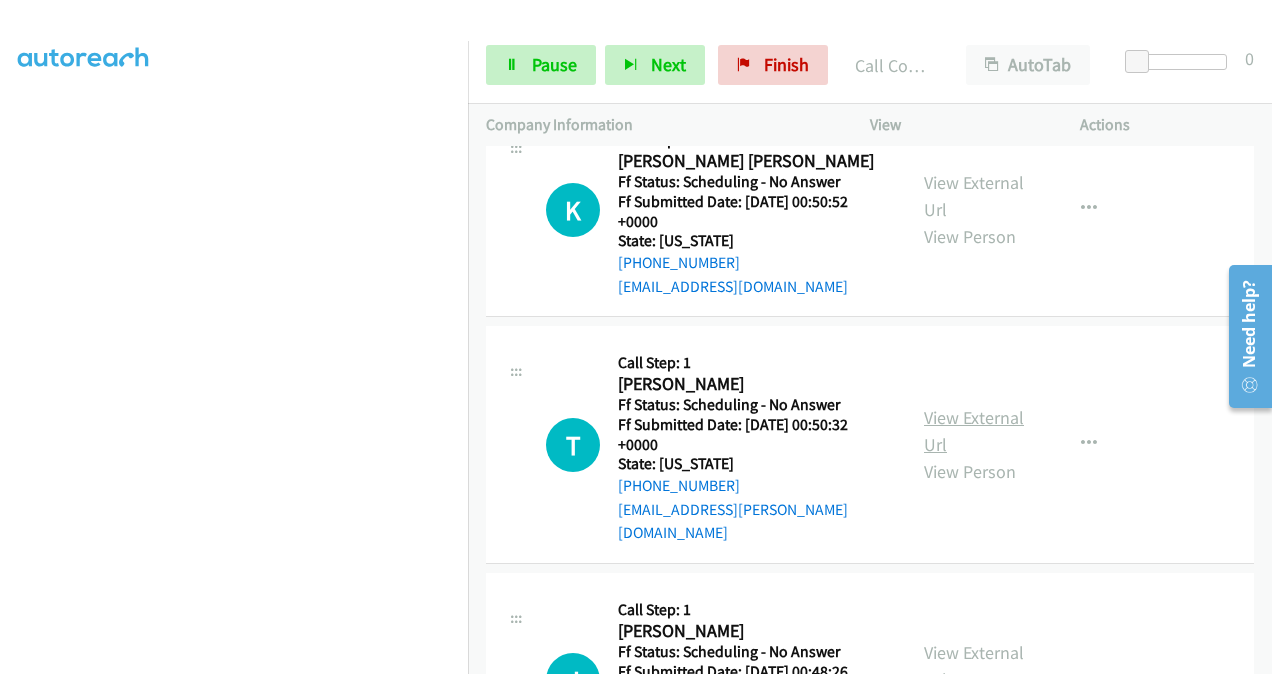scroll, scrollTop: 4353, scrollLeft: 0, axis: vertical 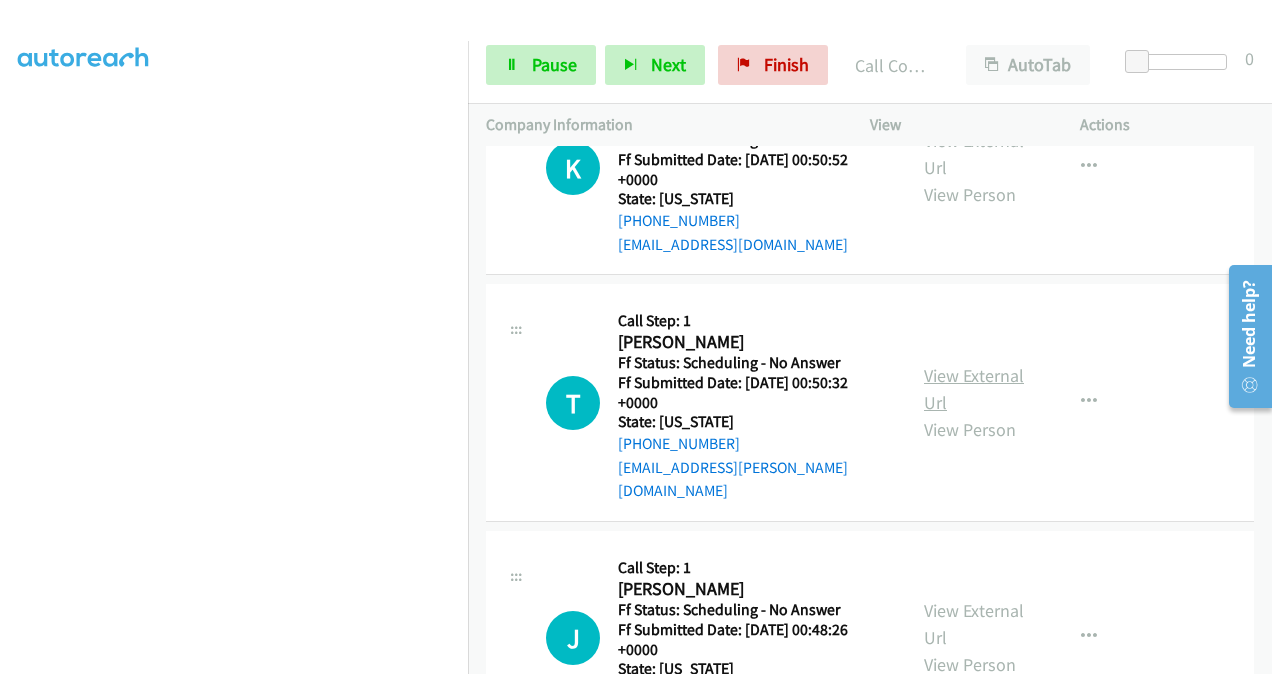 click on "View External Url" at bounding box center [974, 389] 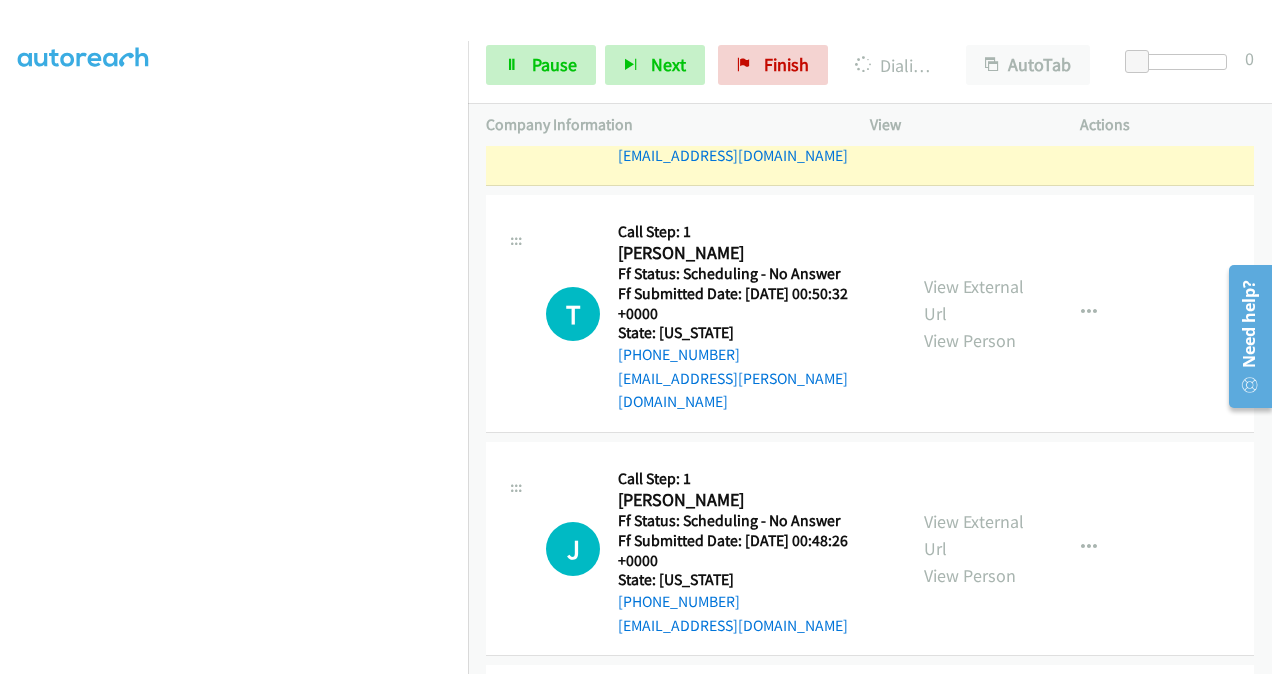 scroll, scrollTop: 4553, scrollLeft: 0, axis: vertical 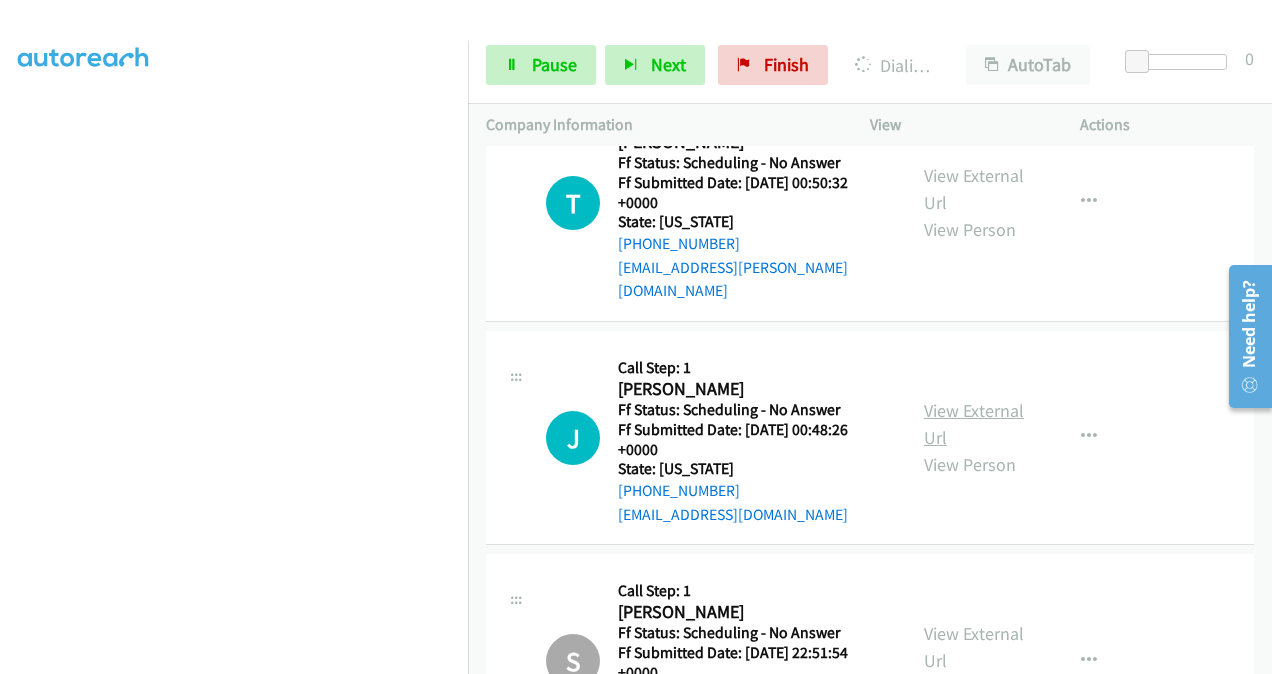 click on "View External Url" at bounding box center (974, 424) 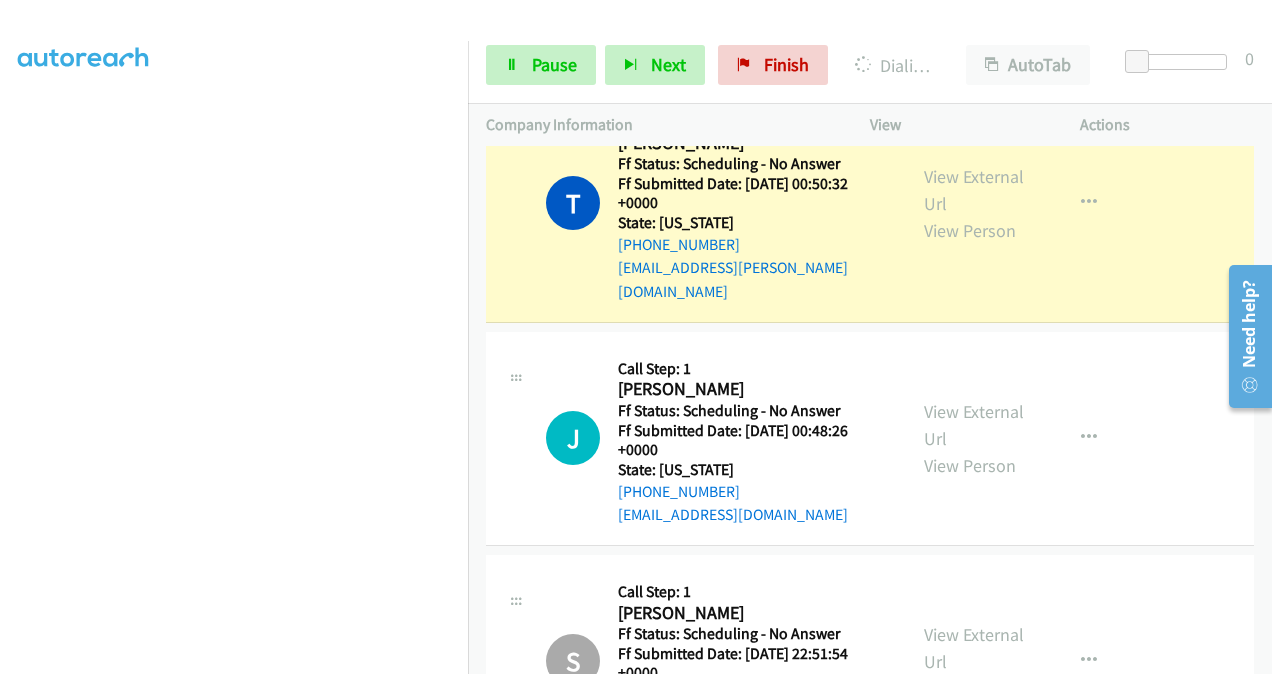 scroll, scrollTop: 4795, scrollLeft: 0, axis: vertical 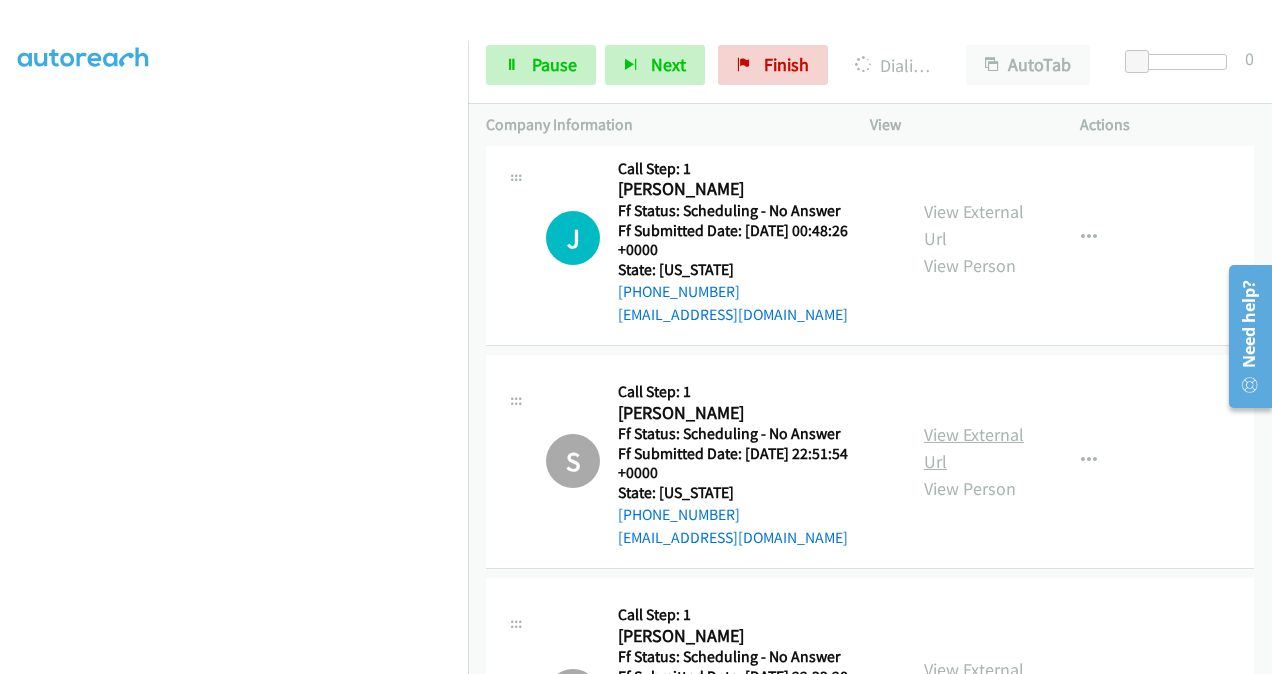 click on "View External Url" at bounding box center (974, 448) 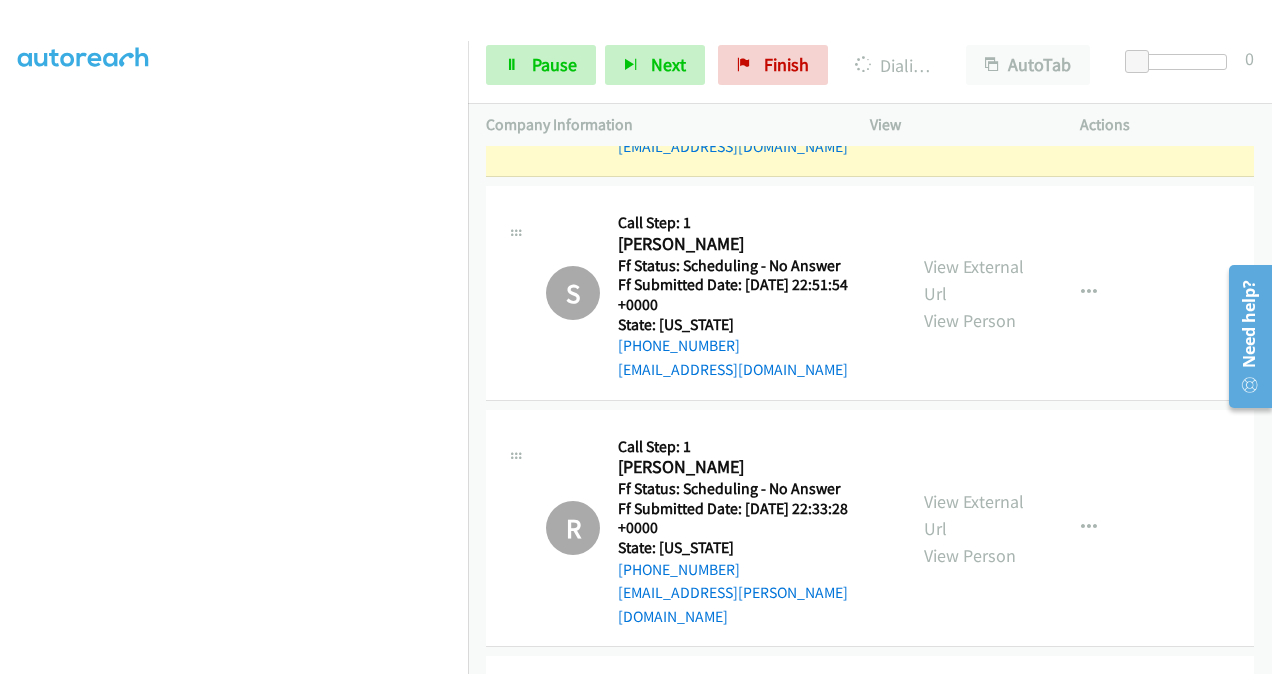 scroll, scrollTop: 5038, scrollLeft: 0, axis: vertical 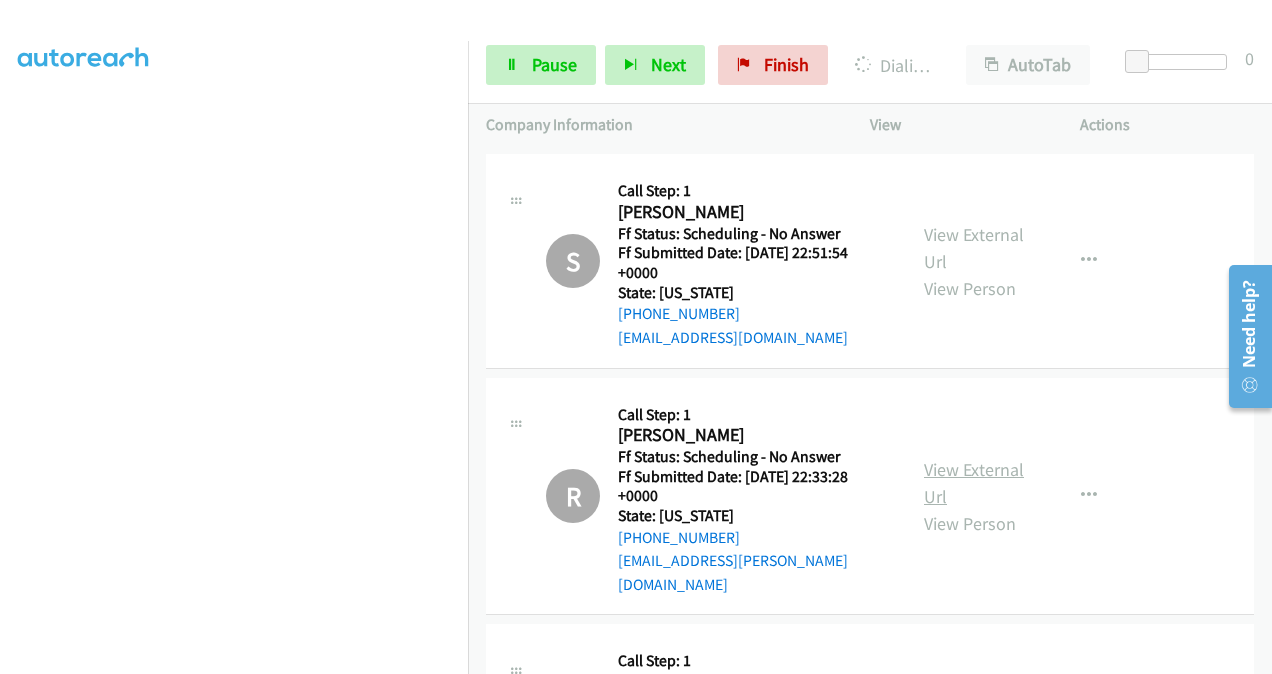 click on "View External Url" at bounding box center [974, 483] 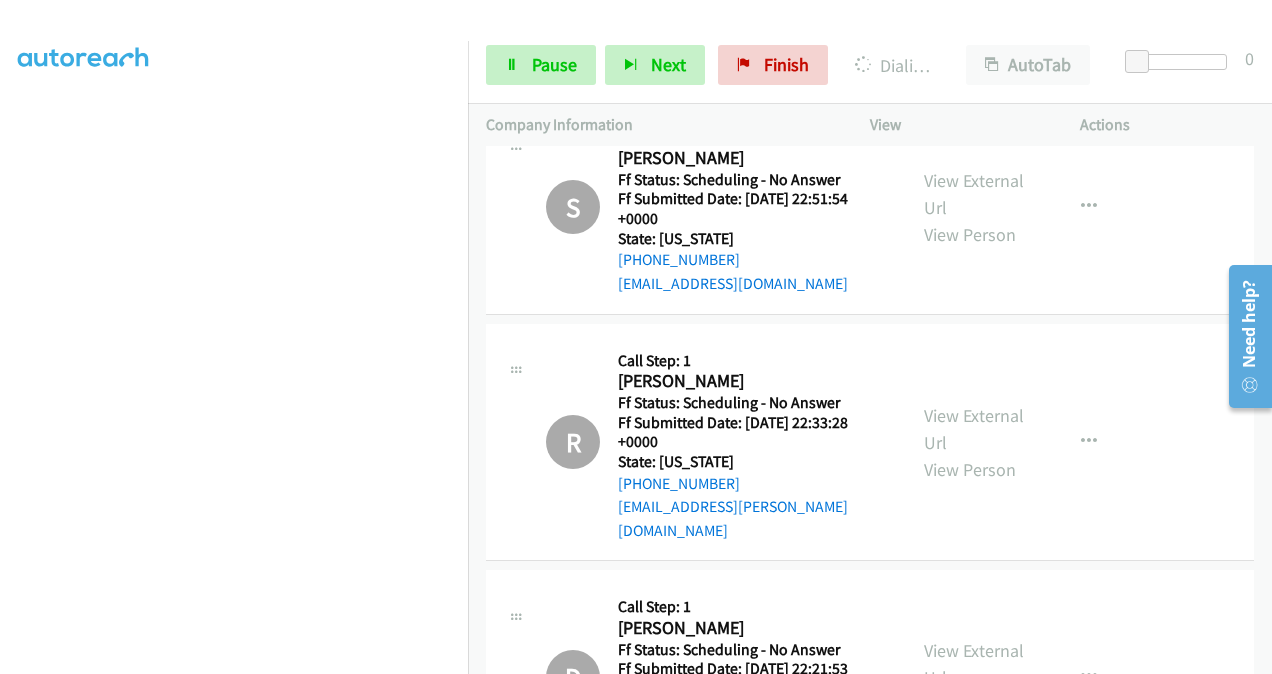 scroll, scrollTop: 5138, scrollLeft: 0, axis: vertical 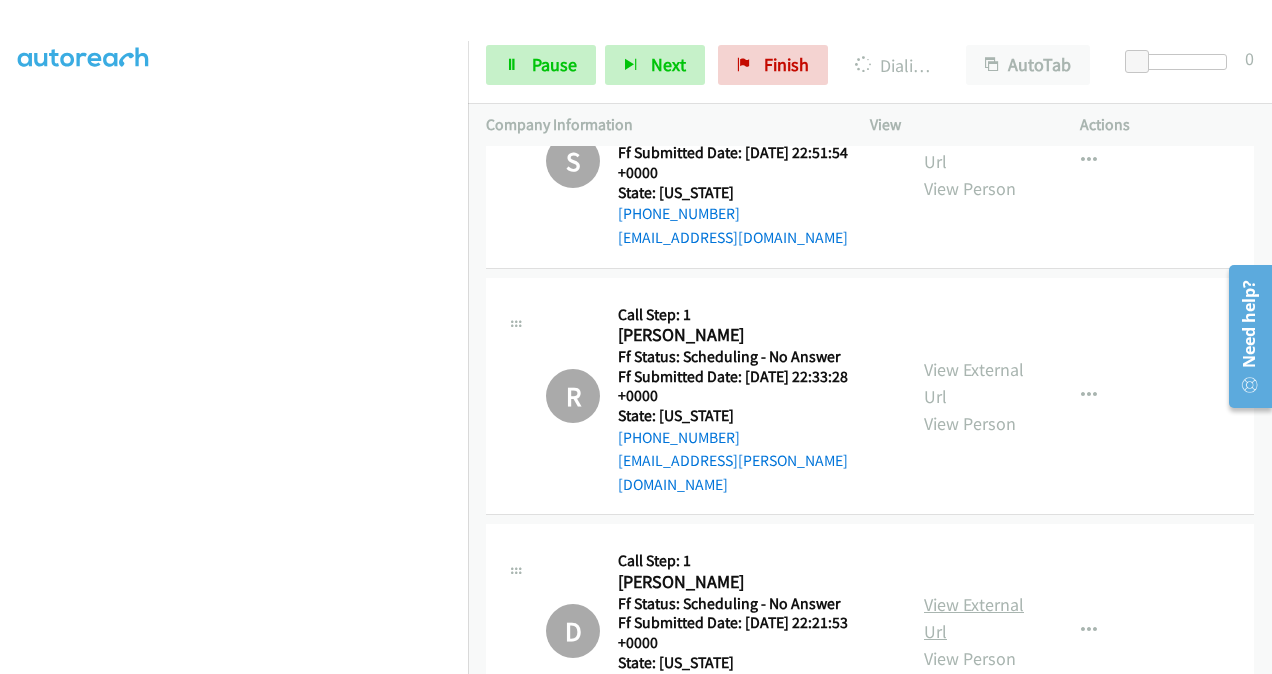 click on "View External Url" at bounding box center [974, 618] 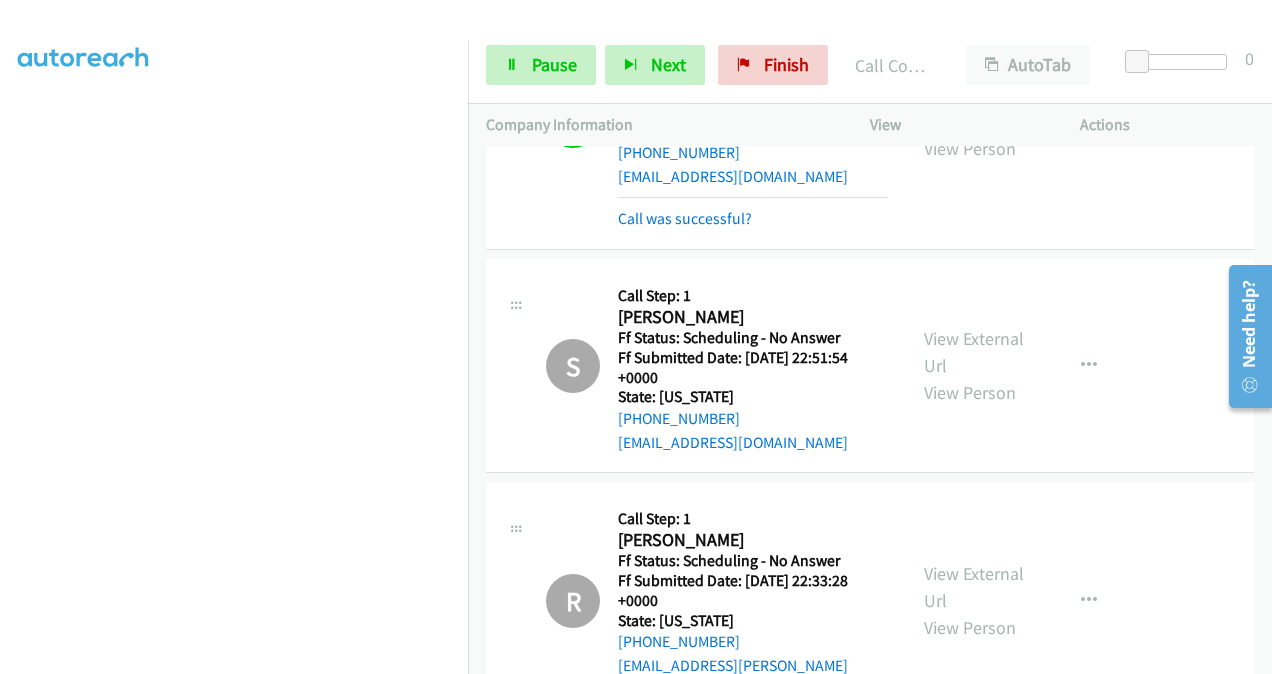 scroll, scrollTop: 4980, scrollLeft: 0, axis: vertical 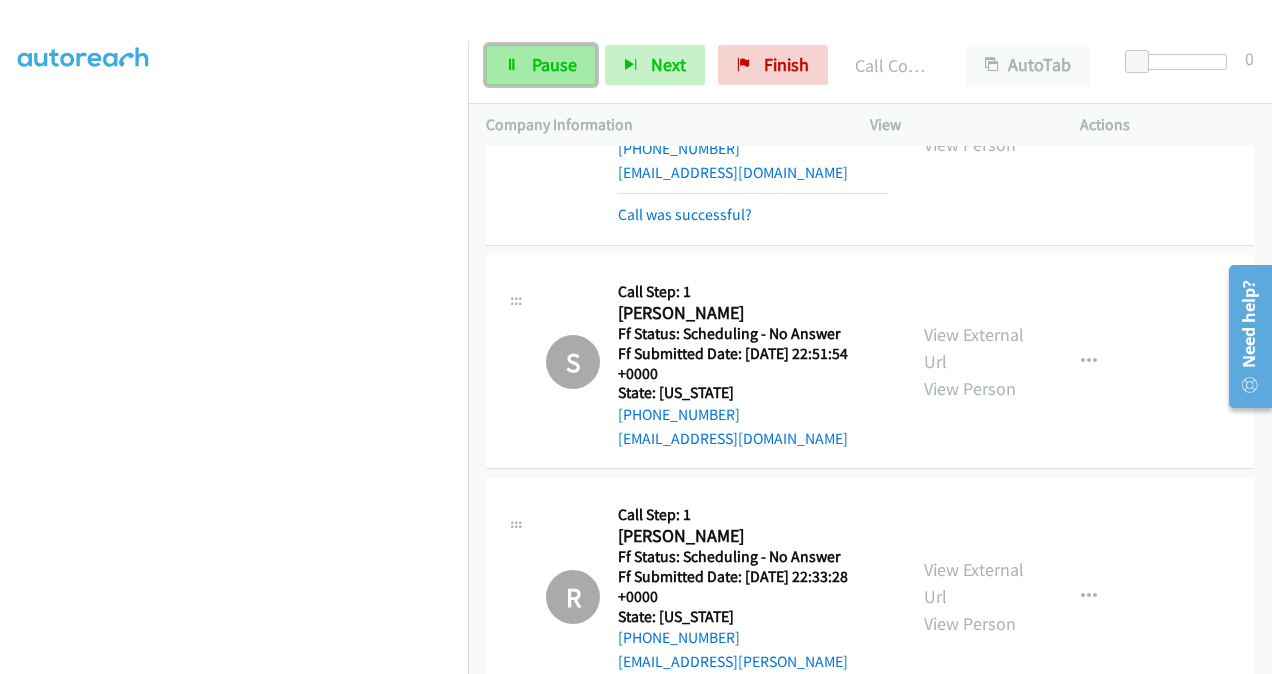 click on "Pause" at bounding box center (554, 64) 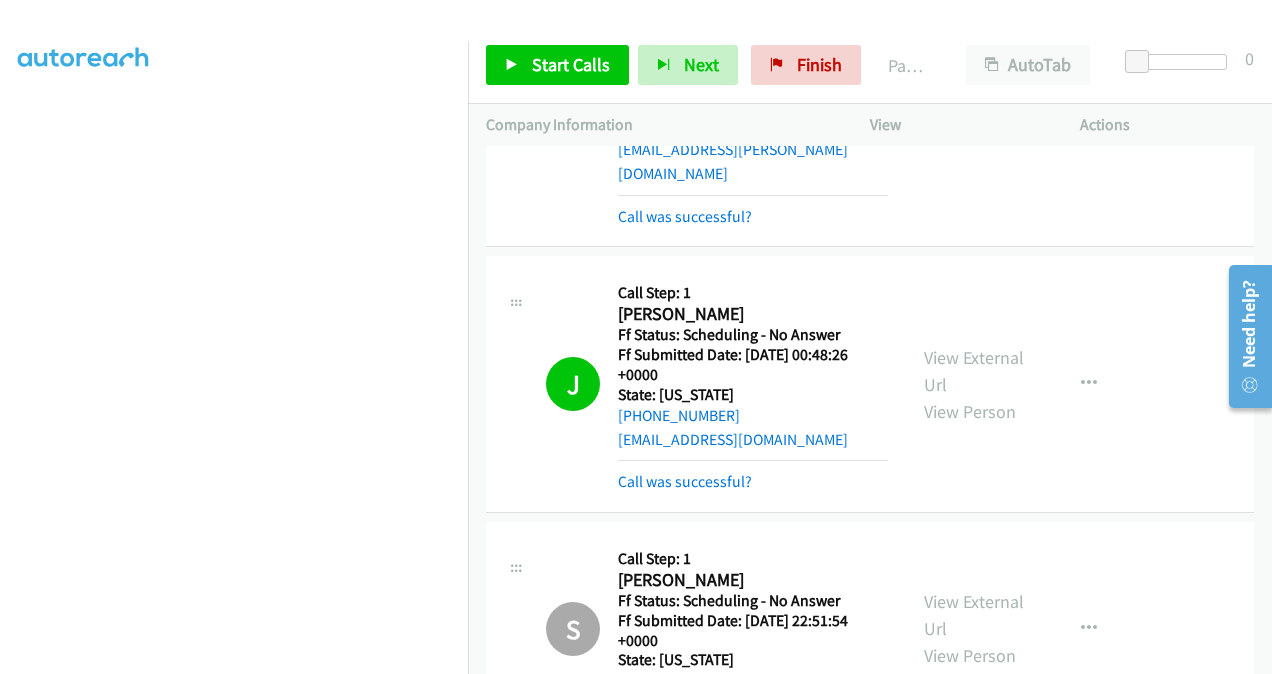 scroll, scrollTop: 4680, scrollLeft: 0, axis: vertical 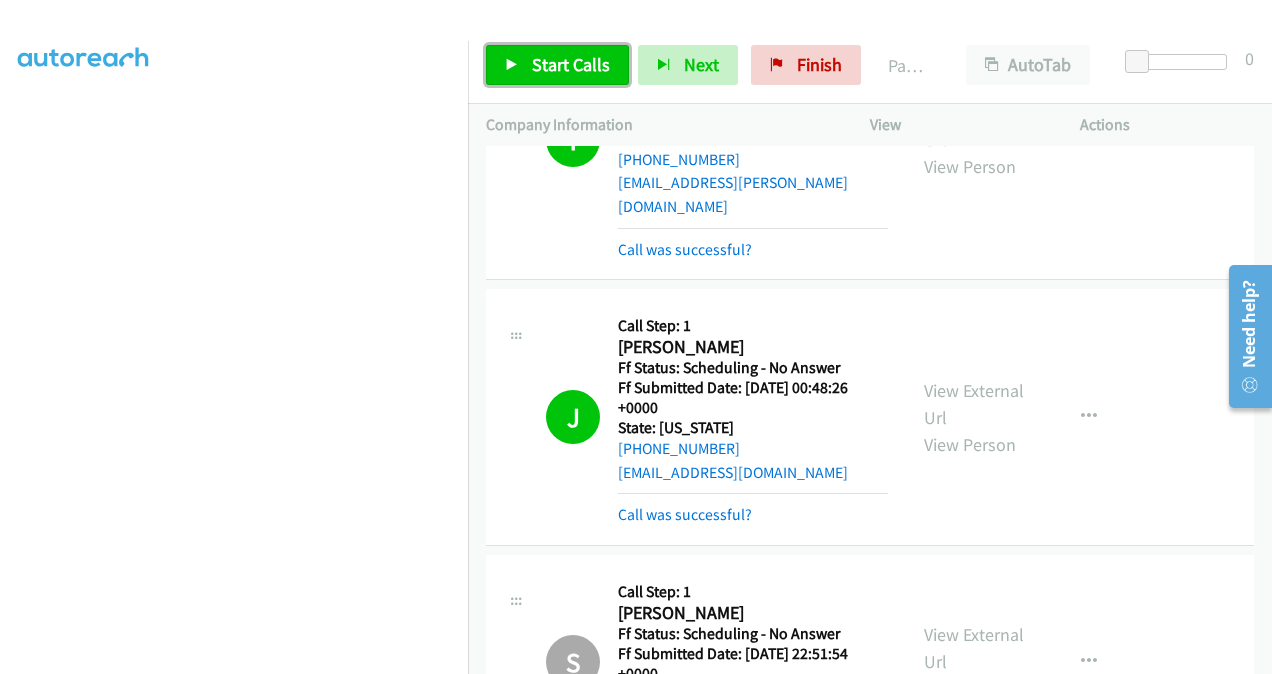 click on "Start Calls" at bounding box center [571, 64] 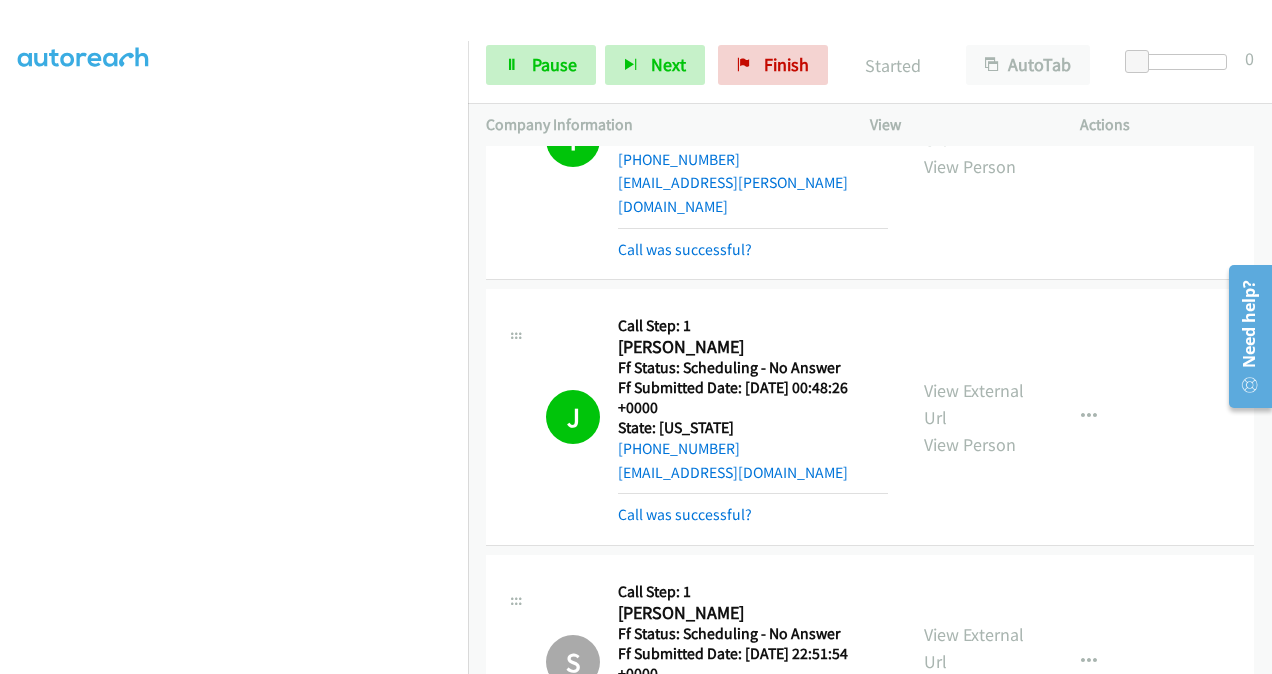 scroll, scrollTop: 4880, scrollLeft: 0, axis: vertical 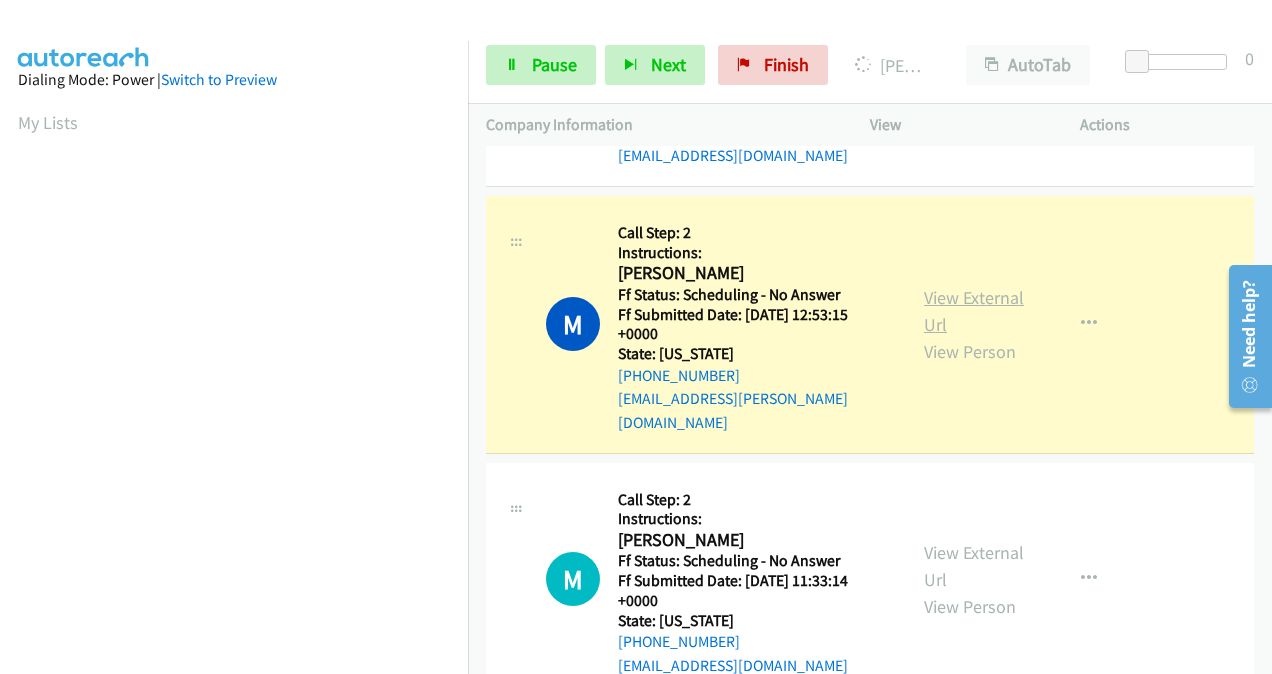 click on "View External Url" at bounding box center (974, 311) 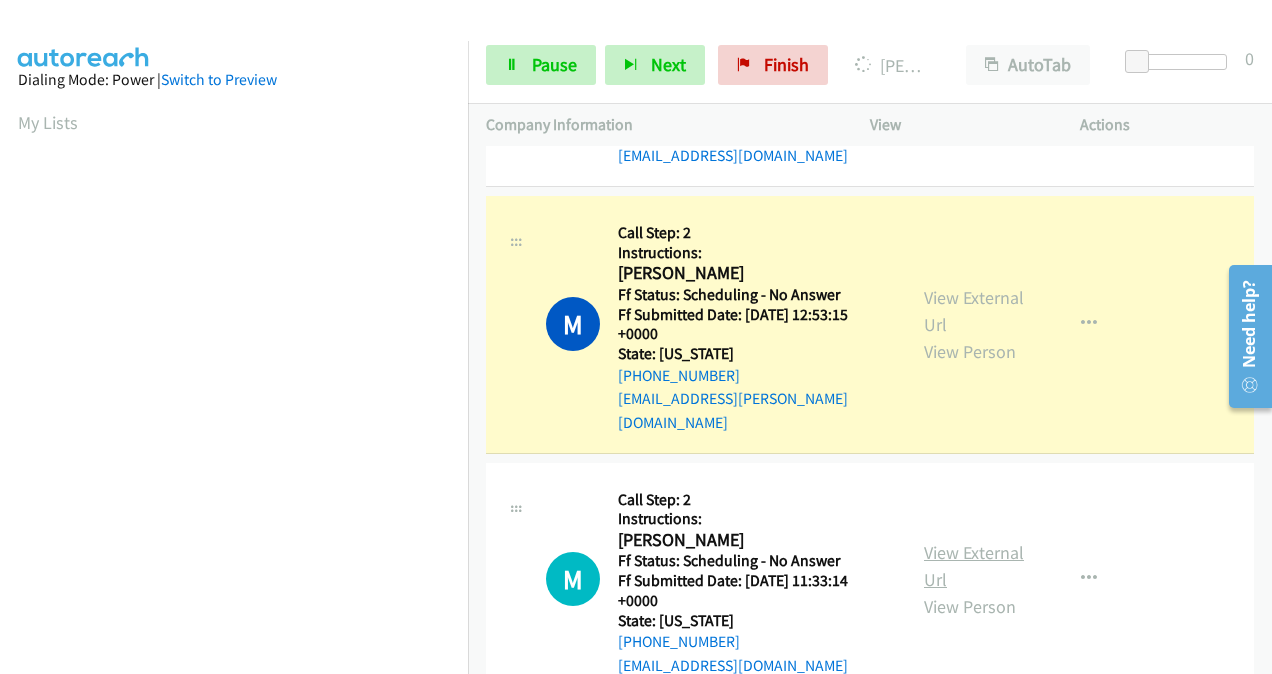 click on "View External Url" at bounding box center (974, 566) 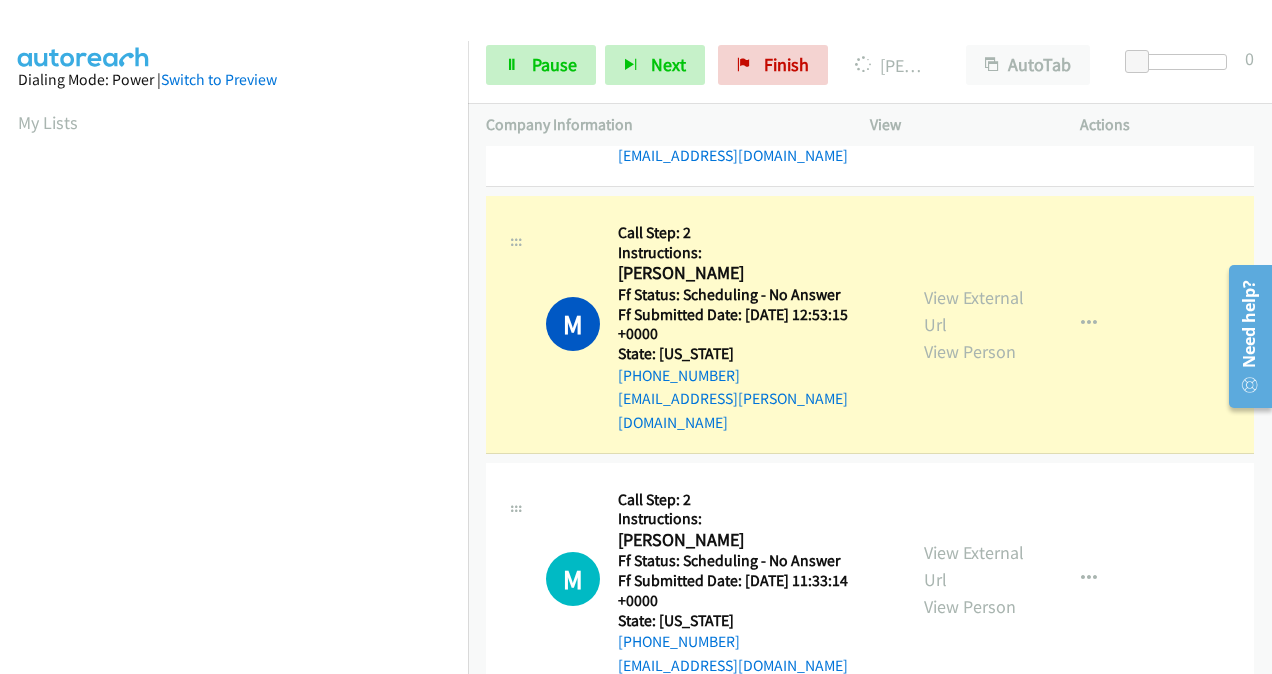 scroll, scrollTop: 400, scrollLeft: 0, axis: vertical 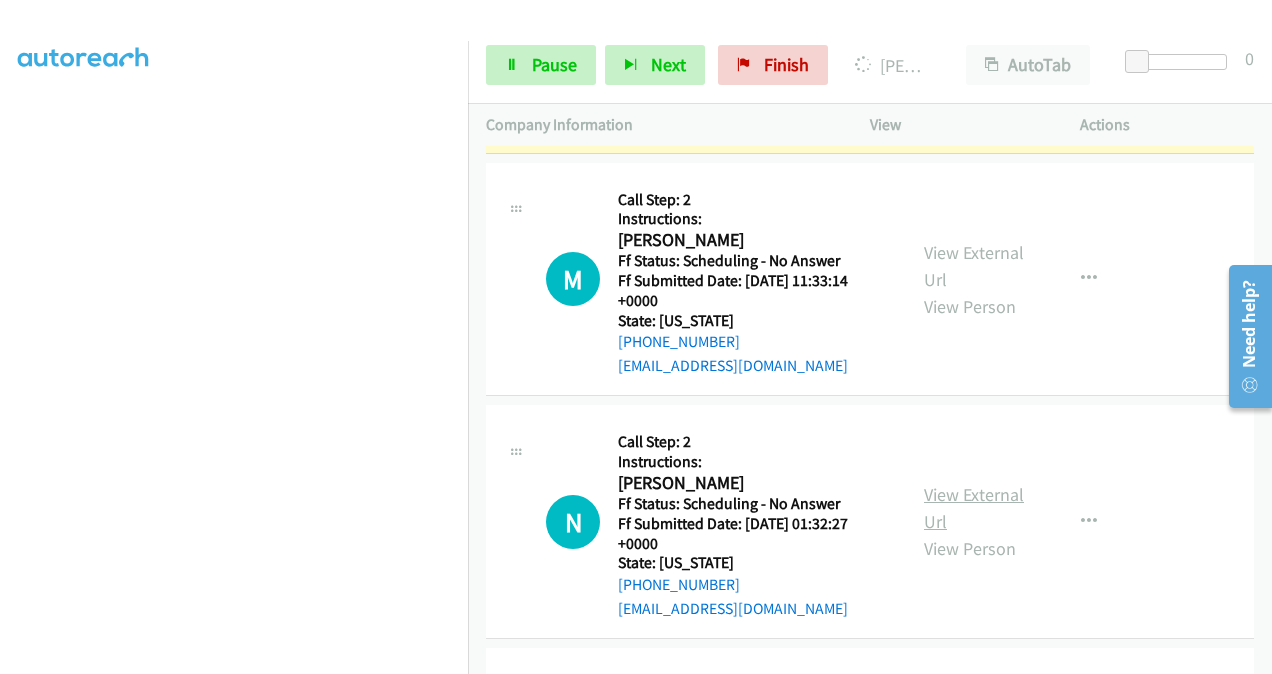 click on "View External Url" at bounding box center [974, 508] 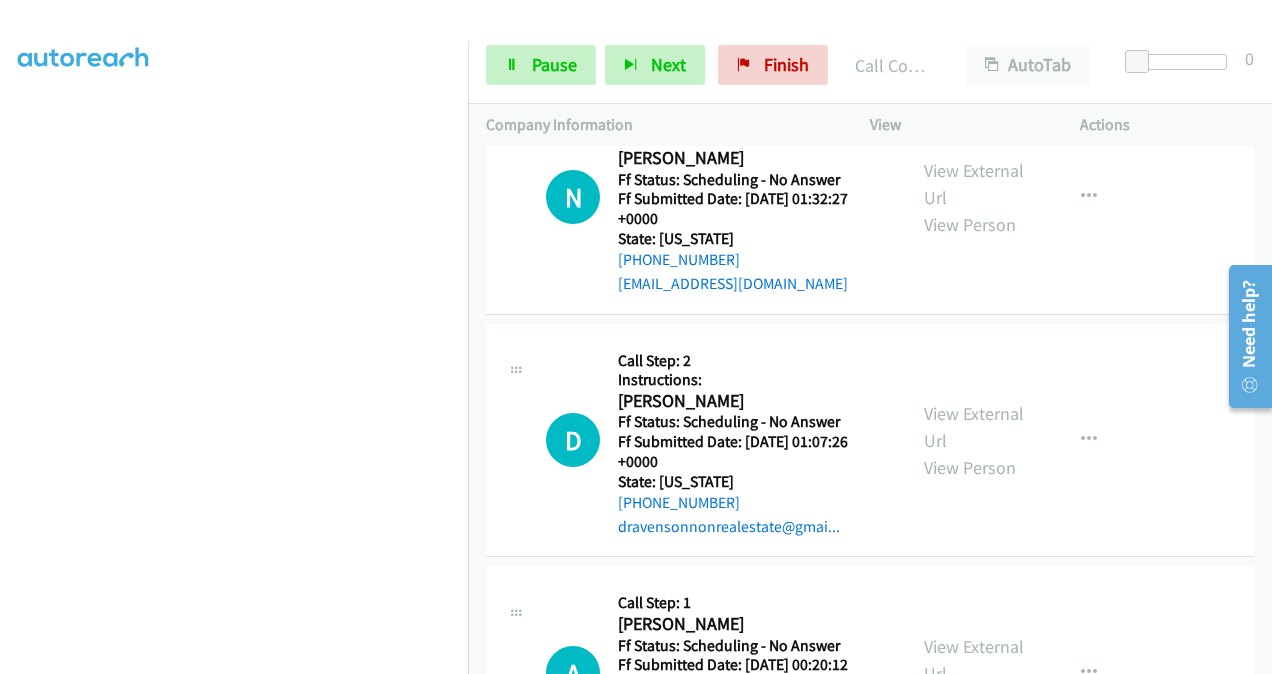 scroll, scrollTop: 8322, scrollLeft: 0, axis: vertical 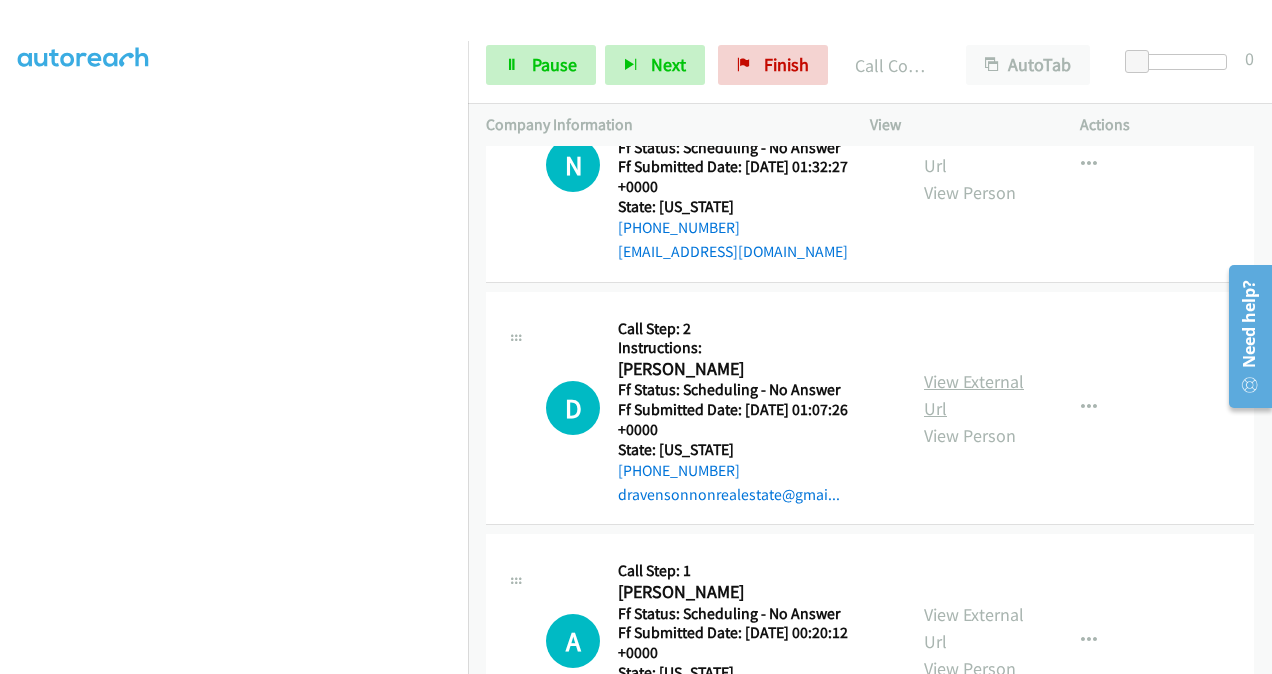 click on "View External Url" at bounding box center (974, 395) 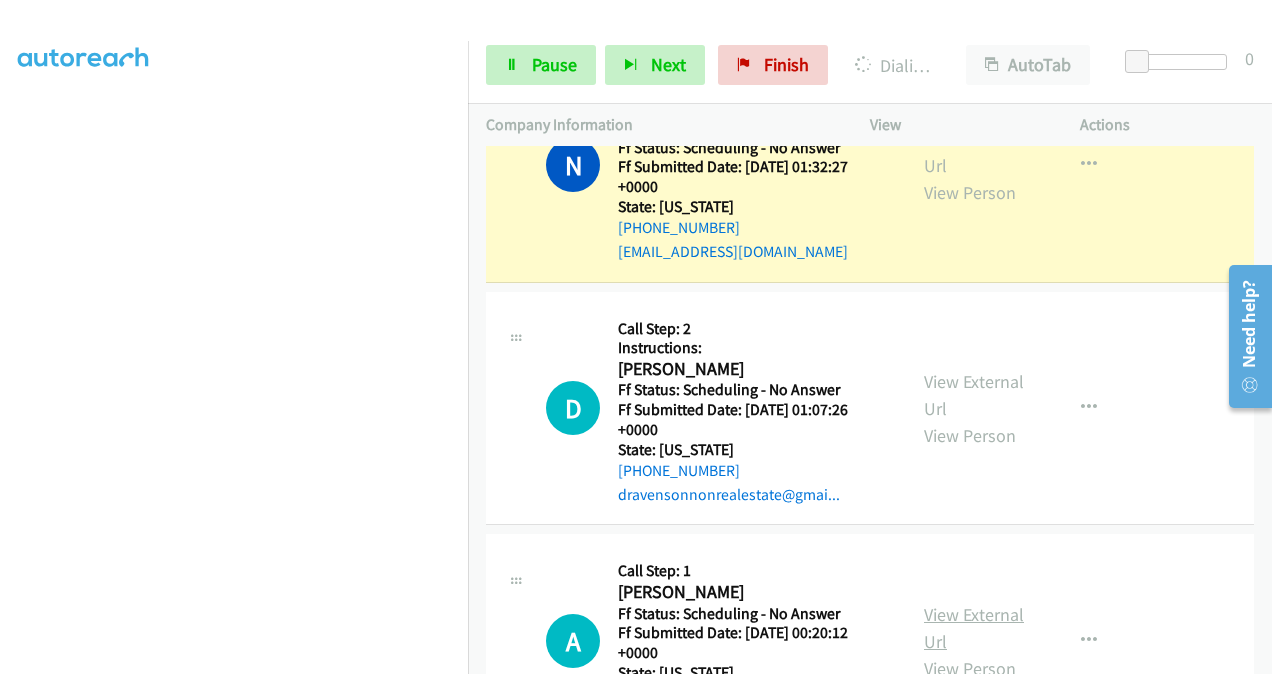 click on "View External Url" at bounding box center (974, 628) 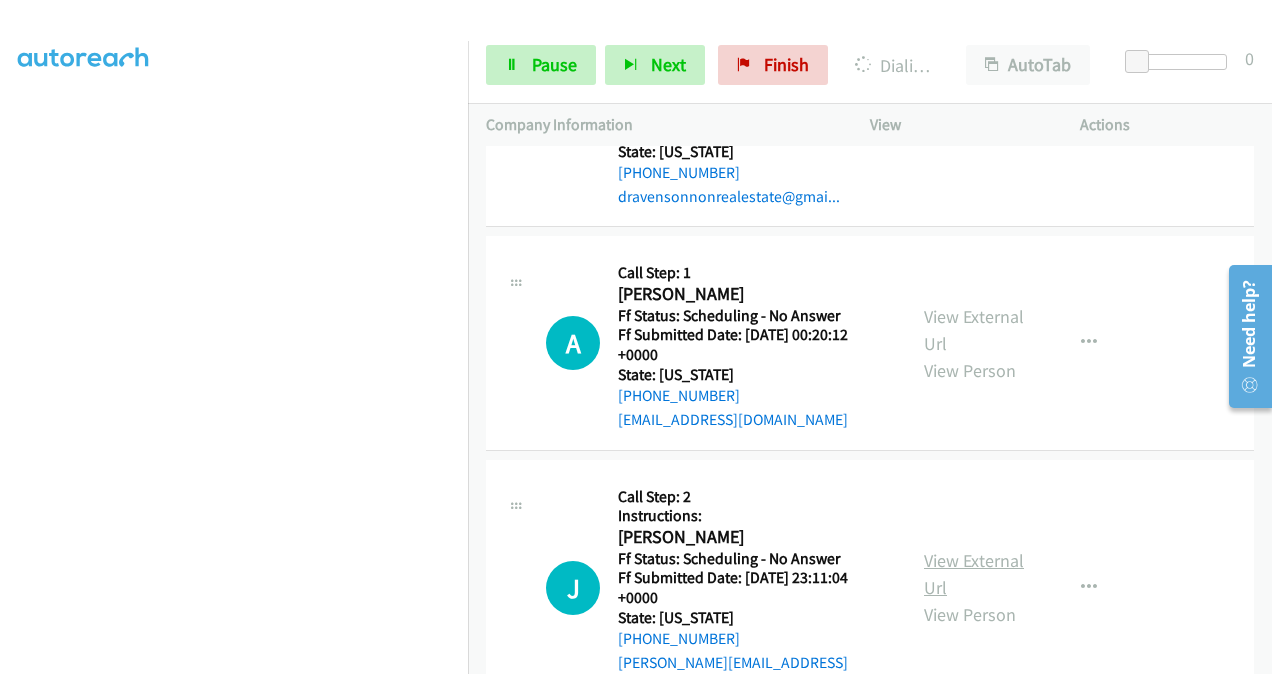 scroll, scrollTop: 8622, scrollLeft: 0, axis: vertical 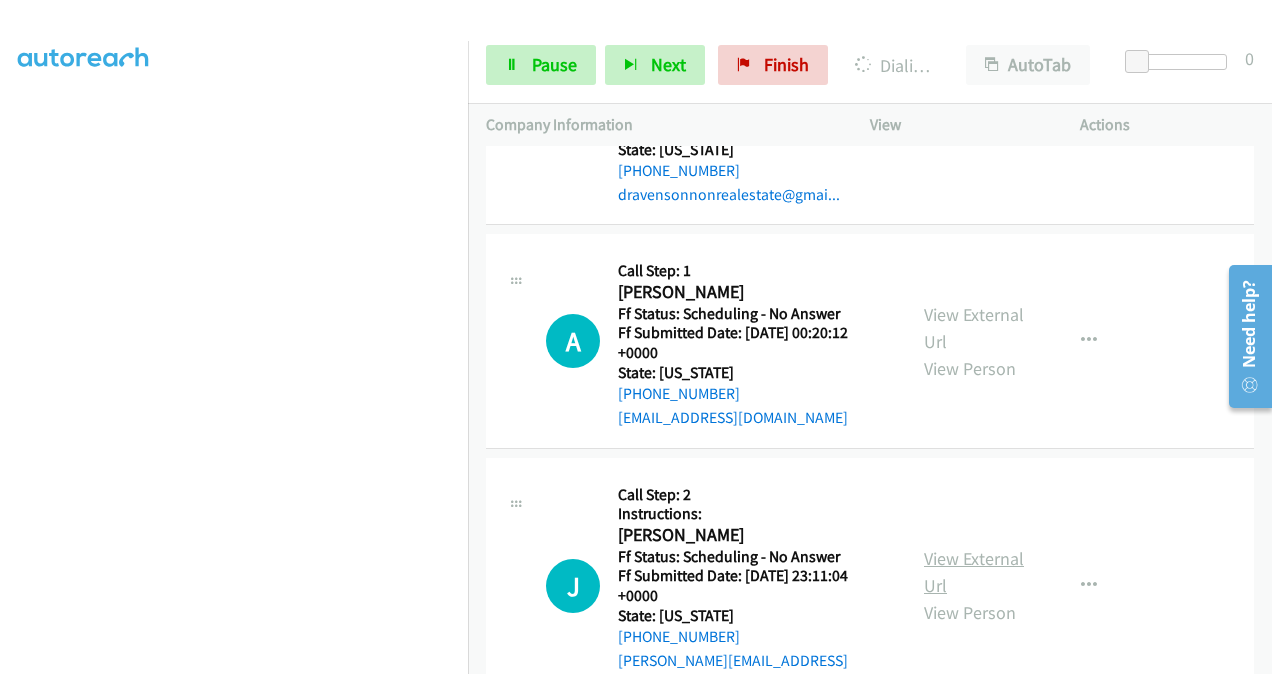 click on "View External Url" at bounding box center (974, 572) 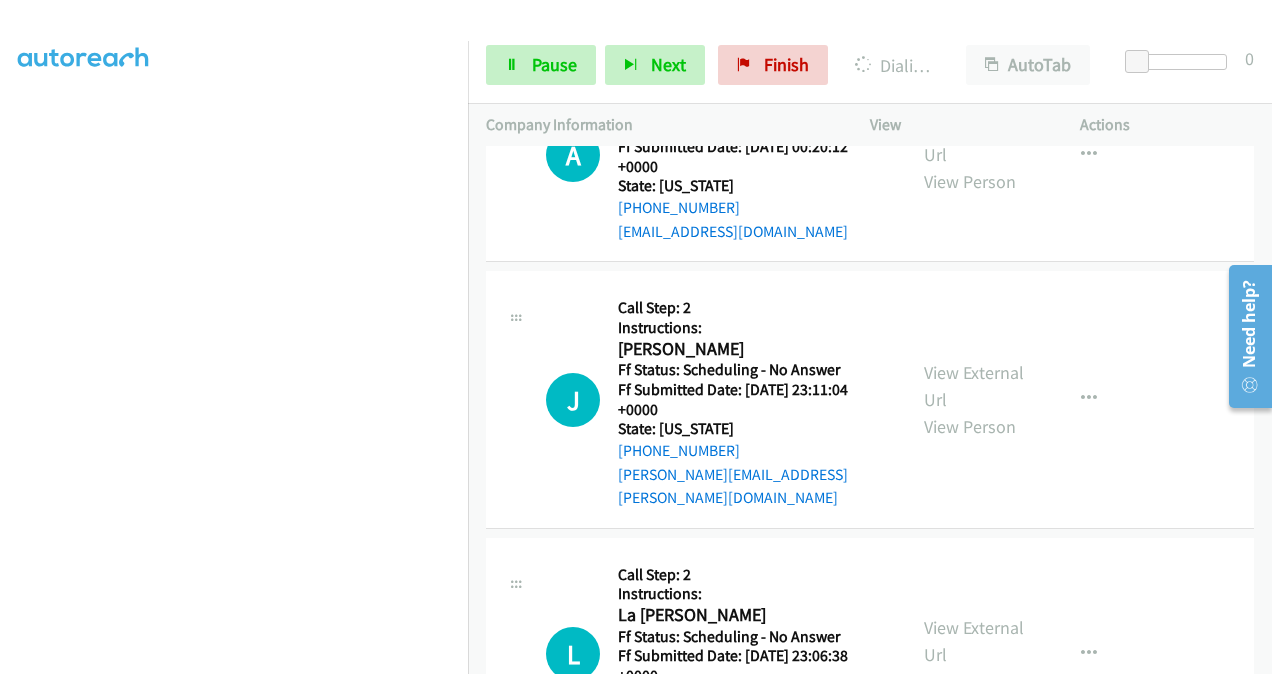 scroll, scrollTop: 8864, scrollLeft: 0, axis: vertical 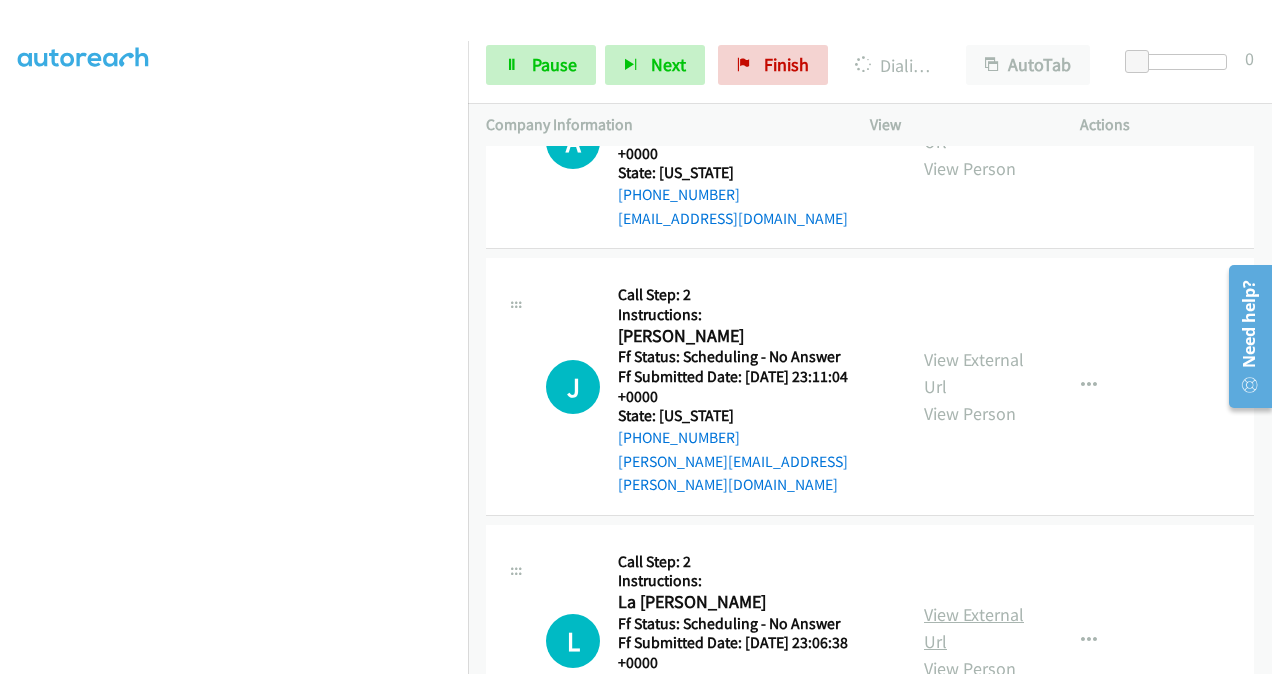 click on "View External Url" at bounding box center (974, 628) 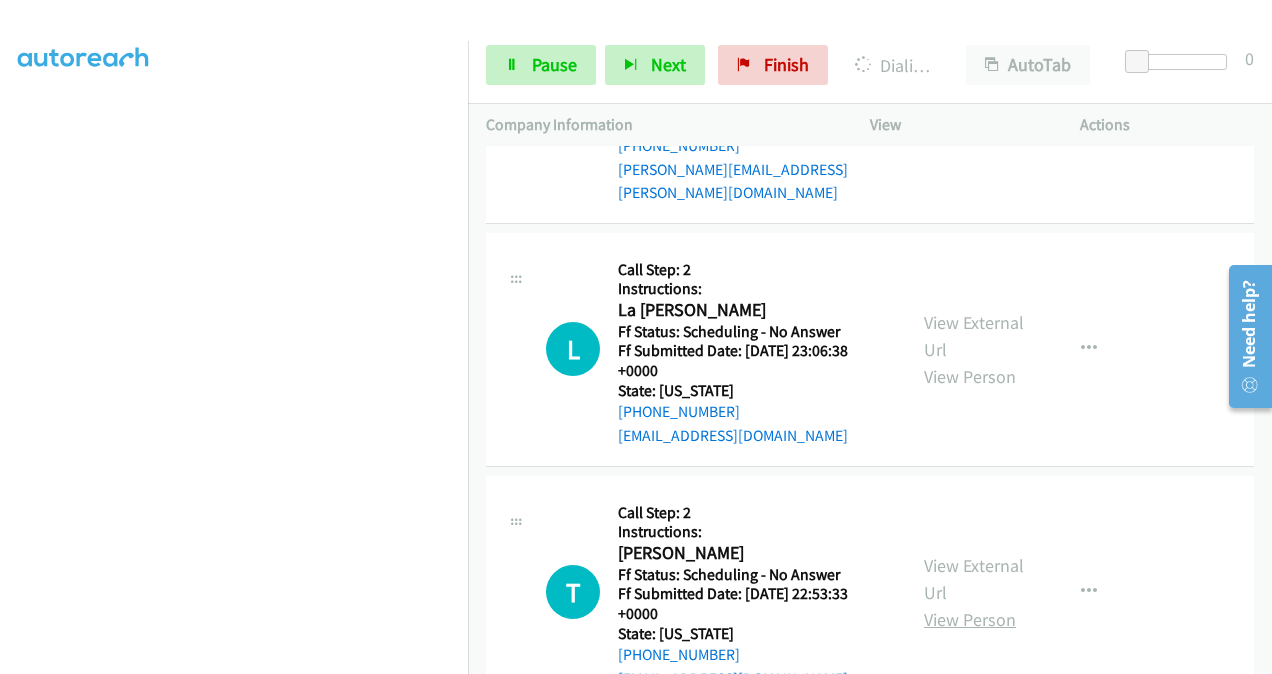 scroll, scrollTop: 9164, scrollLeft: 0, axis: vertical 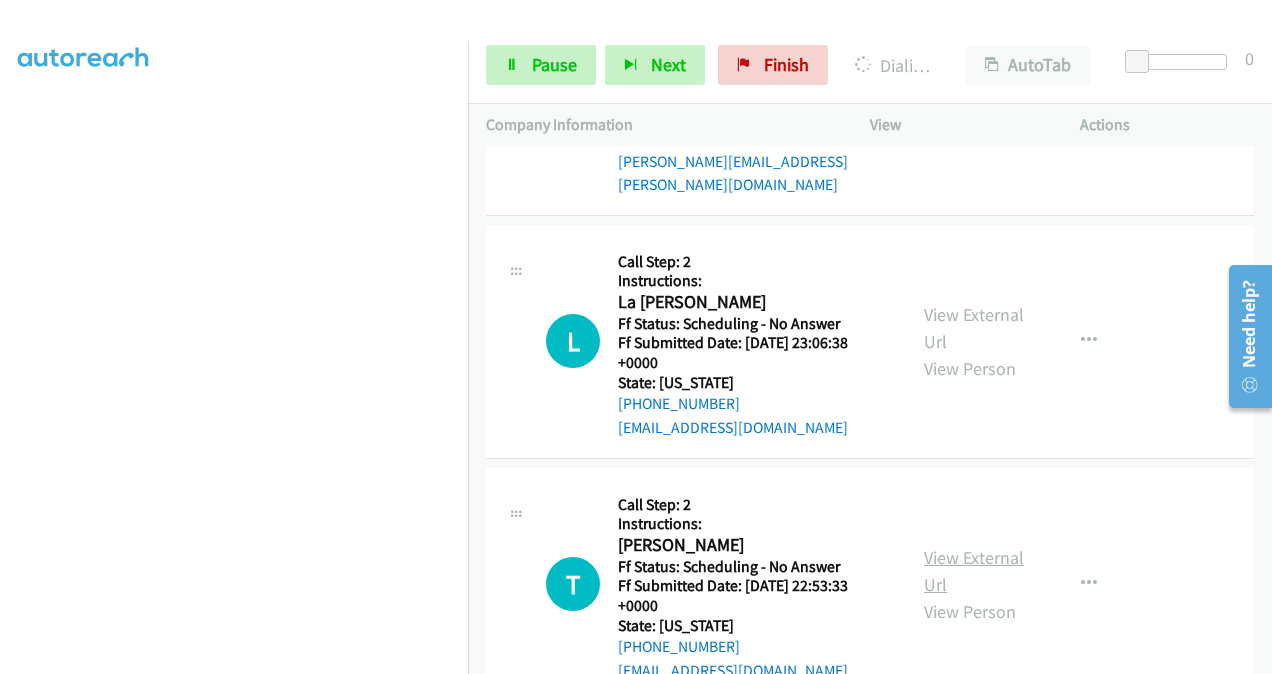 click on "View External Url" at bounding box center [974, 571] 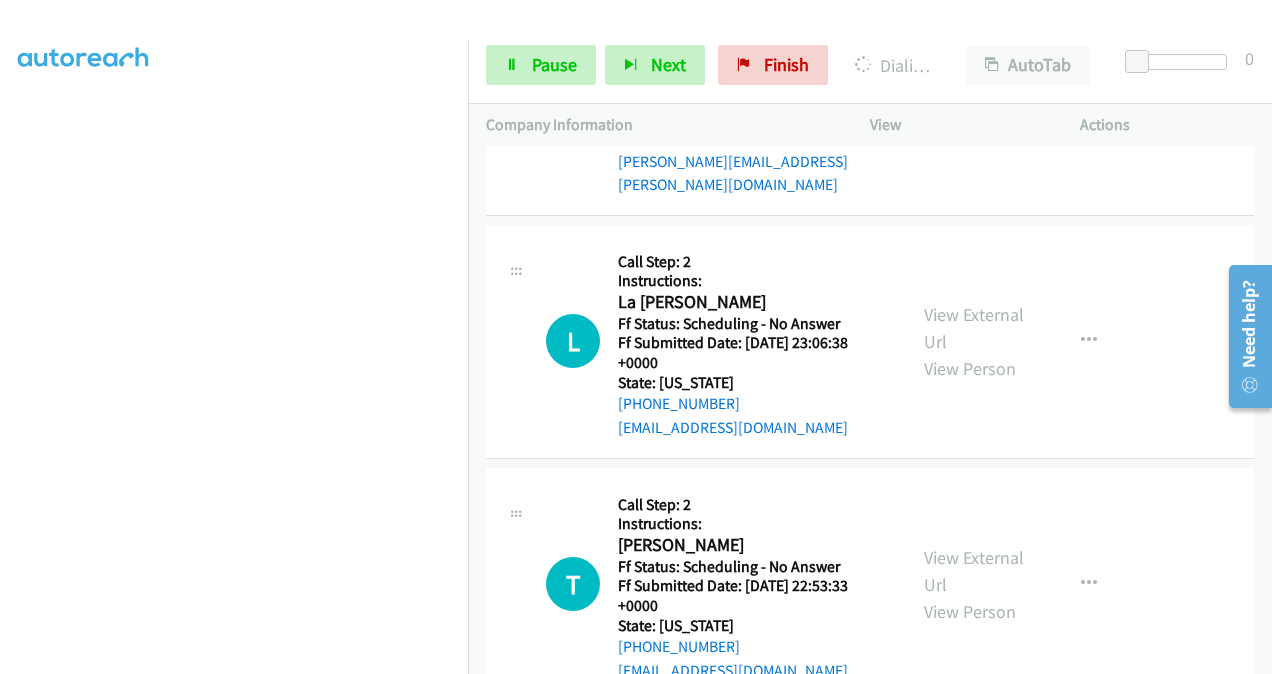 scroll, scrollTop: 9464, scrollLeft: 0, axis: vertical 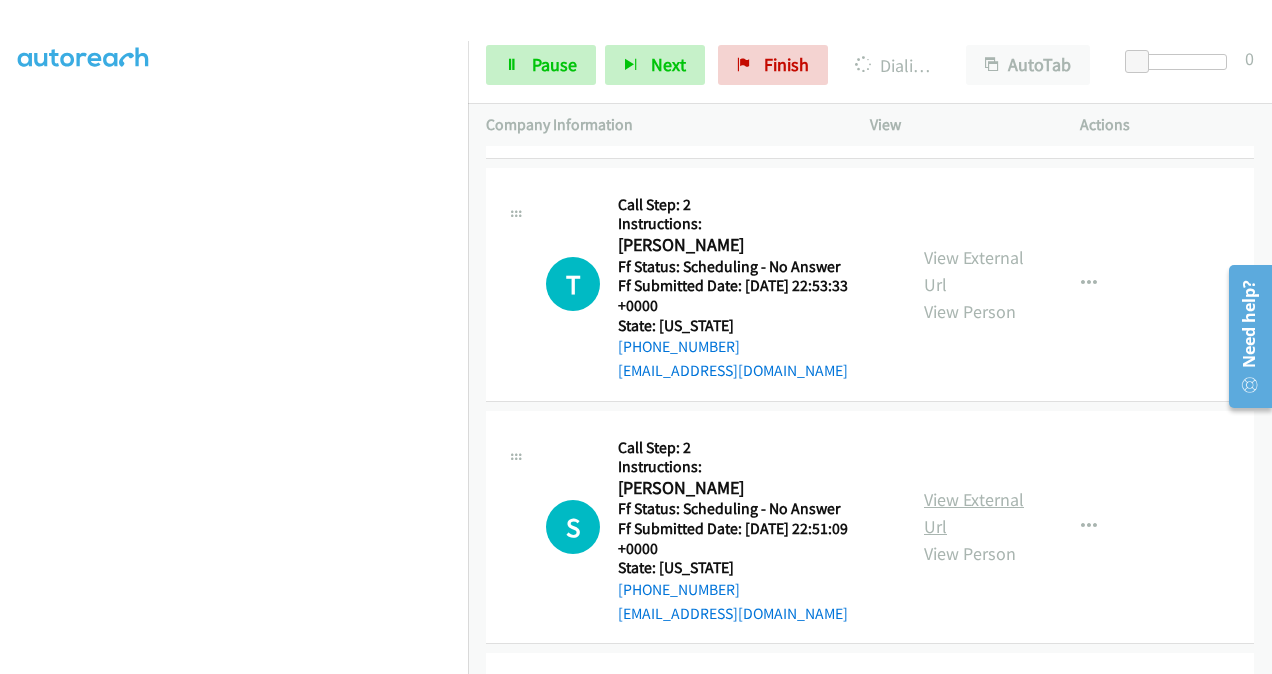 click on "View External Url" at bounding box center (974, 513) 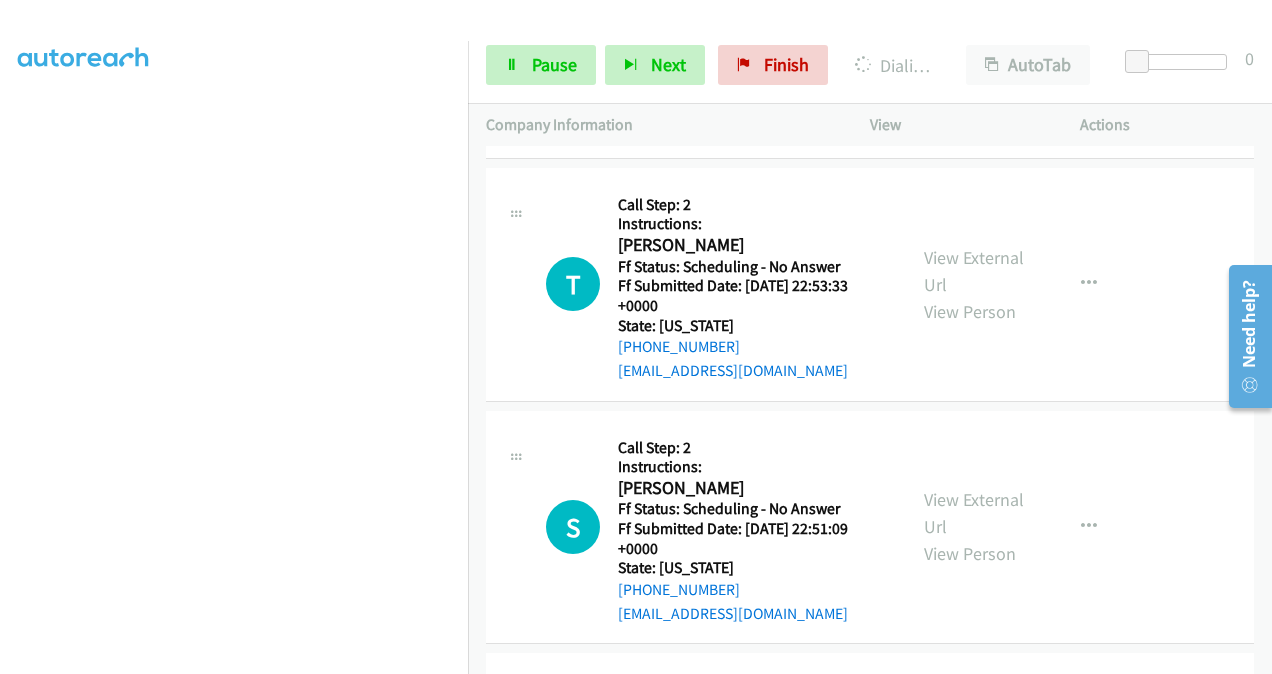 scroll, scrollTop: 448, scrollLeft: 0, axis: vertical 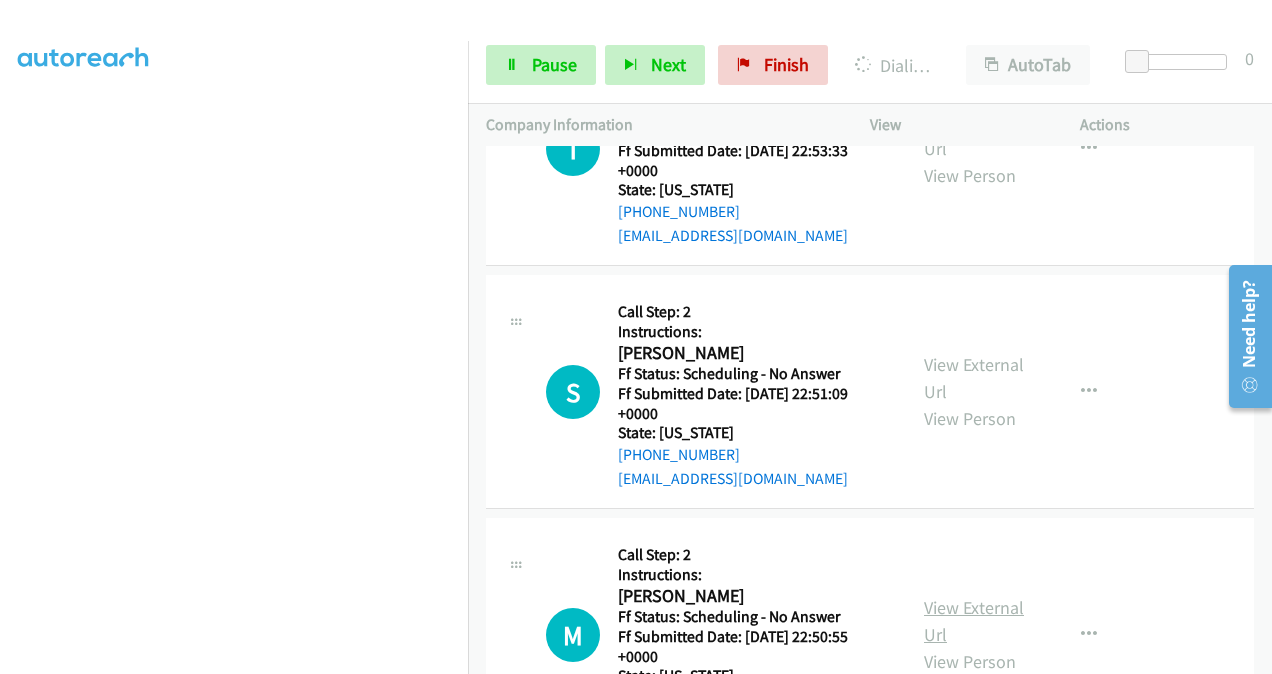 click on "View External Url" at bounding box center [974, 621] 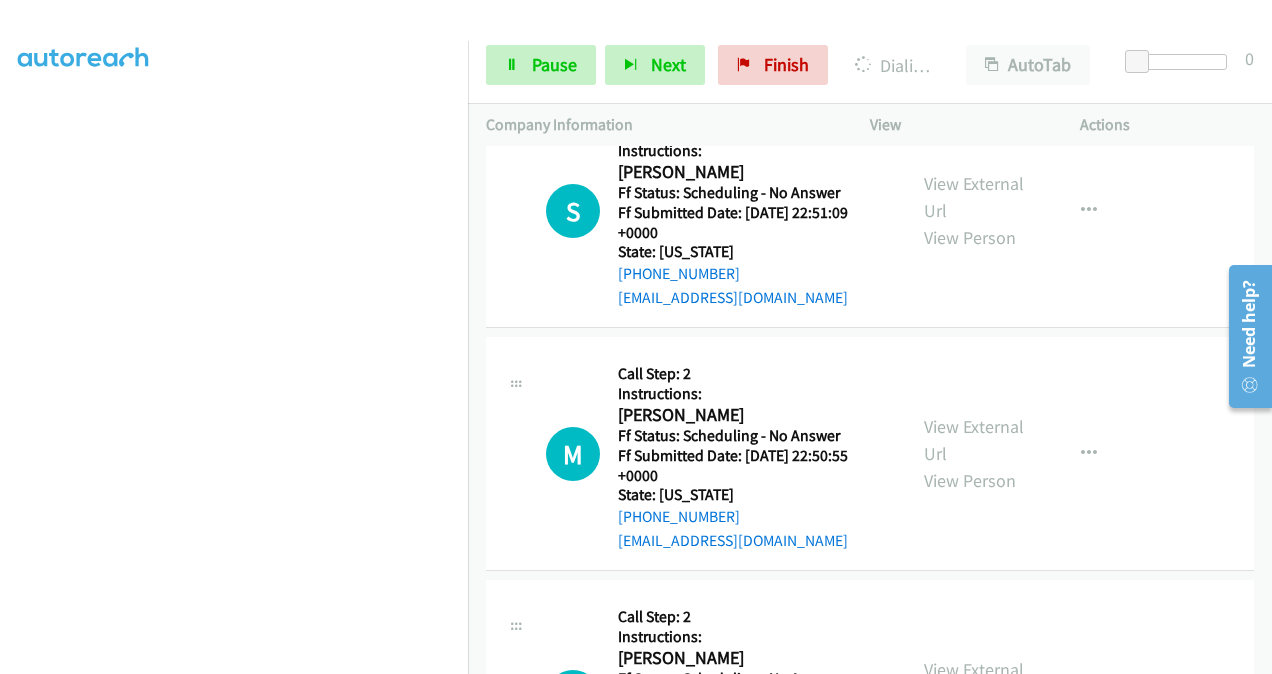 scroll, scrollTop: 9927, scrollLeft: 0, axis: vertical 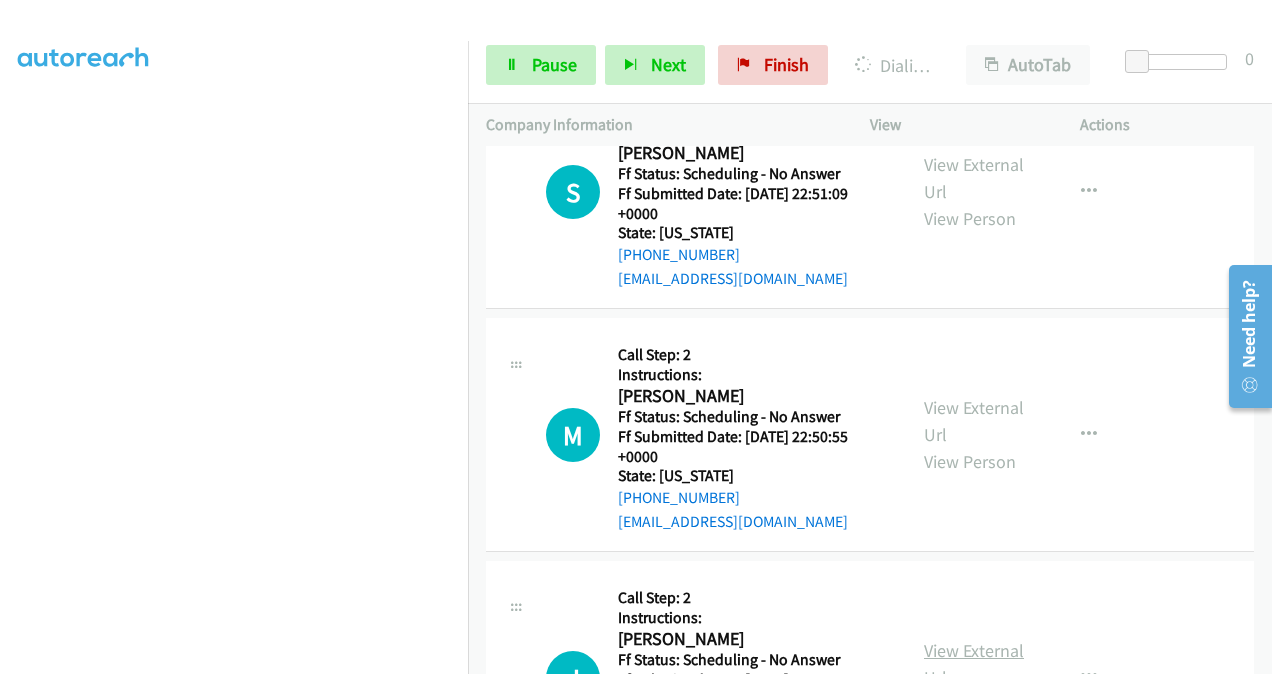 click on "View External Url" at bounding box center [974, 664] 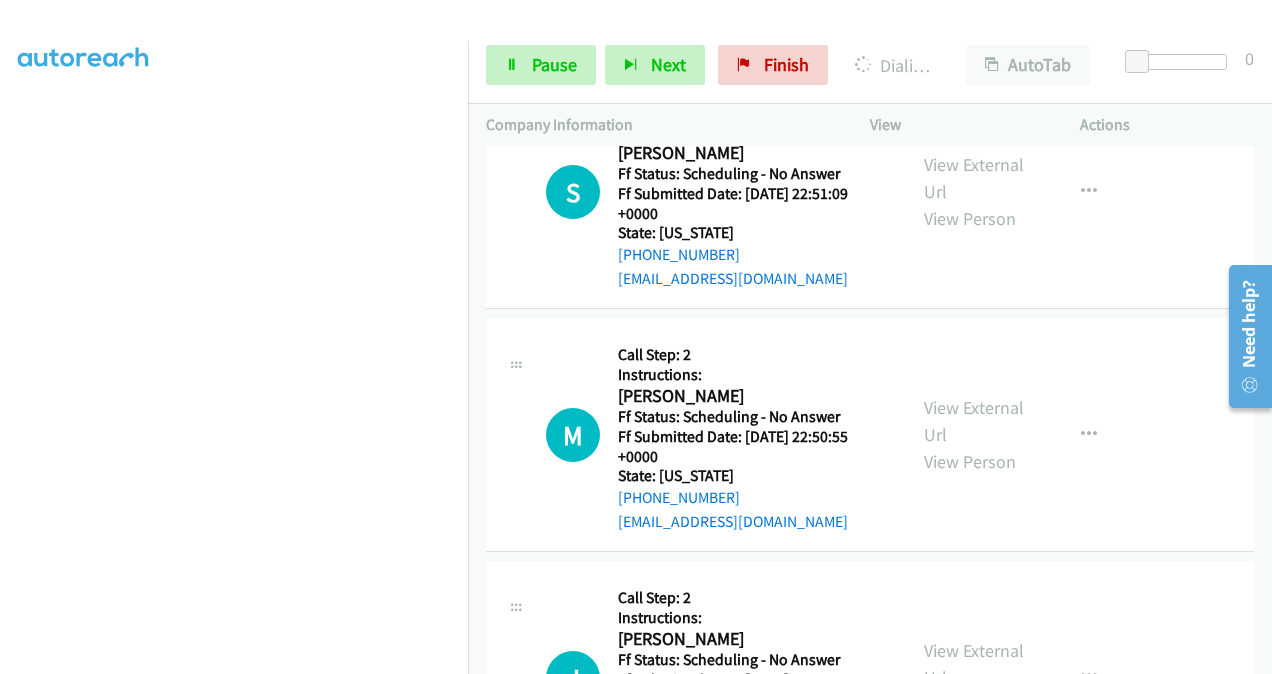 scroll, scrollTop: 10227, scrollLeft: 0, axis: vertical 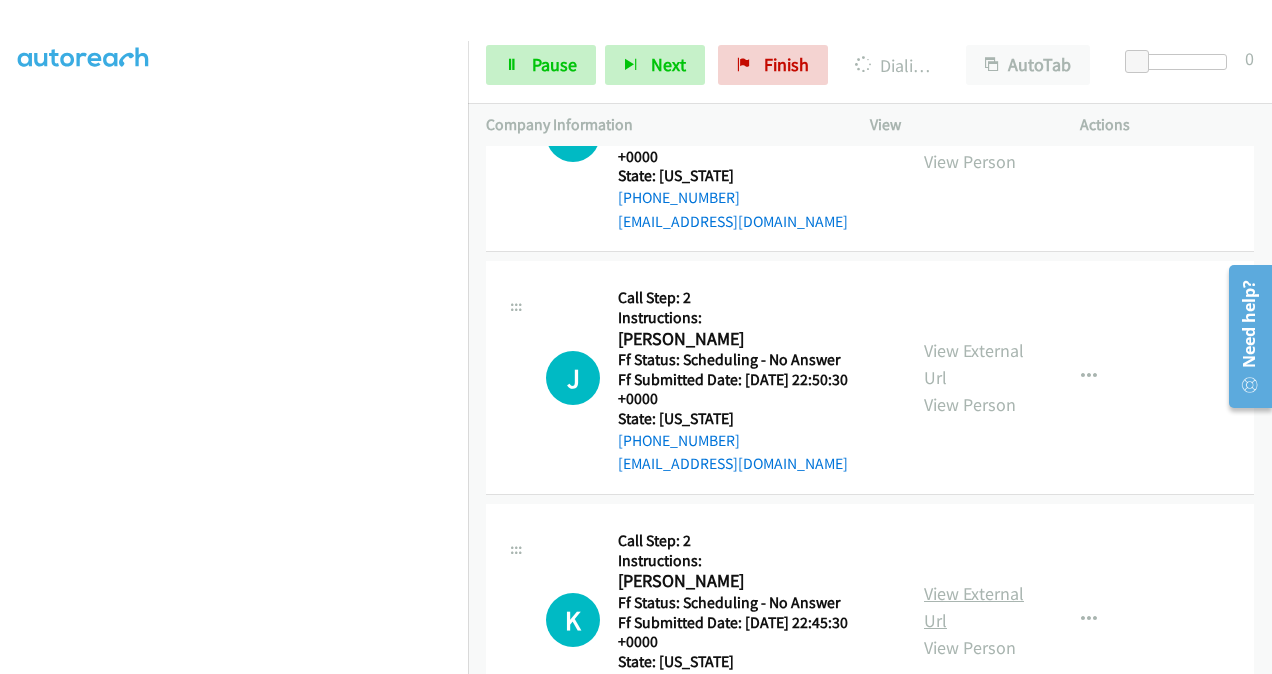 click on "View External Url" at bounding box center (974, 607) 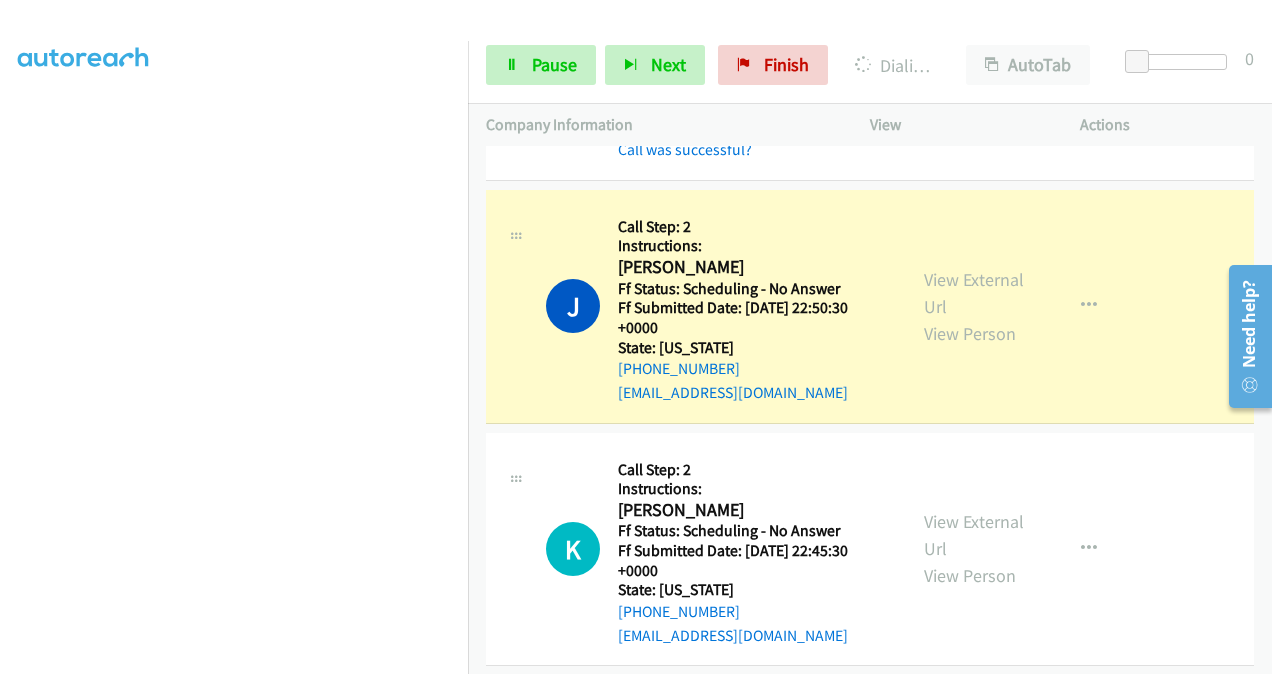 scroll, scrollTop: 10669, scrollLeft: 0, axis: vertical 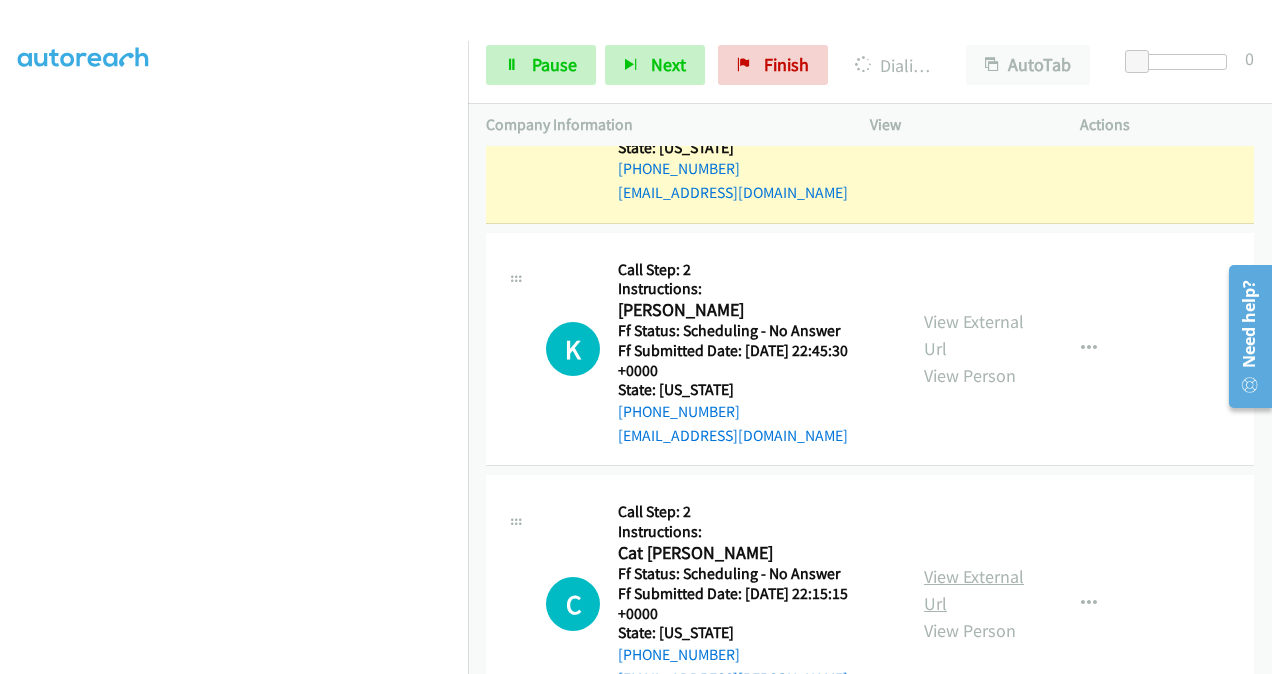 click on "View External Url" at bounding box center [974, 590] 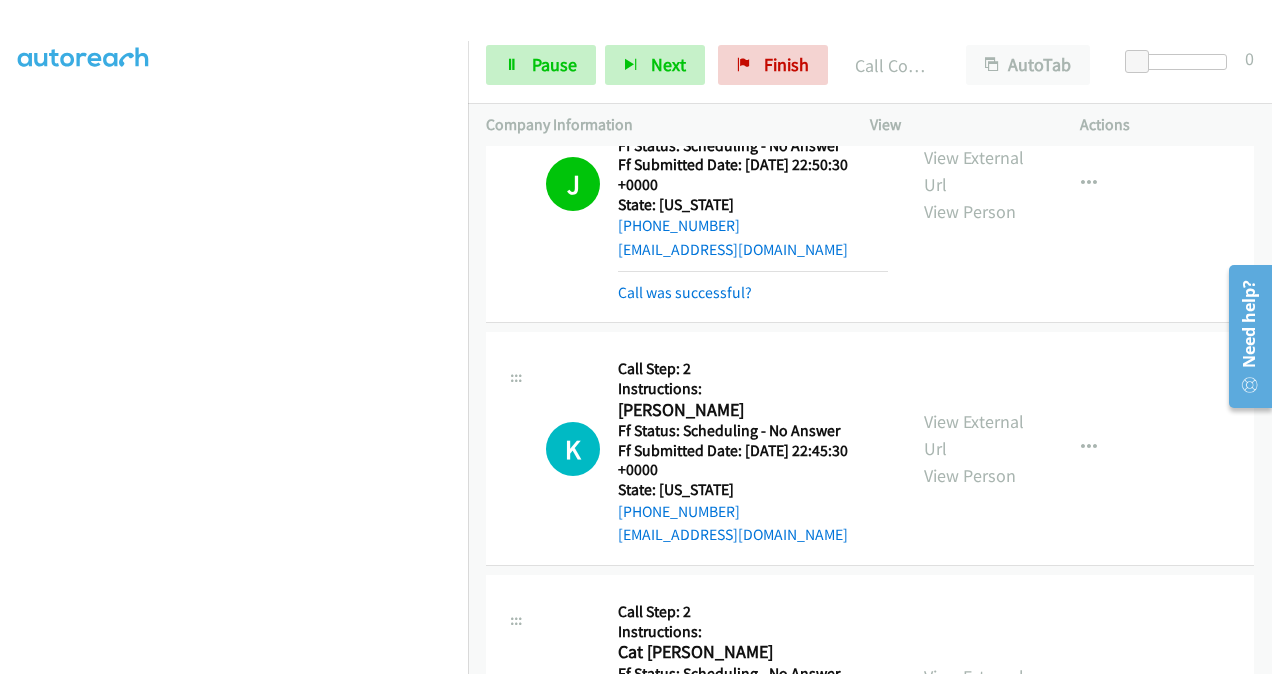 scroll, scrollTop: 10912, scrollLeft: 0, axis: vertical 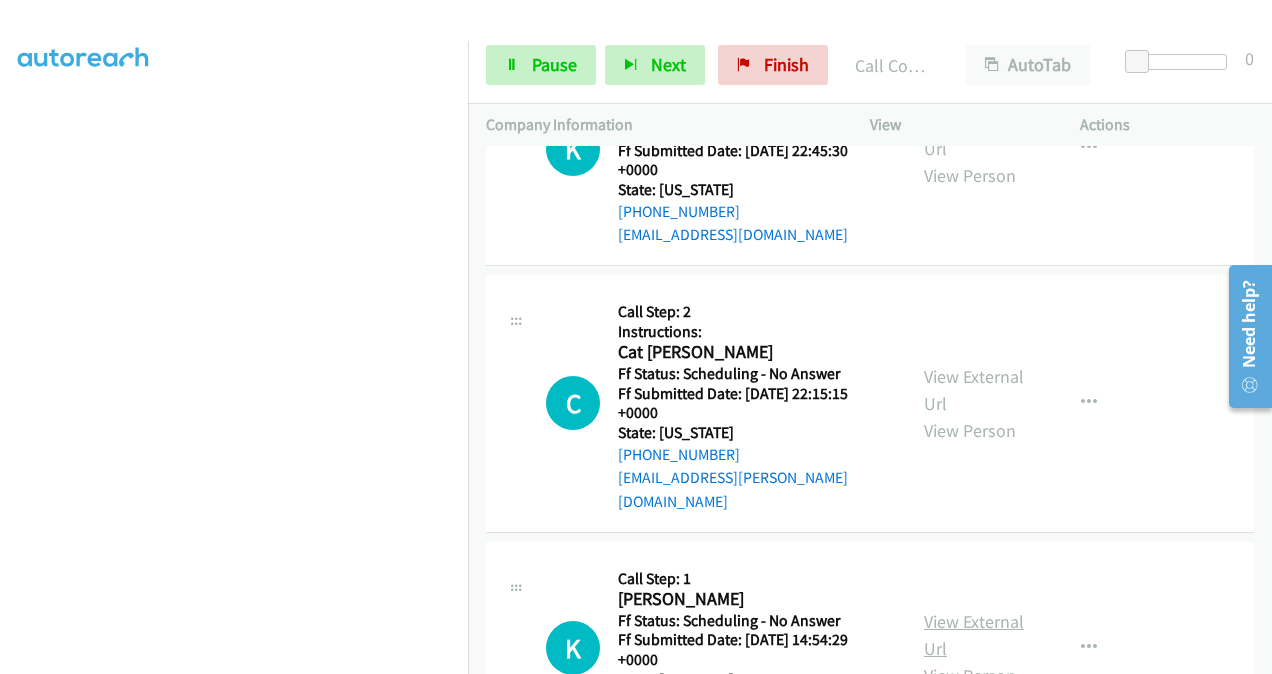 click on "View External Url" at bounding box center (974, 635) 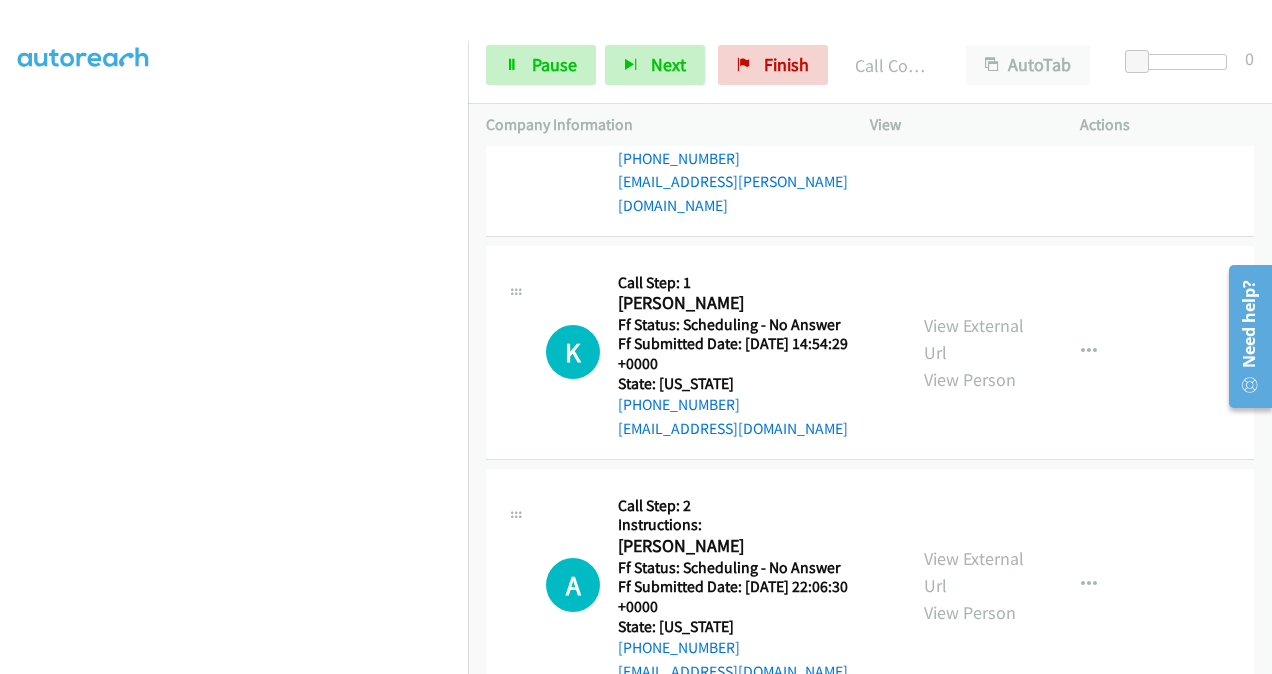 scroll, scrollTop: 11212, scrollLeft: 0, axis: vertical 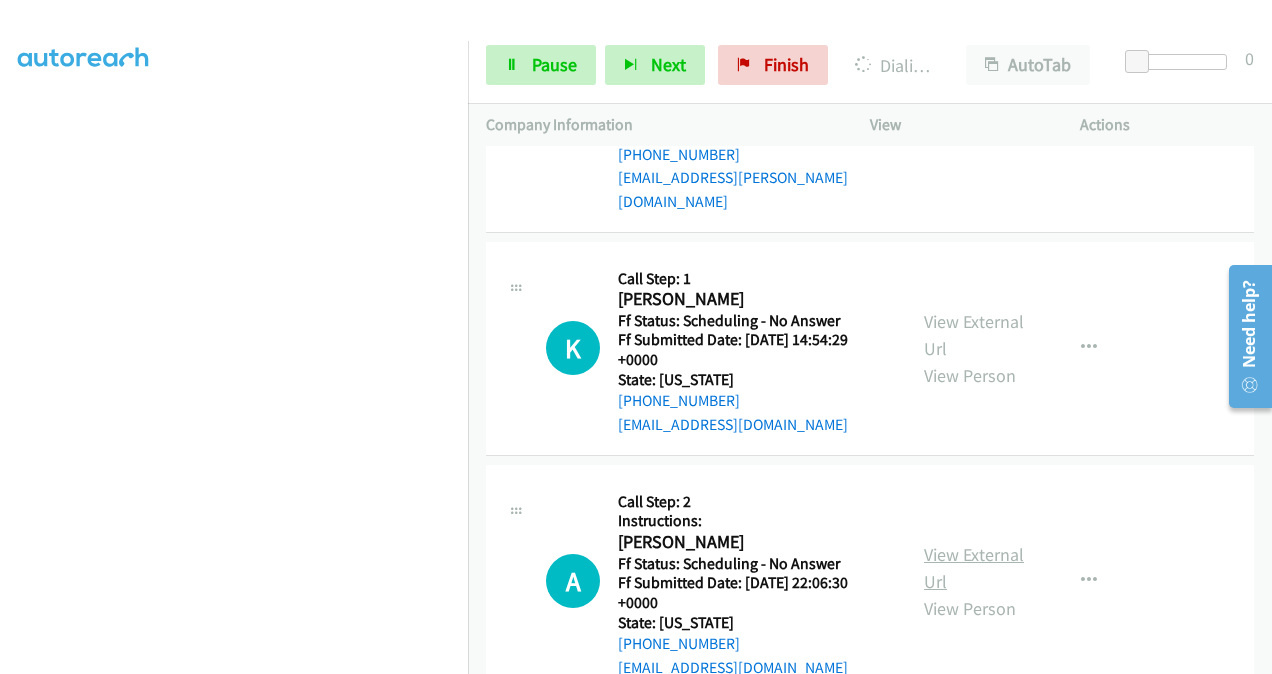 click on "View External Url" at bounding box center (974, 568) 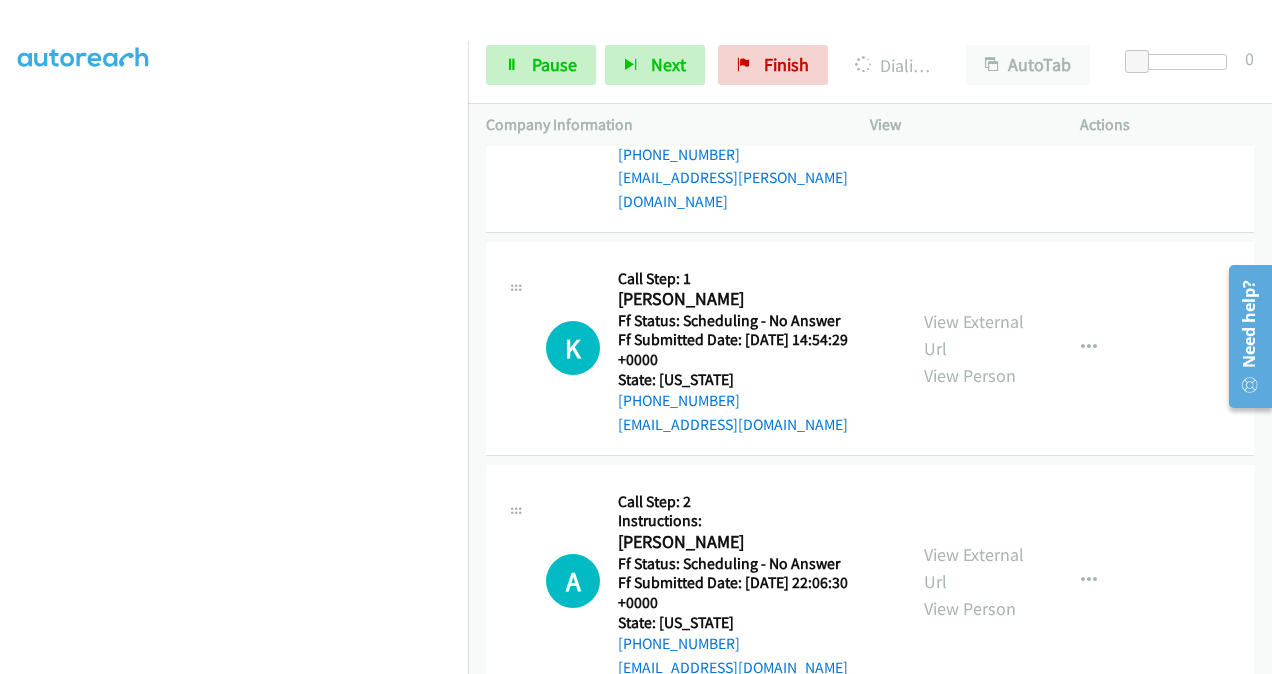 scroll, scrollTop: 11412, scrollLeft: 0, axis: vertical 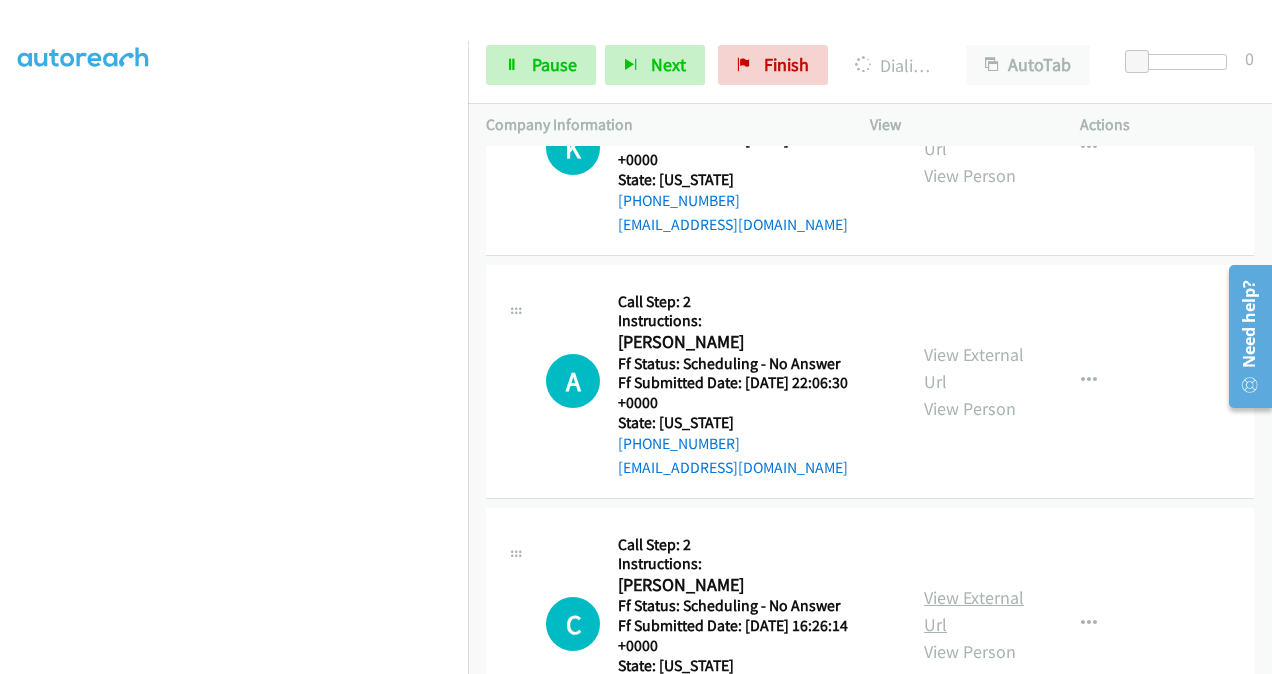 click on "View External Url" at bounding box center (974, 611) 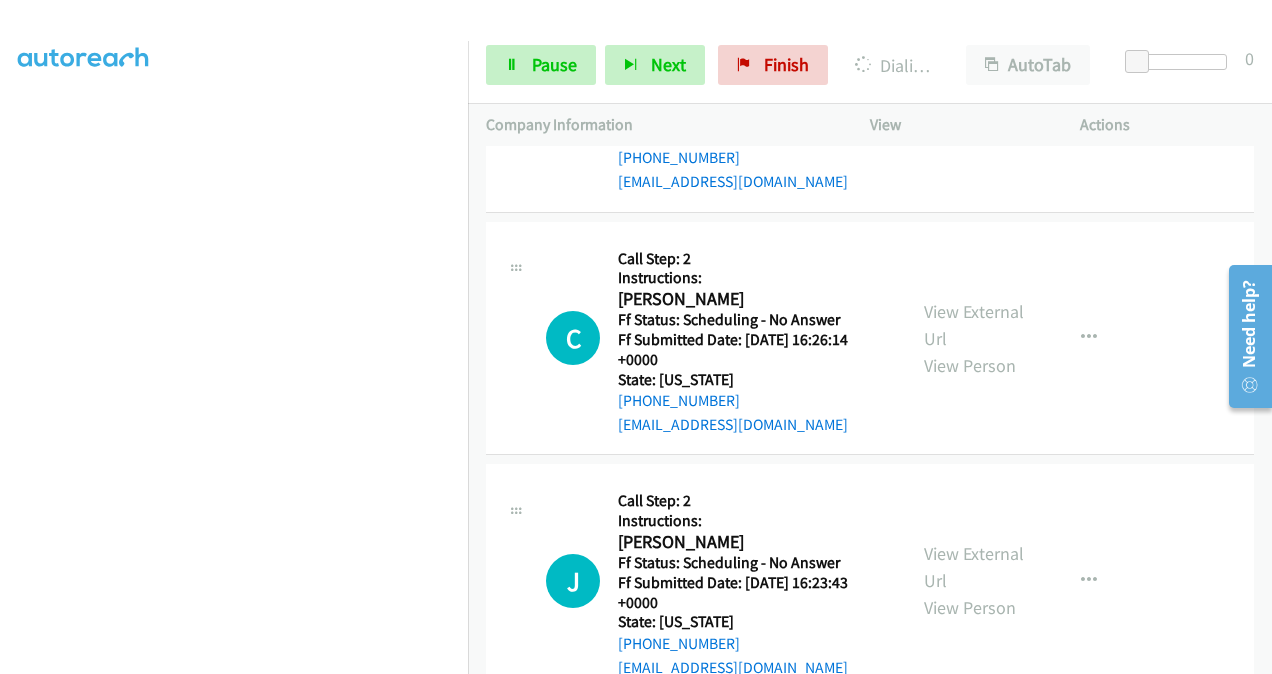 scroll, scrollTop: 11712, scrollLeft: 0, axis: vertical 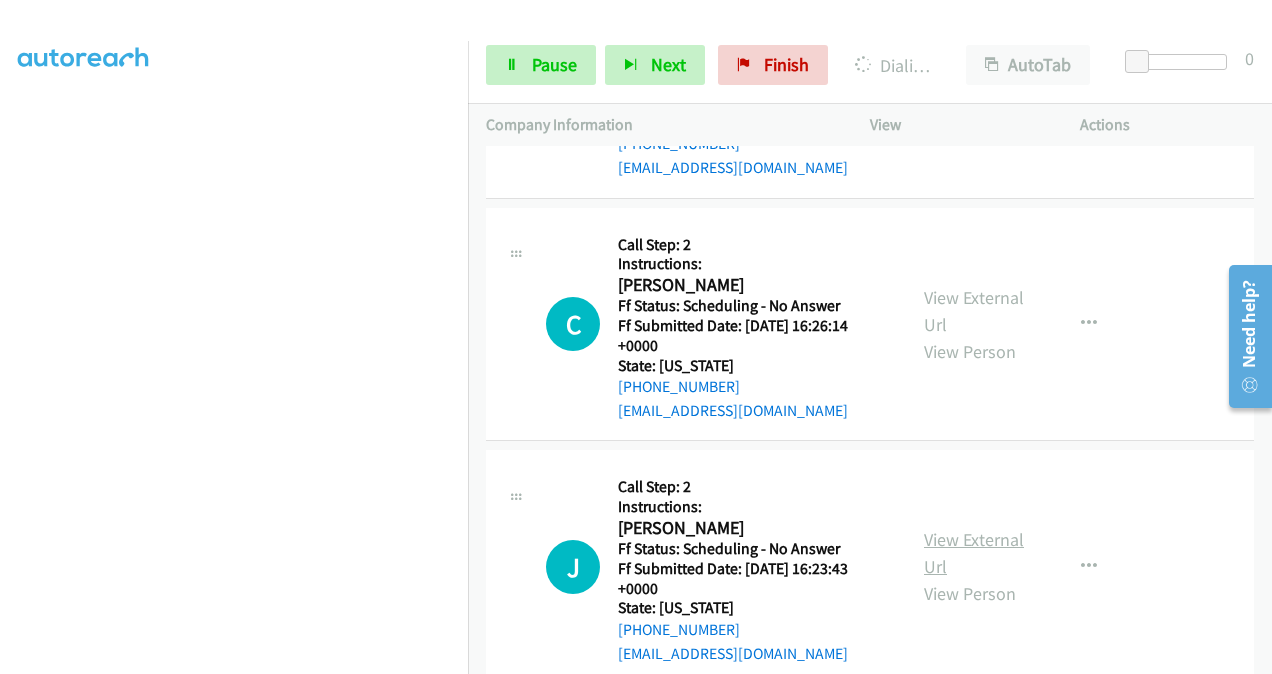 click on "View External Url" at bounding box center [974, 553] 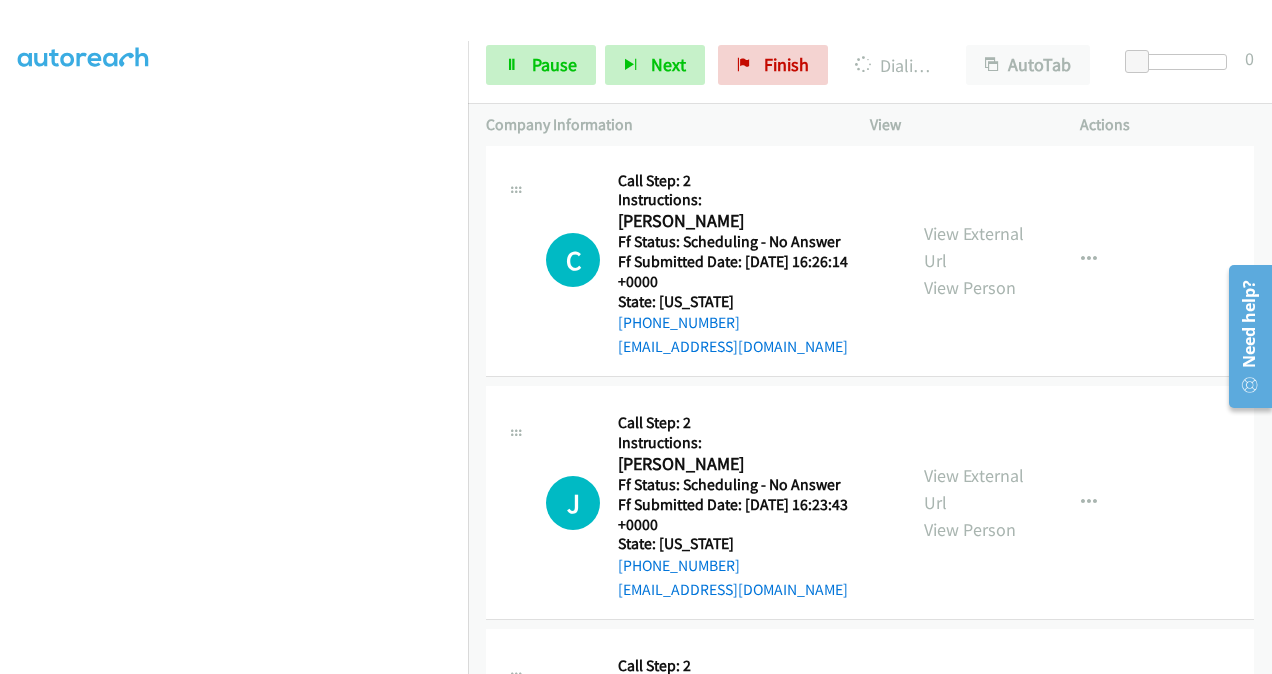 scroll, scrollTop: 11828, scrollLeft: 0, axis: vertical 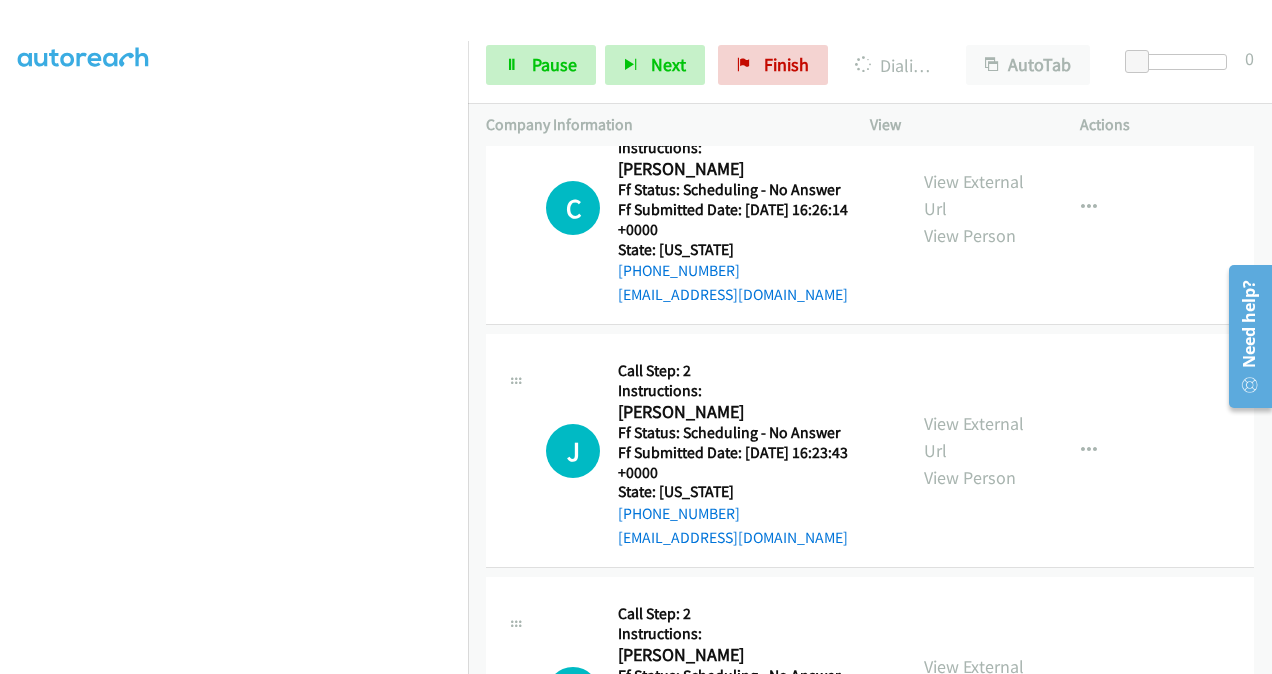 click on "View External Url" at bounding box center (974, 680) 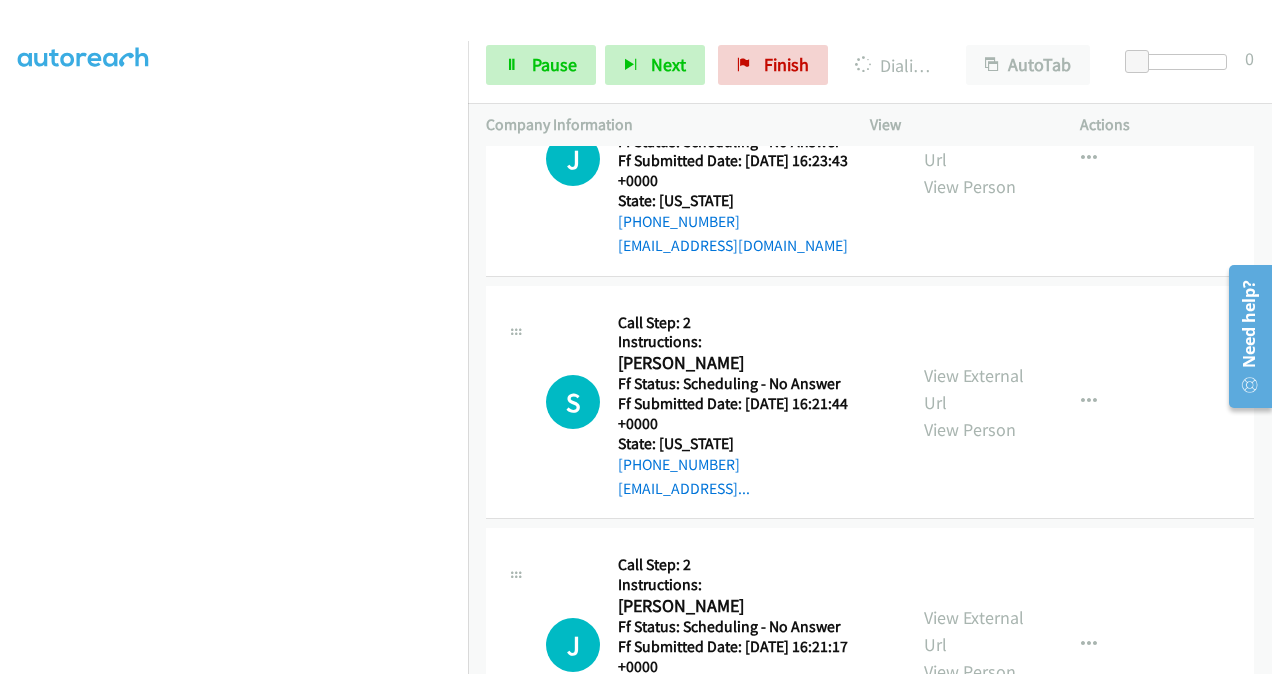 scroll, scrollTop: 12212, scrollLeft: 0, axis: vertical 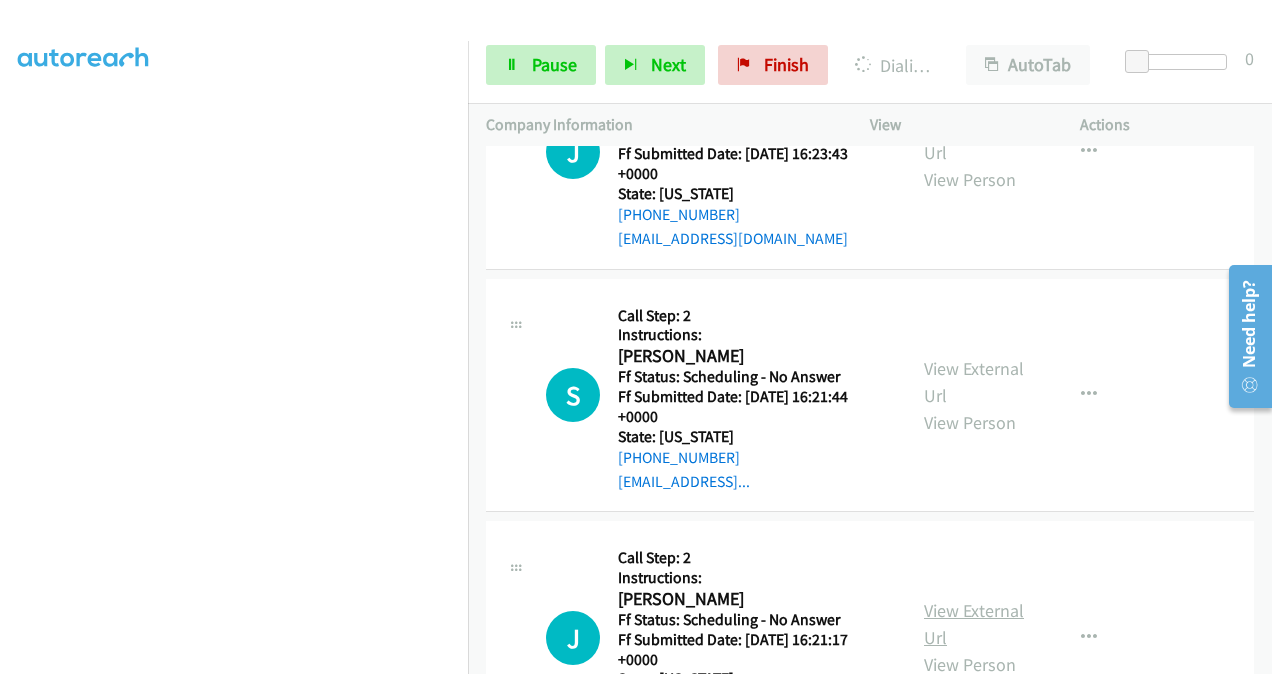 click on "View External Url" at bounding box center [974, 624] 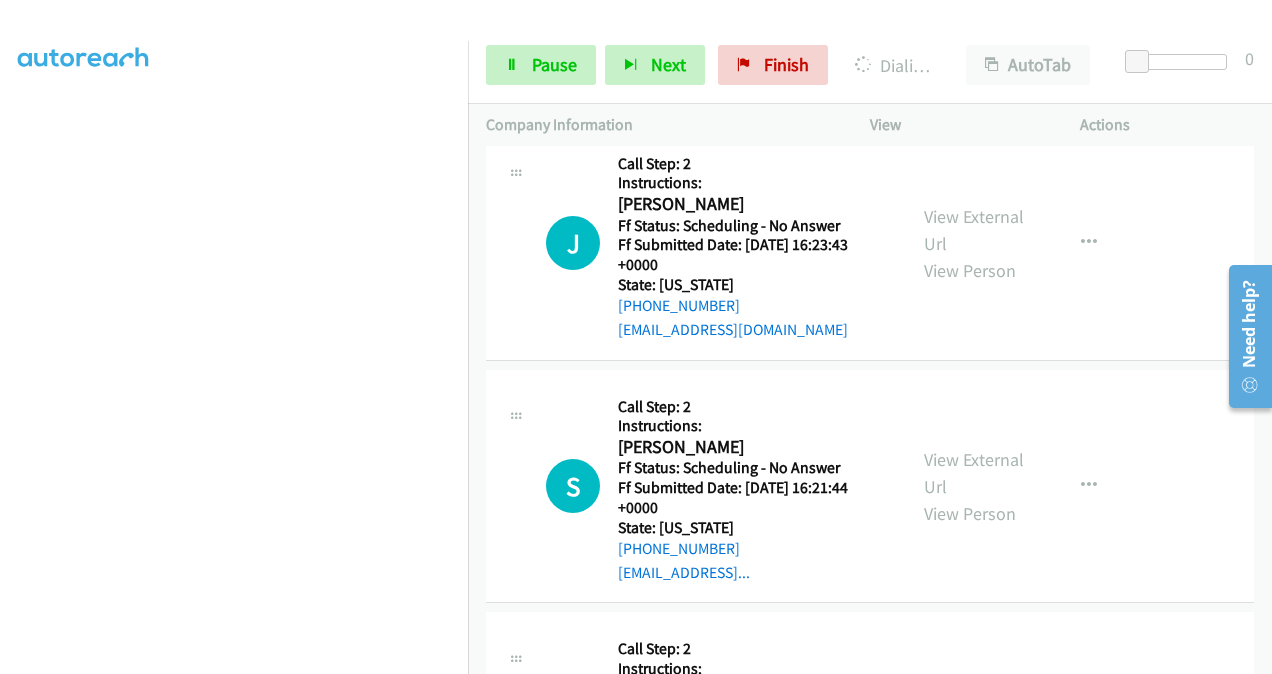scroll, scrollTop: 12512, scrollLeft: 0, axis: vertical 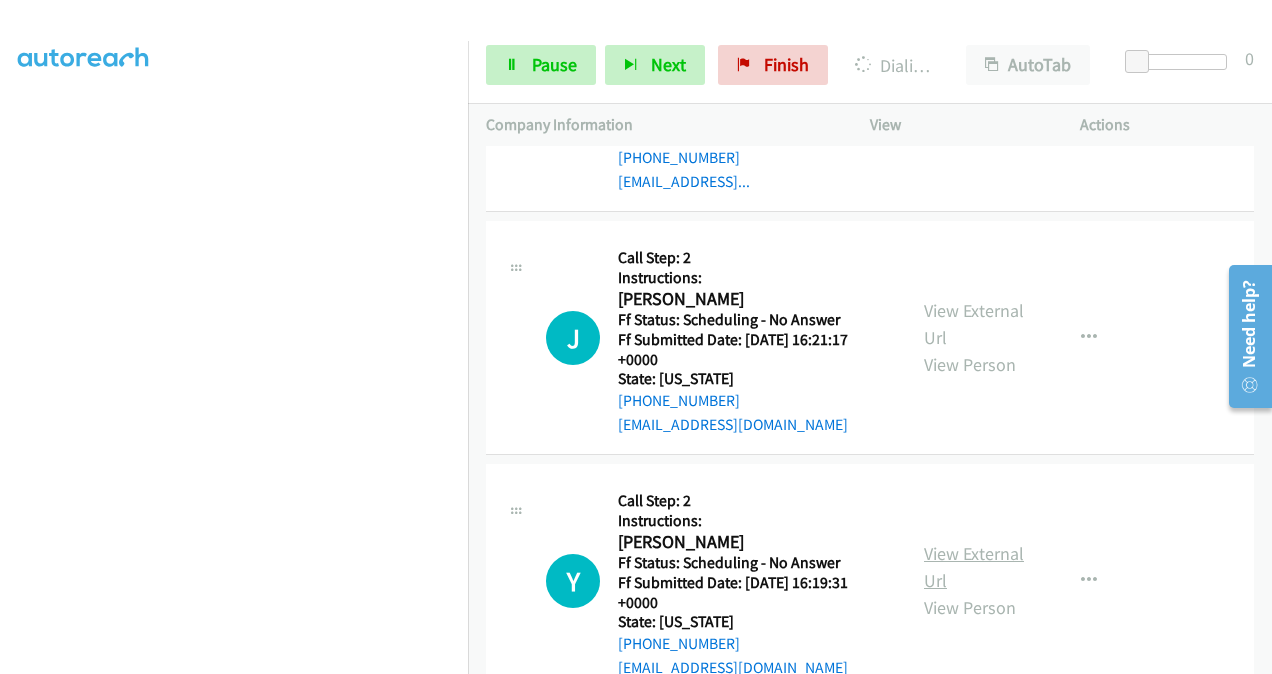 click on "View External Url" at bounding box center (974, 567) 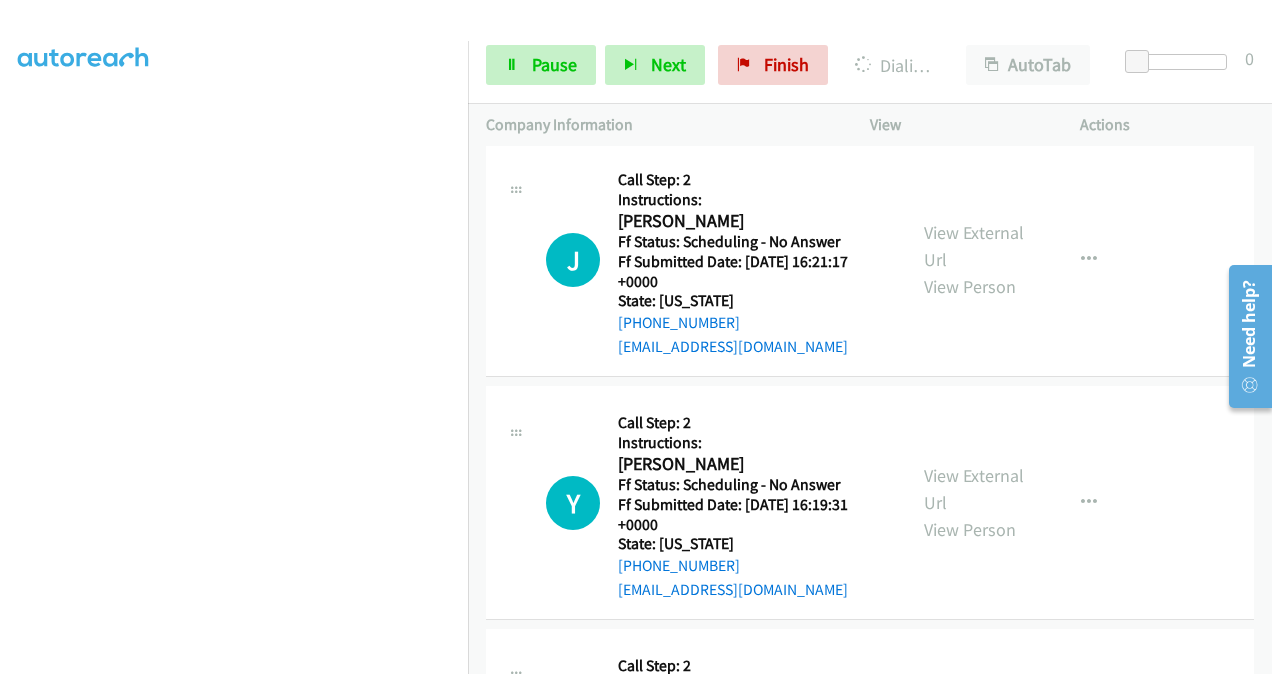 scroll, scrollTop: 12712, scrollLeft: 0, axis: vertical 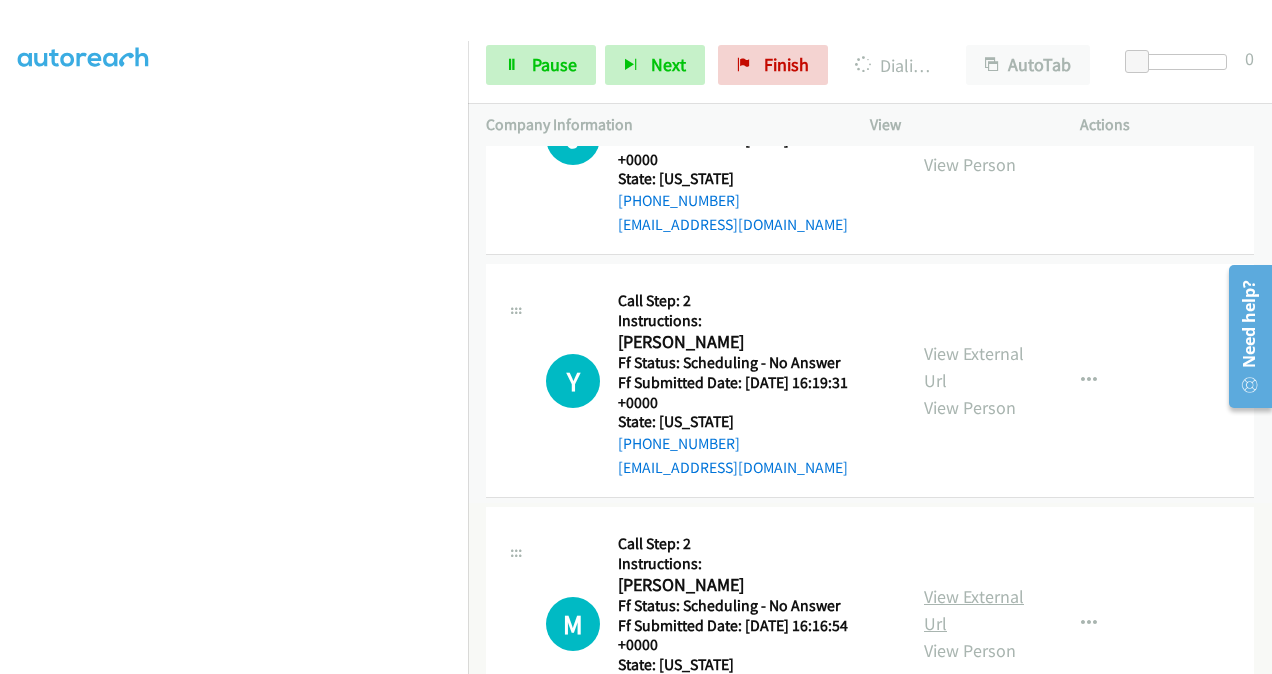 click on "View External Url" at bounding box center (974, 610) 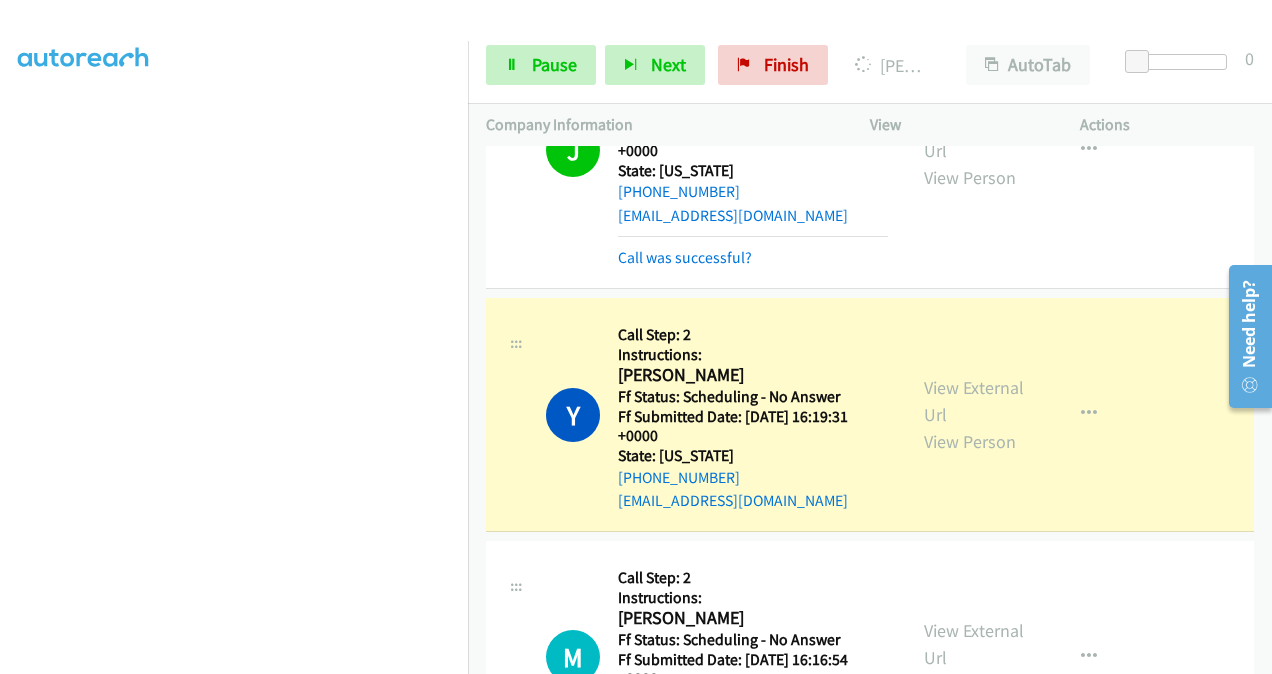scroll, scrollTop: 13234, scrollLeft: 0, axis: vertical 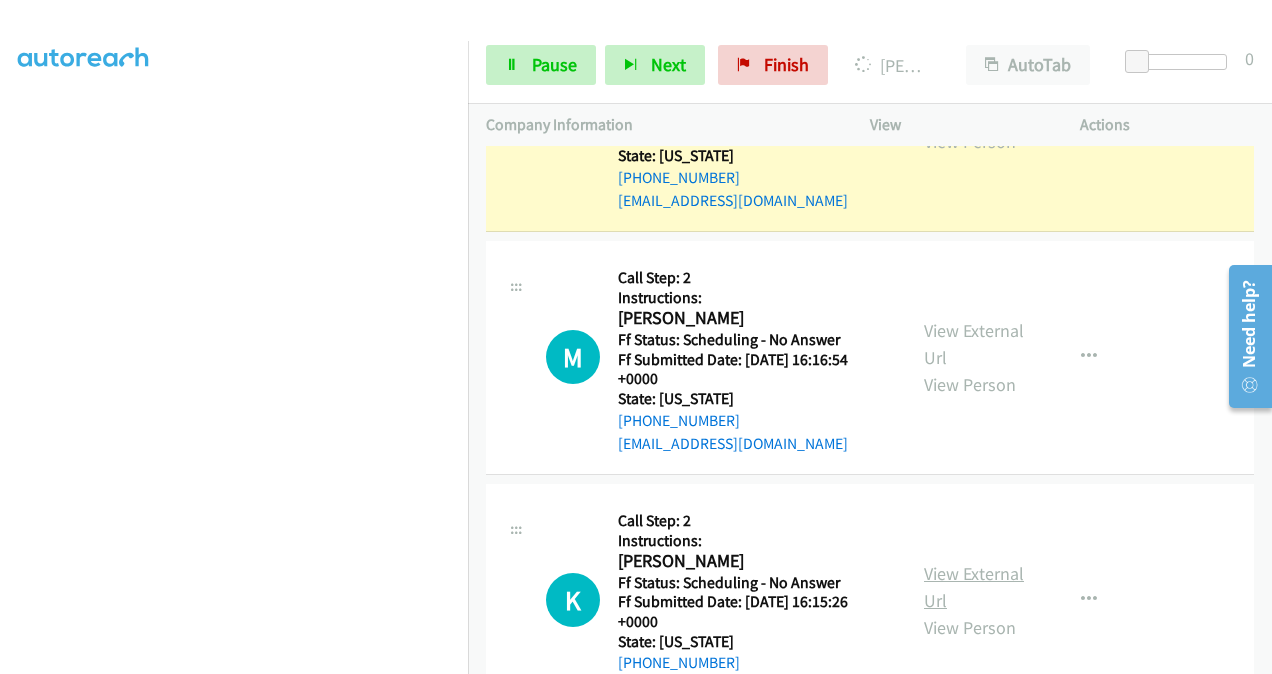 click on "View External Url" at bounding box center (974, 587) 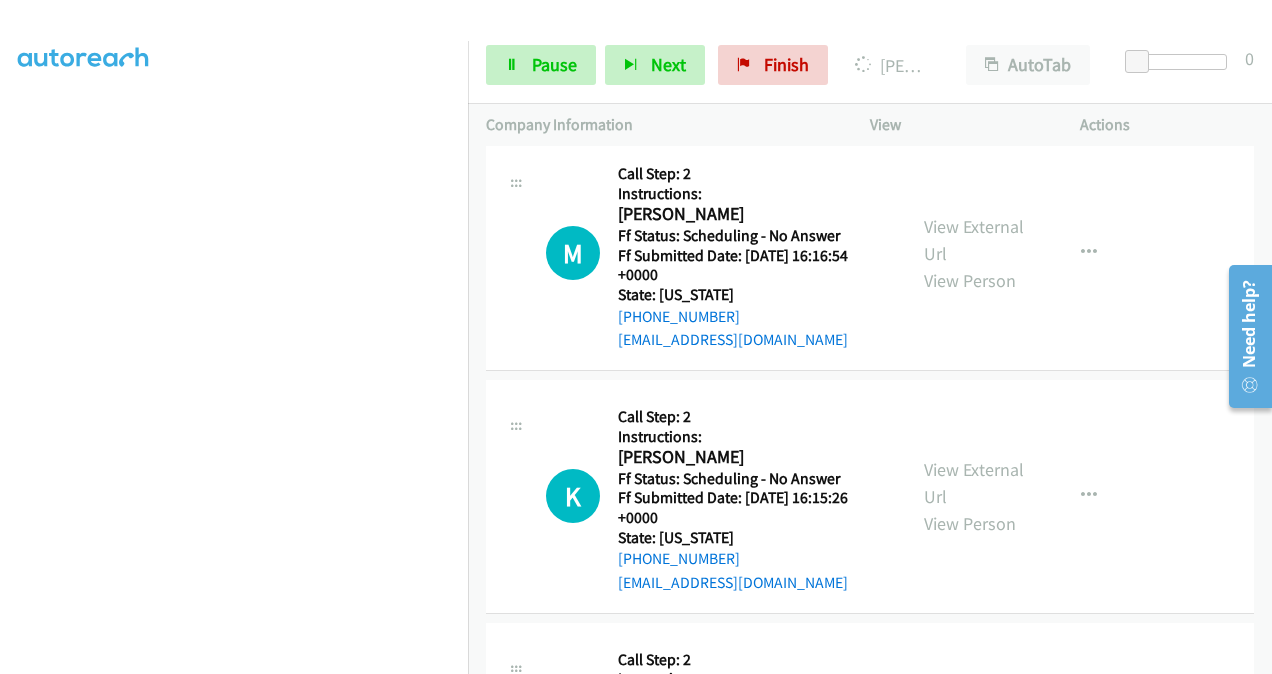 scroll, scrollTop: 13434, scrollLeft: 0, axis: vertical 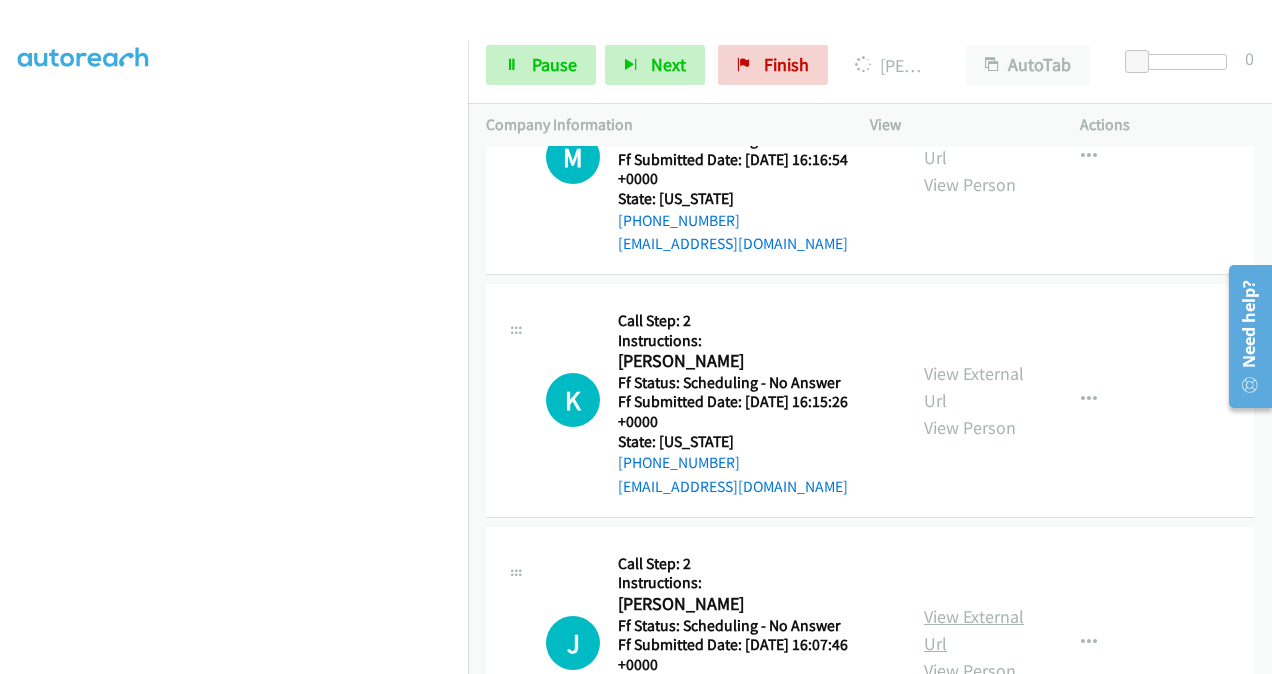 click on "View External Url" at bounding box center (974, 630) 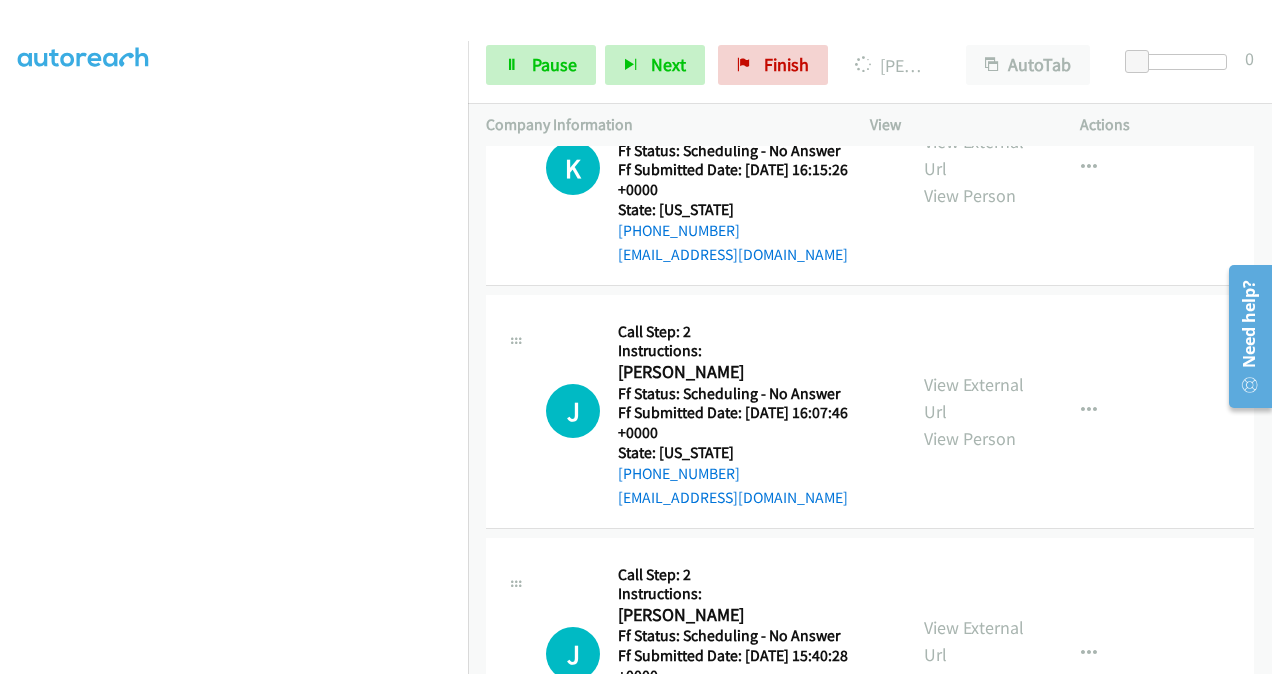 scroll, scrollTop: 13834, scrollLeft: 0, axis: vertical 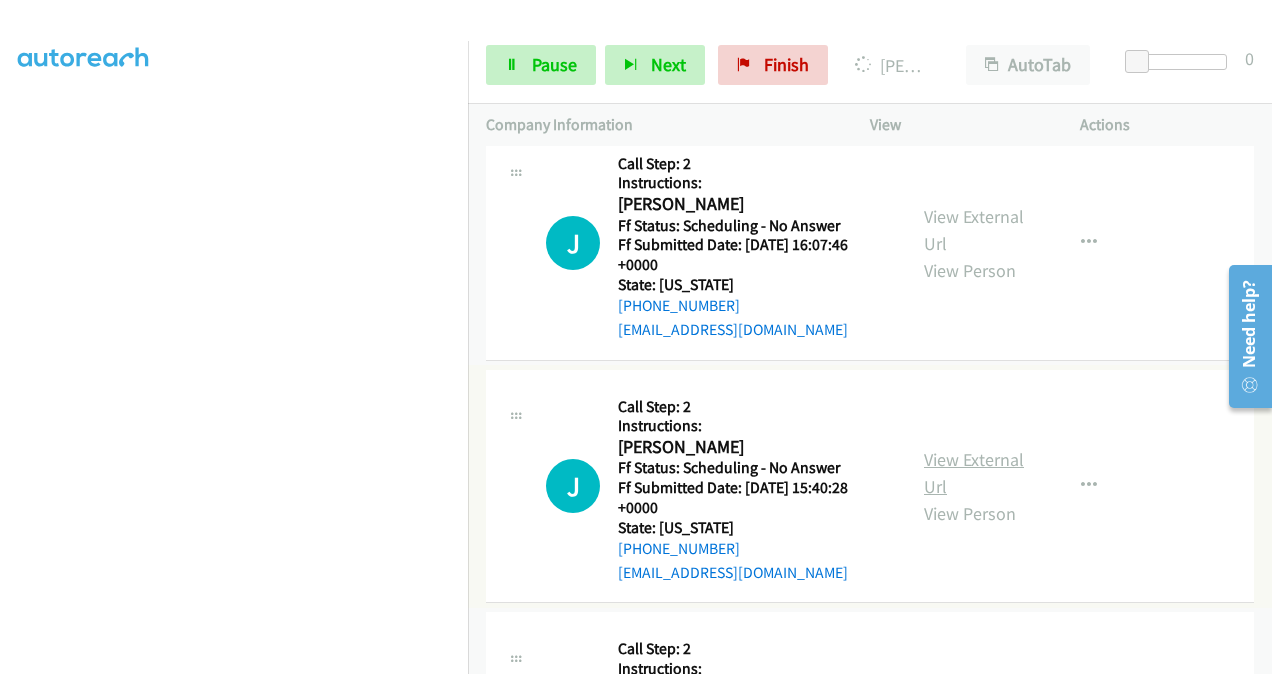 click on "View External Url" at bounding box center [974, 473] 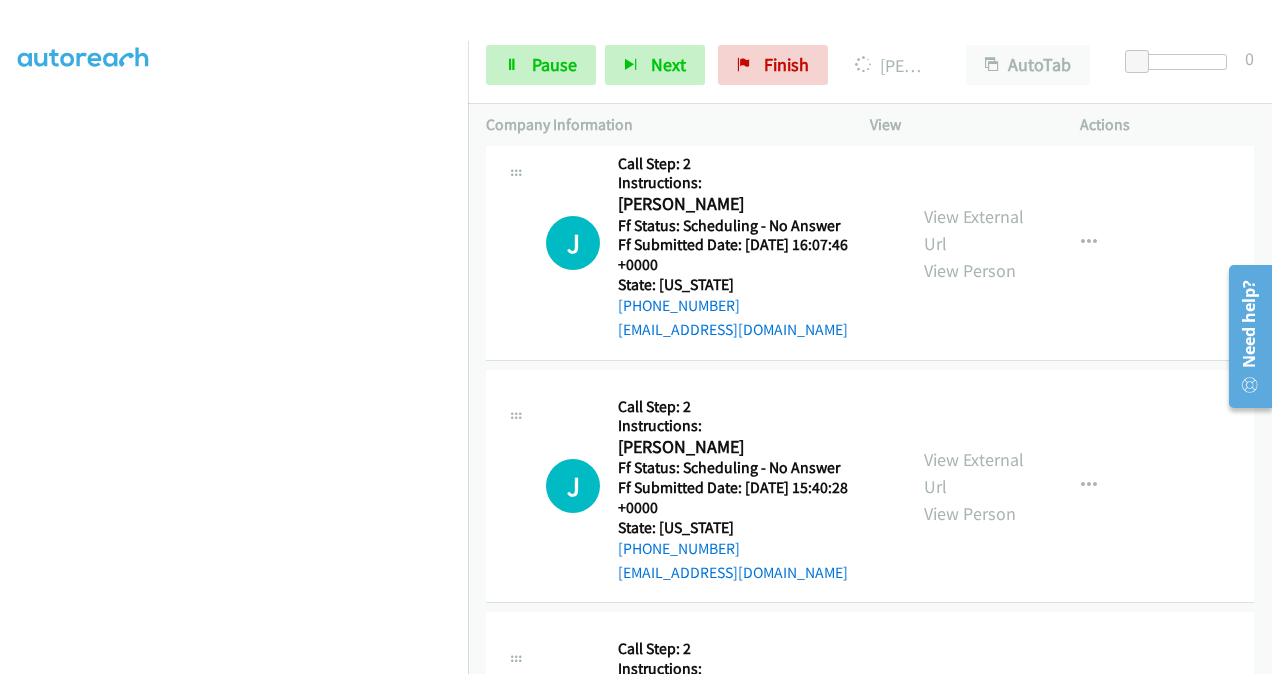 scroll, scrollTop: 14034, scrollLeft: 0, axis: vertical 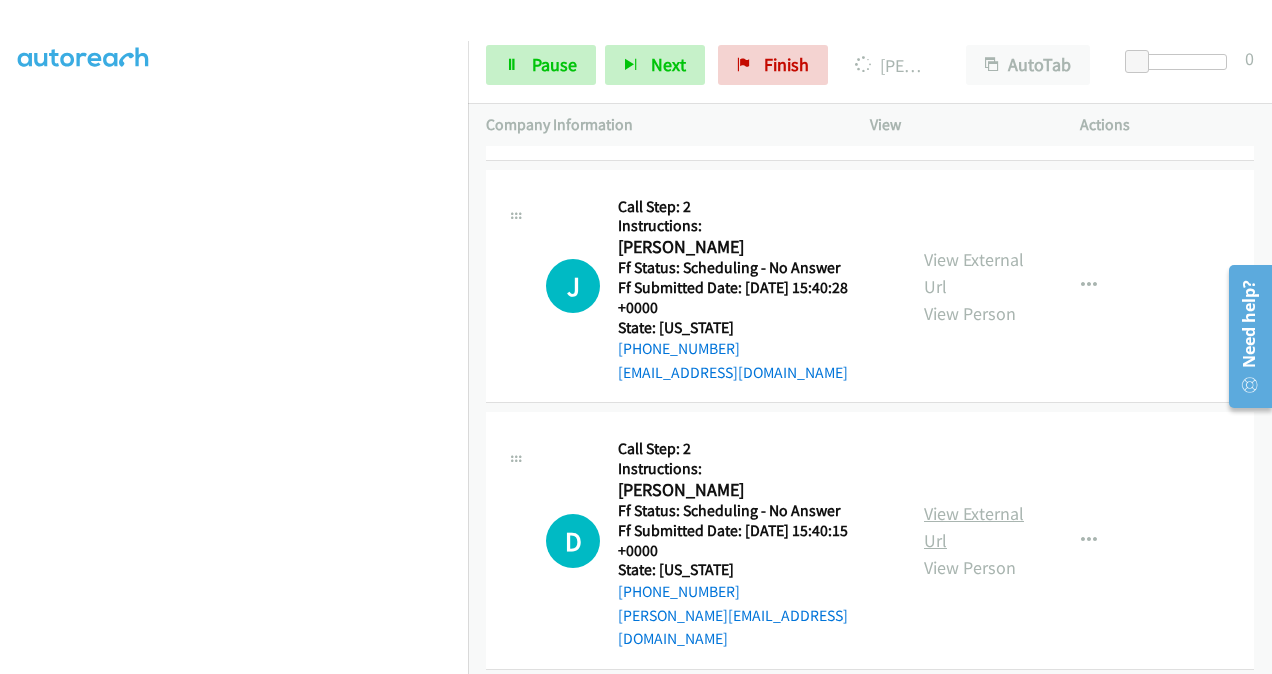 click on "View External Url" at bounding box center [974, 527] 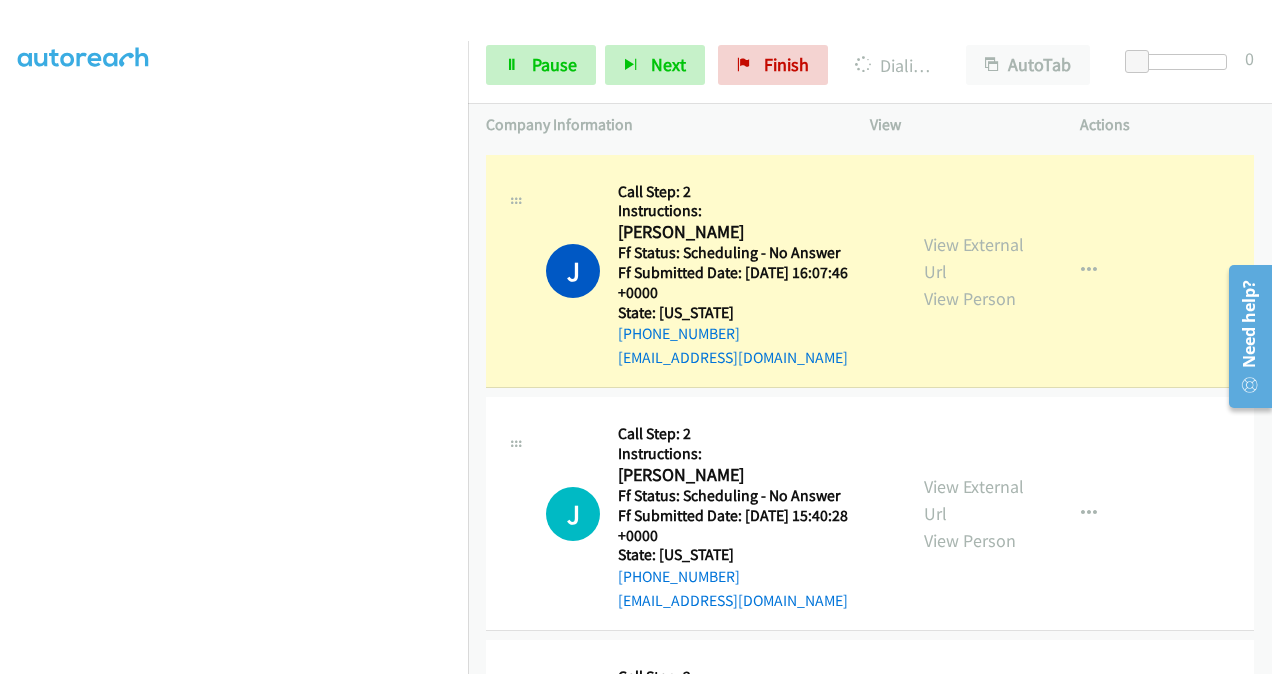 scroll, scrollTop: 13734, scrollLeft: 0, axis: vertical 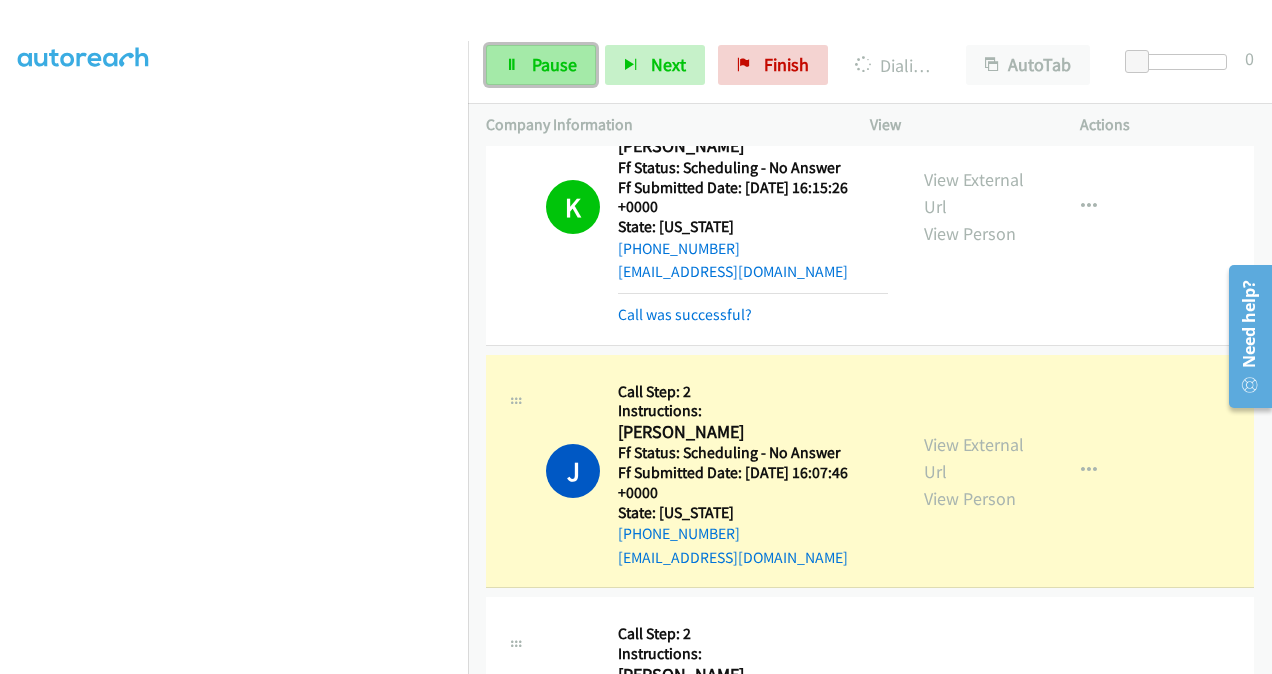 click on "Pause" at bounding box center [554, 64] 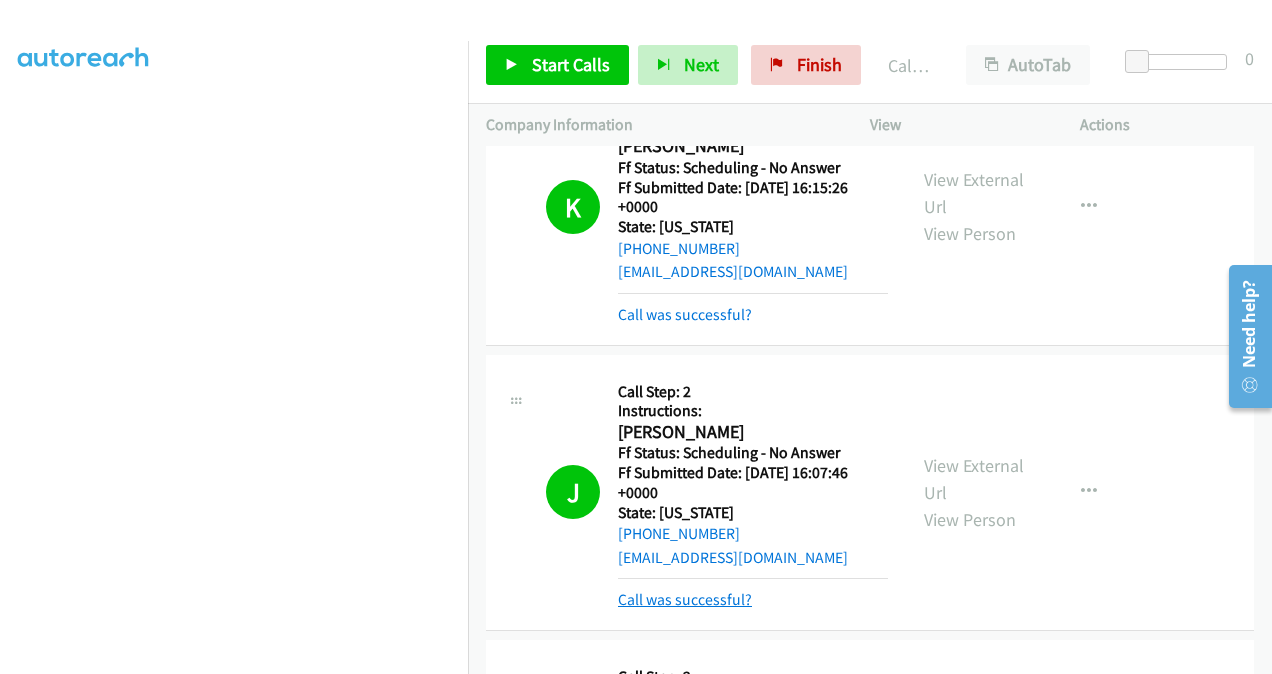 click on "Call was successful?" at bounding box center (685, 599) 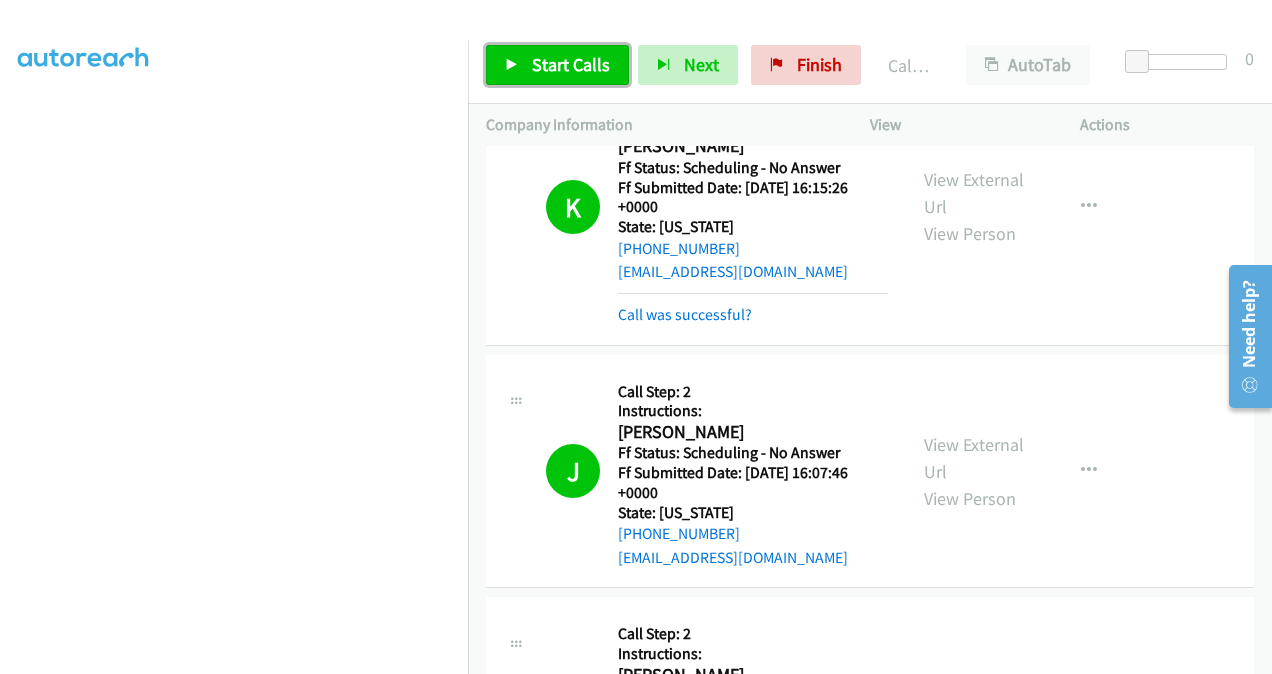 click on "Start Calls" at bounding box center [571, 64] 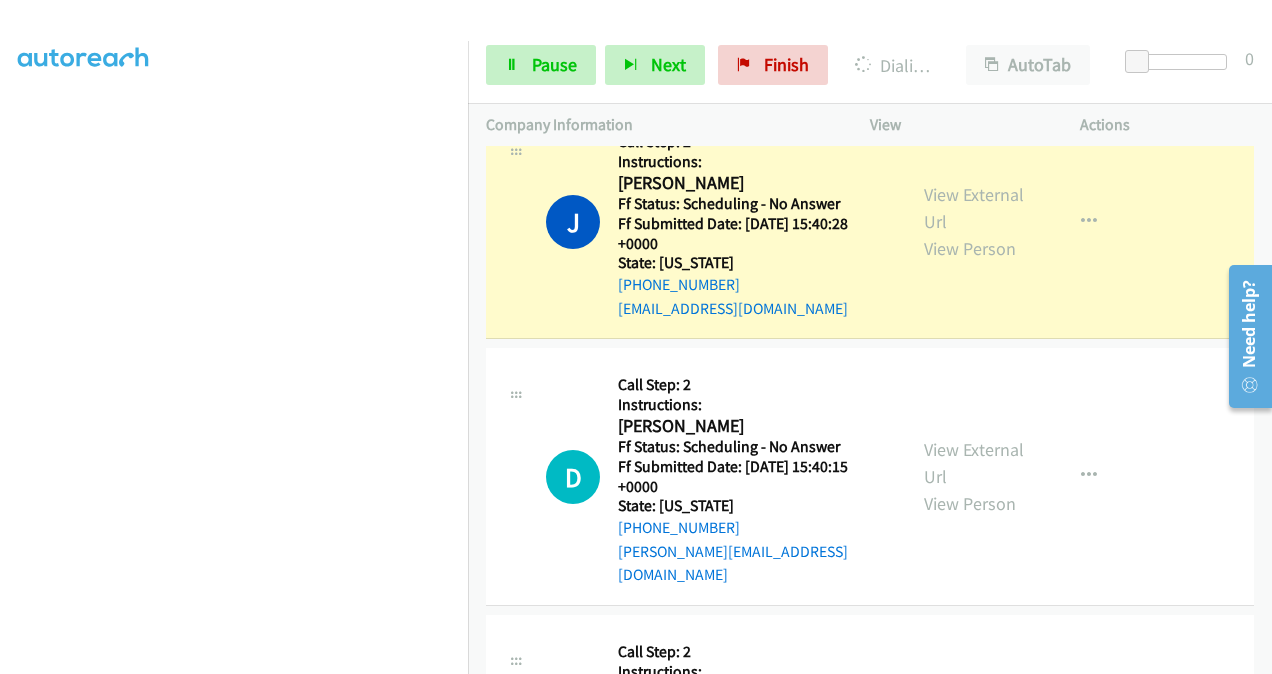 scroll, scrollTop: 14234, scrollLeft: 0, axis: vertical 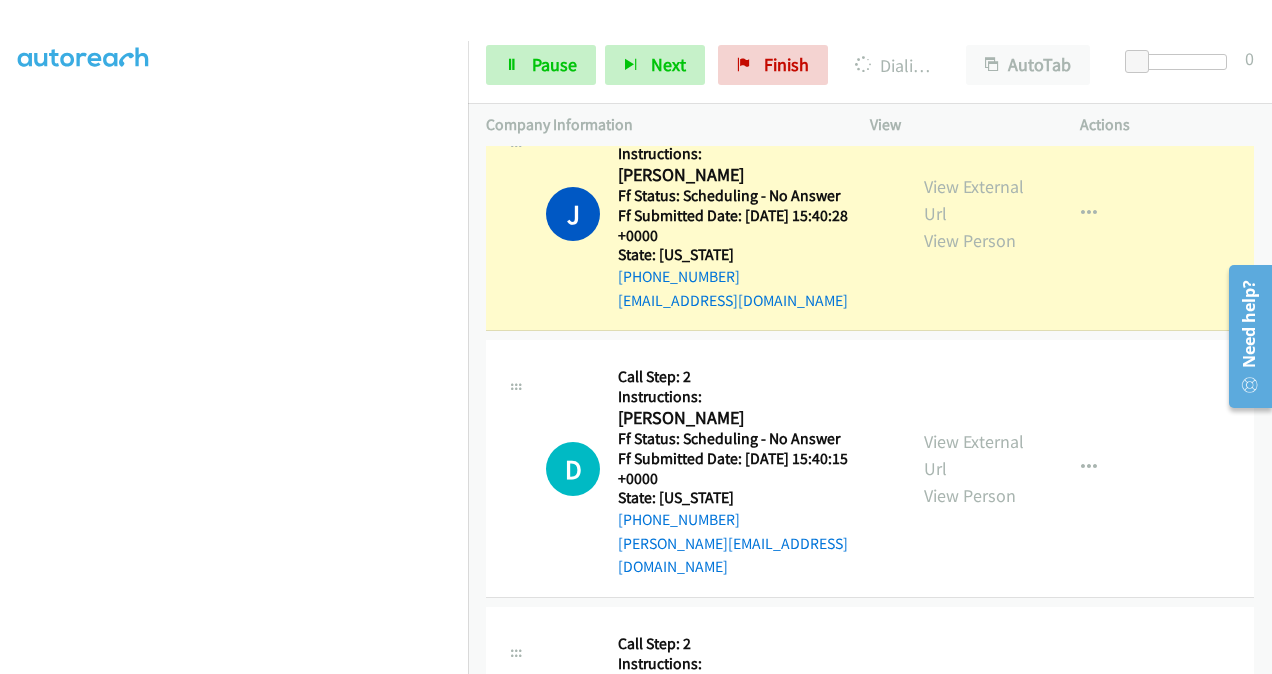 click on "View External Url" at bounding box center (974, 710) 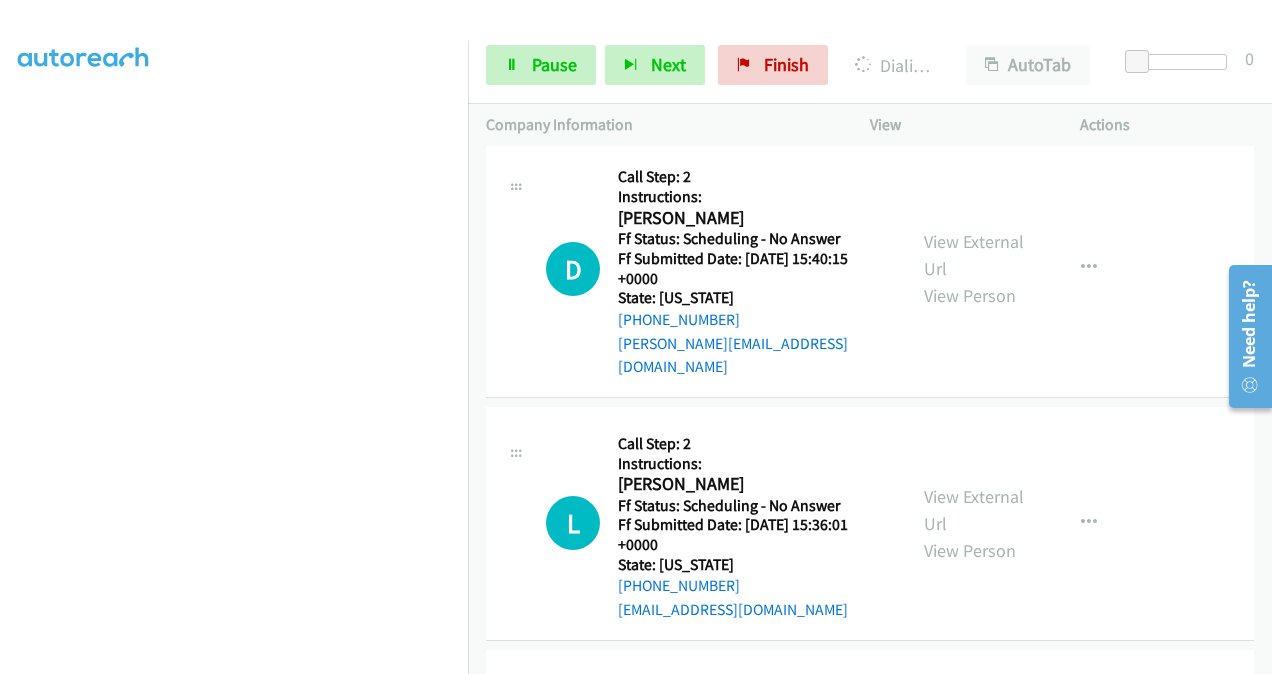 scroll, scrollTop: 14534, scrollLeft: 0, axis: vertical 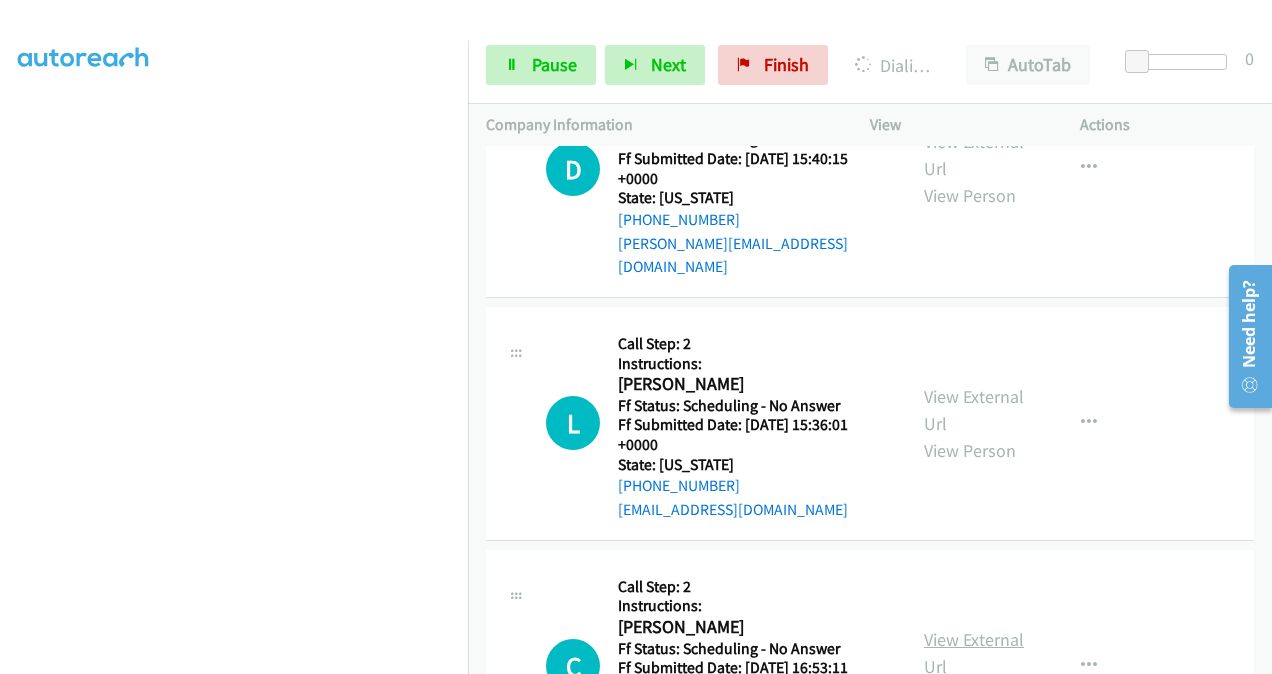 click on "View External Url" at bounding box center [974, 653] 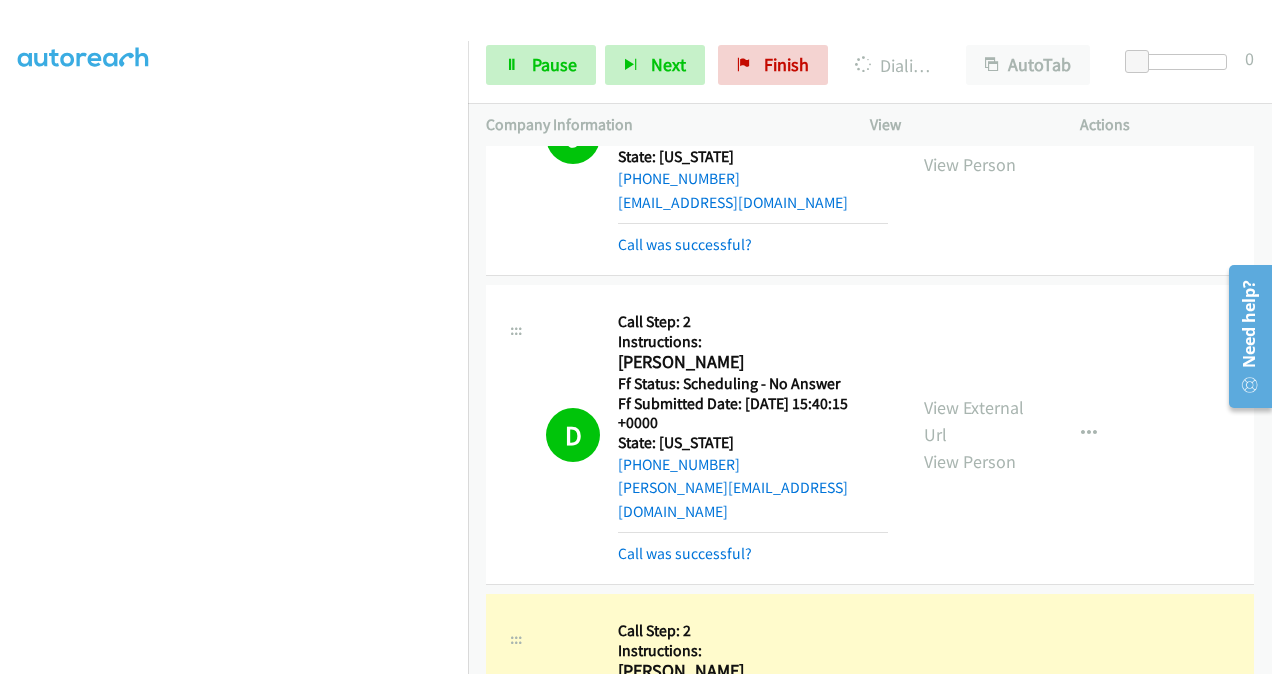 scroll, scrollTop: 14476, scrollLeft: 0, axis: vertical 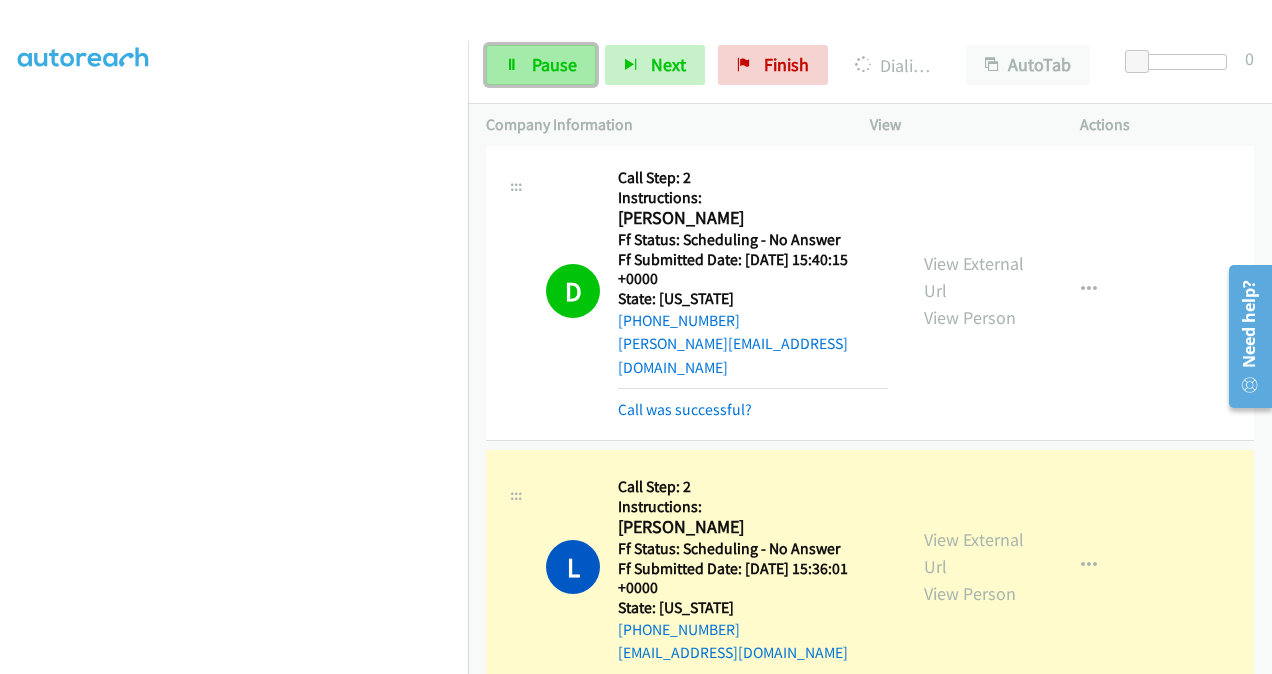 click on "Pause" at bounding box center [554, 64] 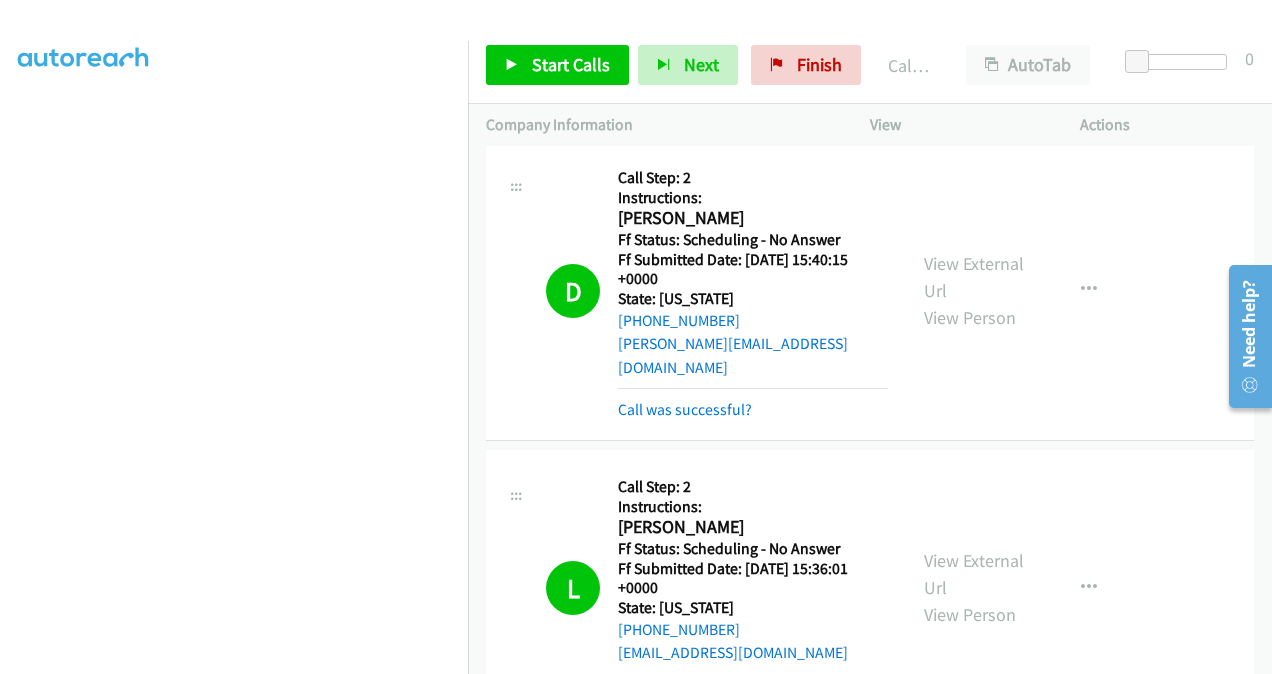 click on "Call was successful?" at bounding box center (685, 695) 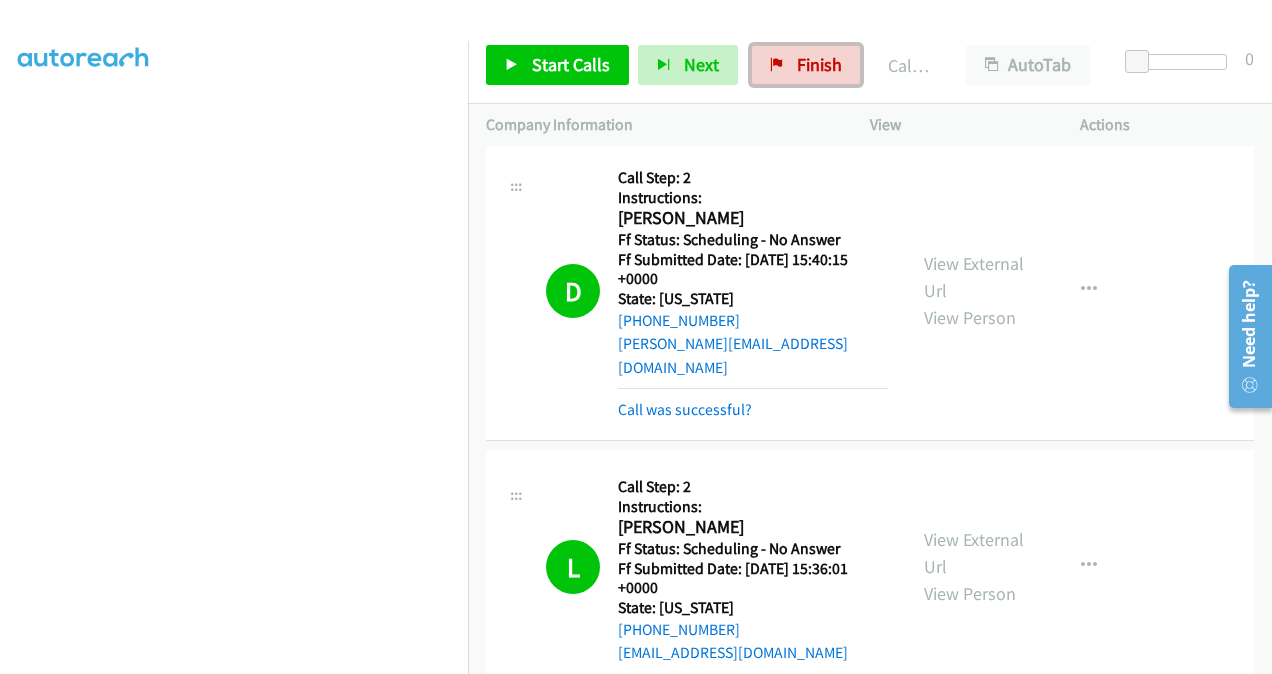 drag, startPoint x: 814, startPoint y: 54, endPoint x: 766, endPoint y: 106, distance: 70.76723 